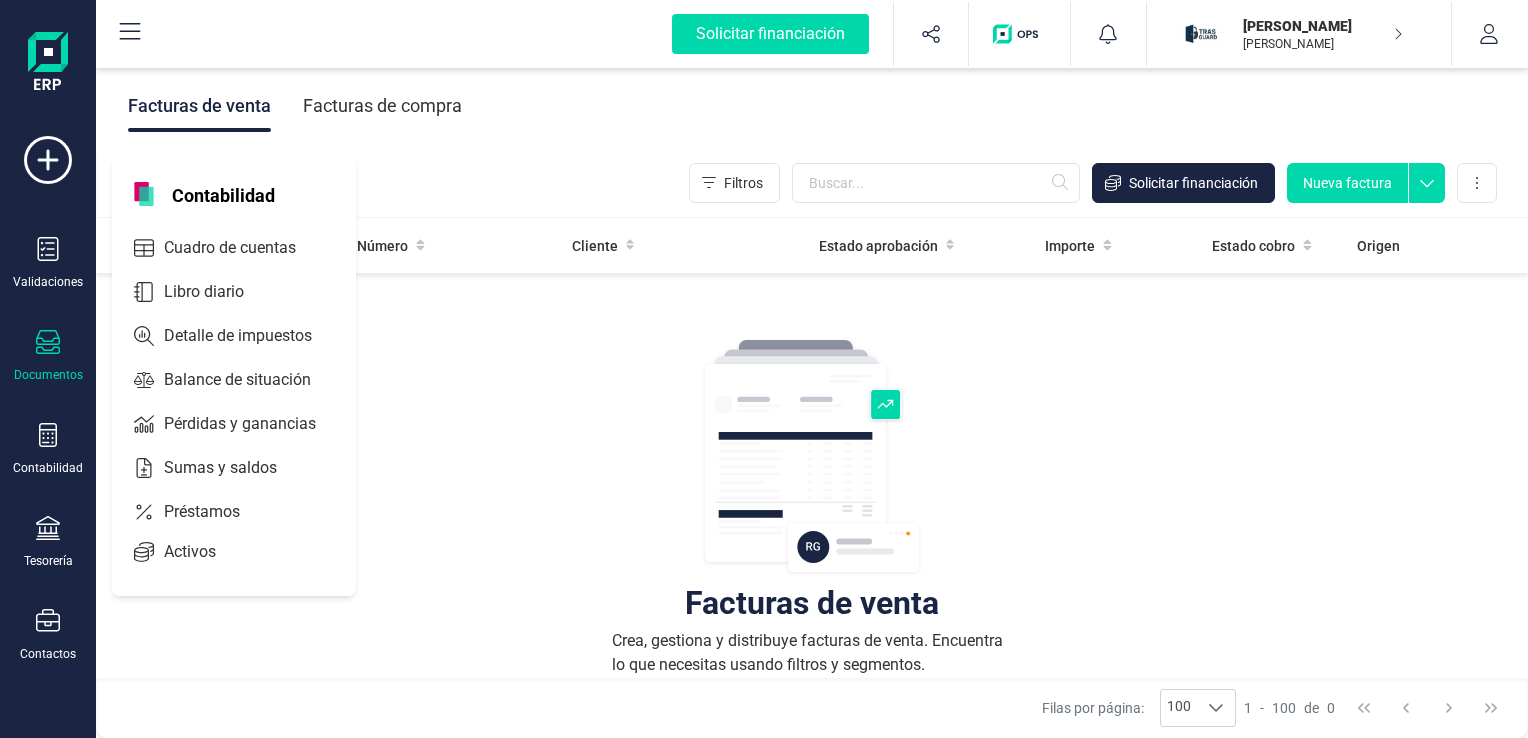 scroll, scrollTop: 0, scrollLeft: 0, axis: both 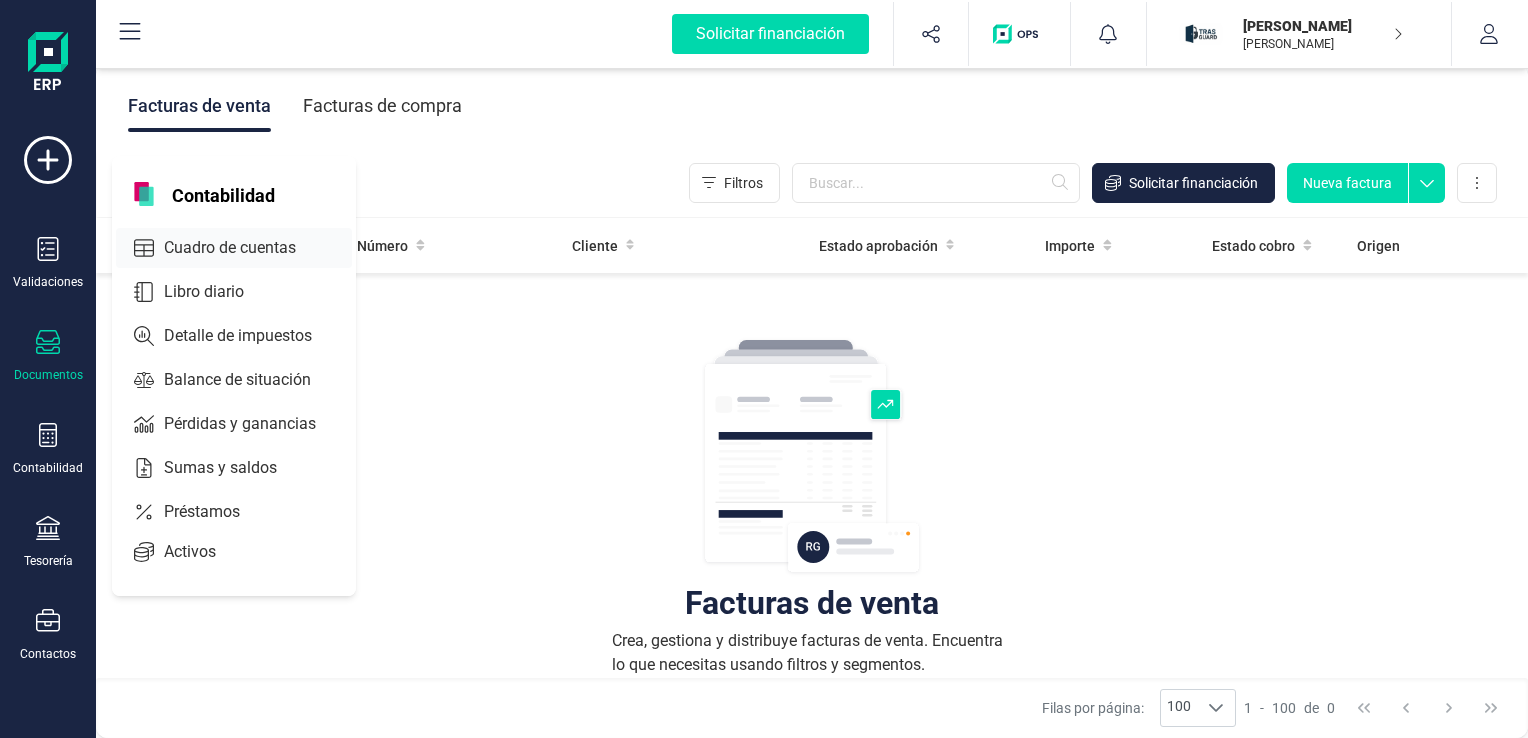 click on "Cuadro de cuentas" at bounding box center [234, 248] 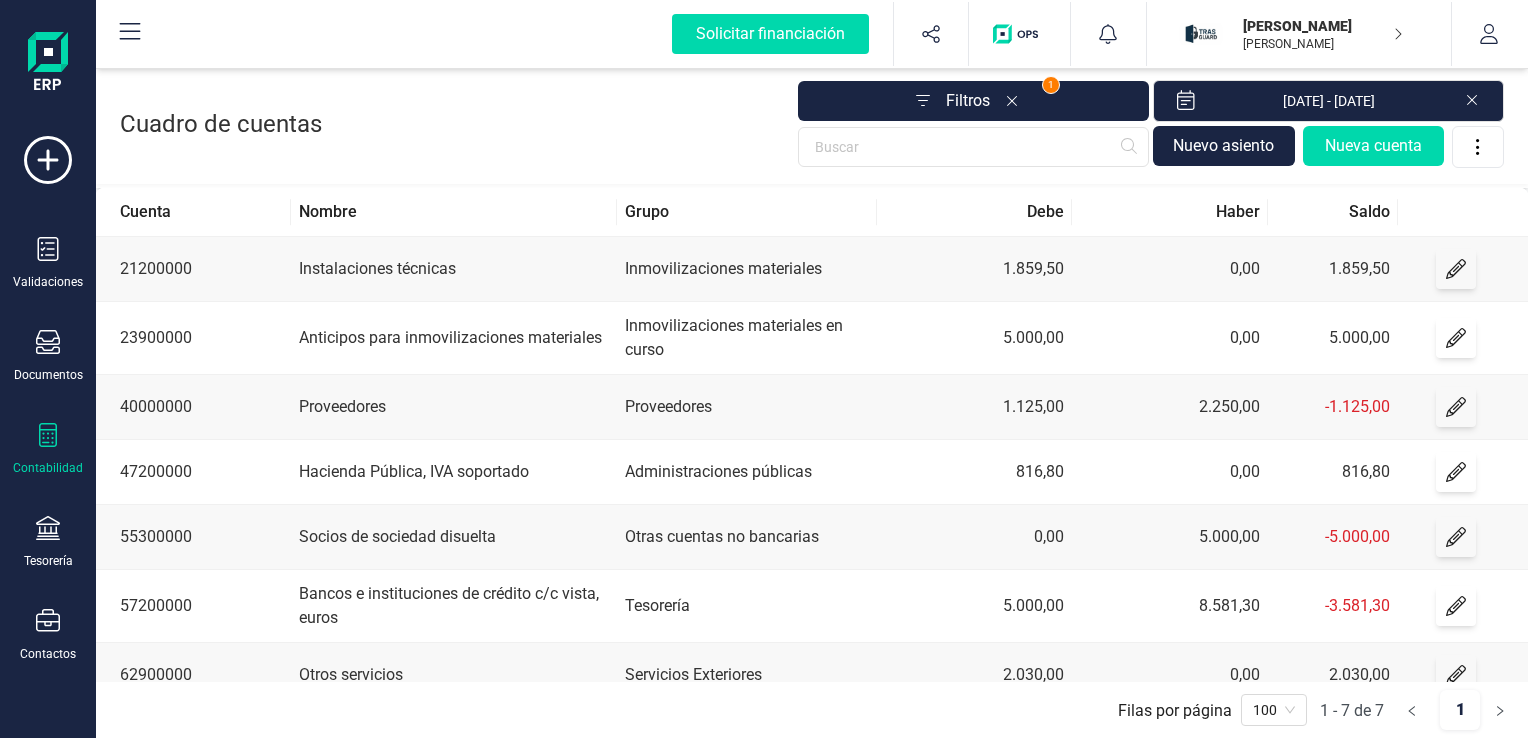 click on "Nuevo asiento" at bounding box center [1224, 146] 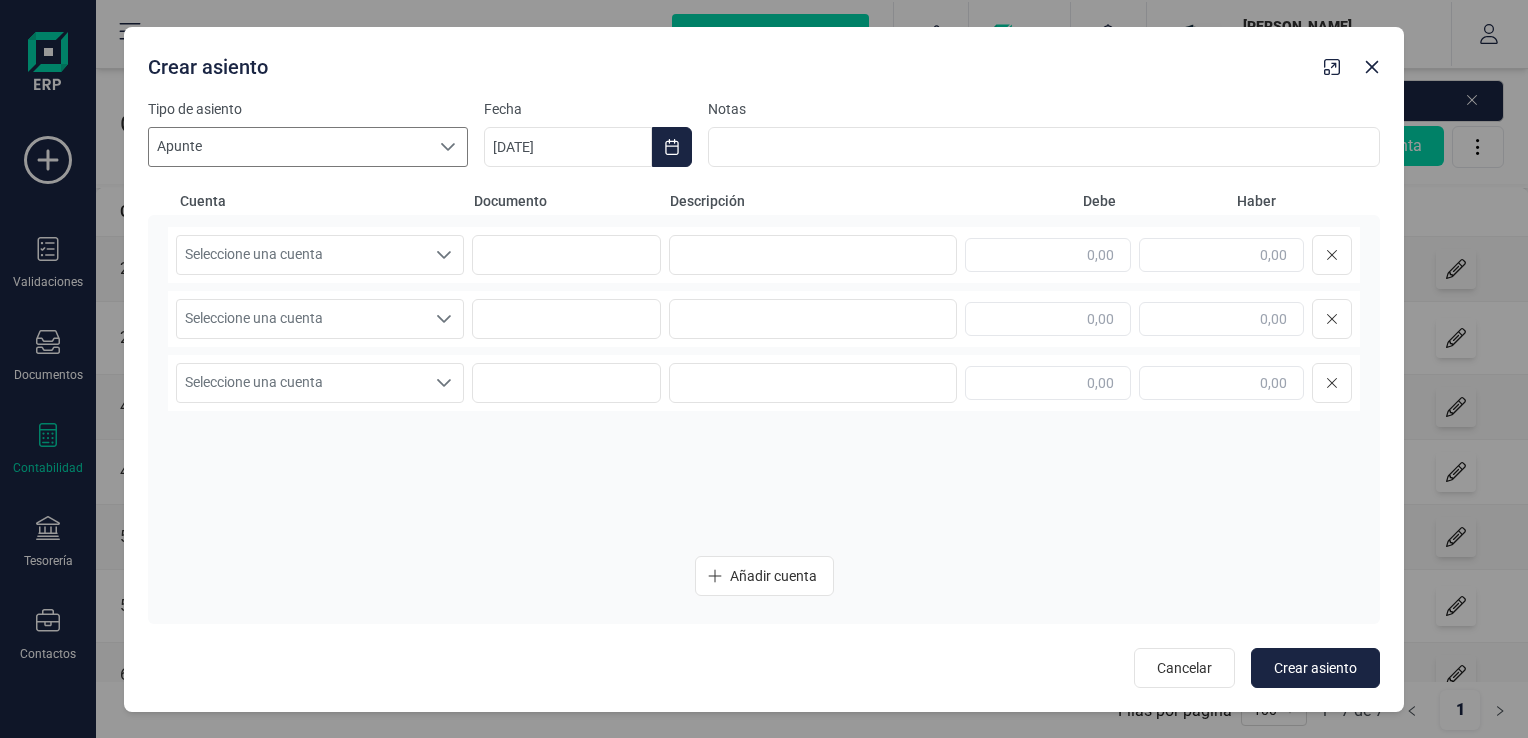 click at bounding box center [448, 147] 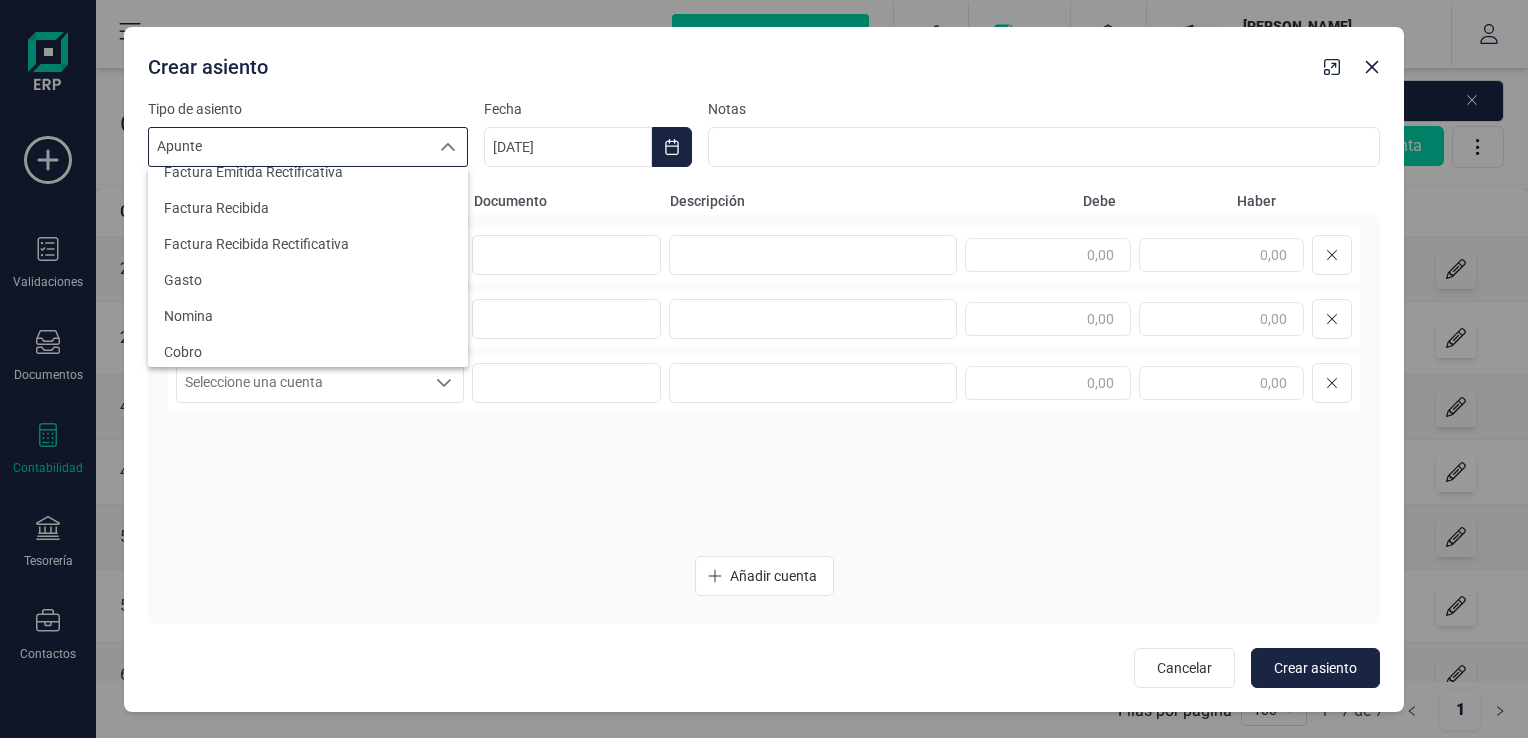 scroll, scrollTop: 107, scrollLeft: 0, axis: vertical 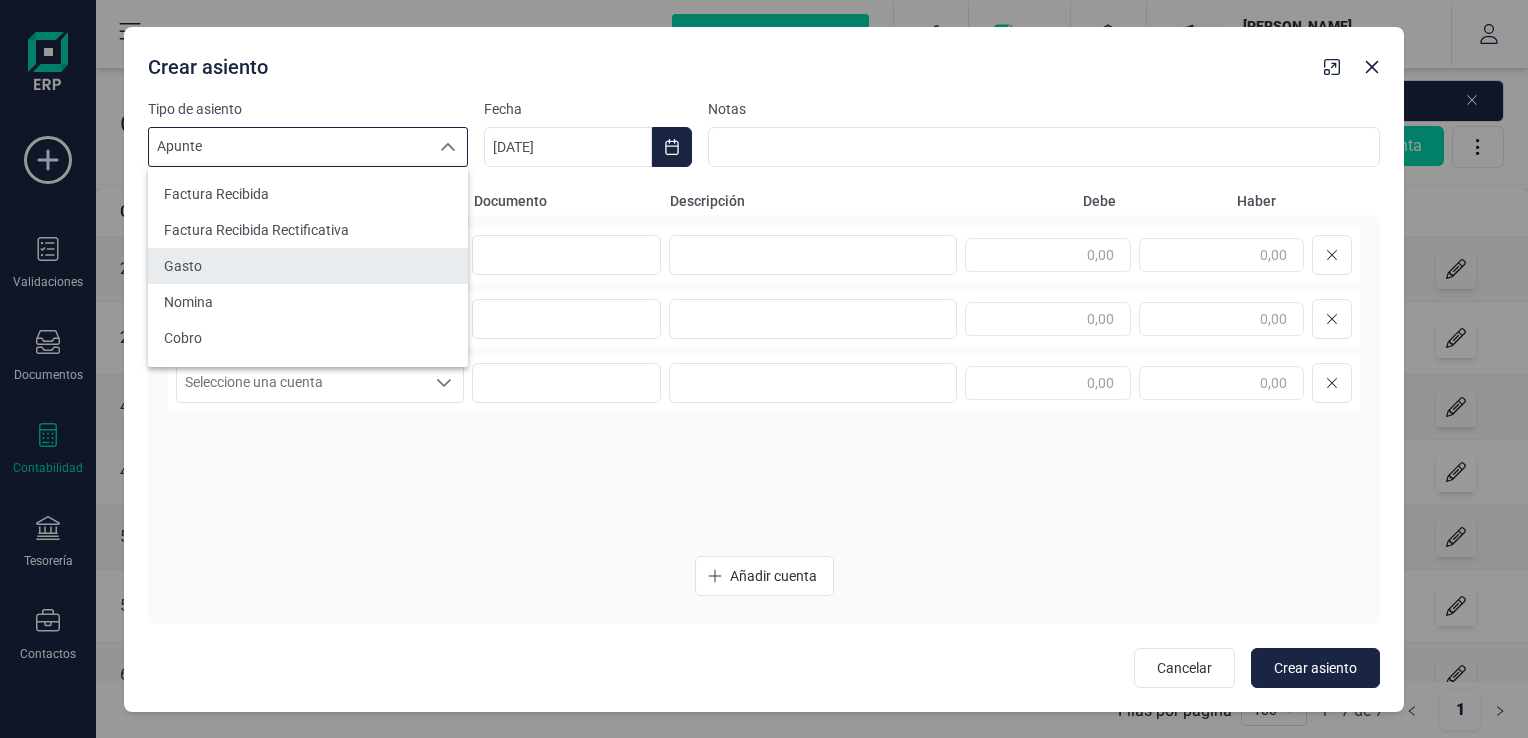 click on "Gasto" at bounding box center (308, 266) 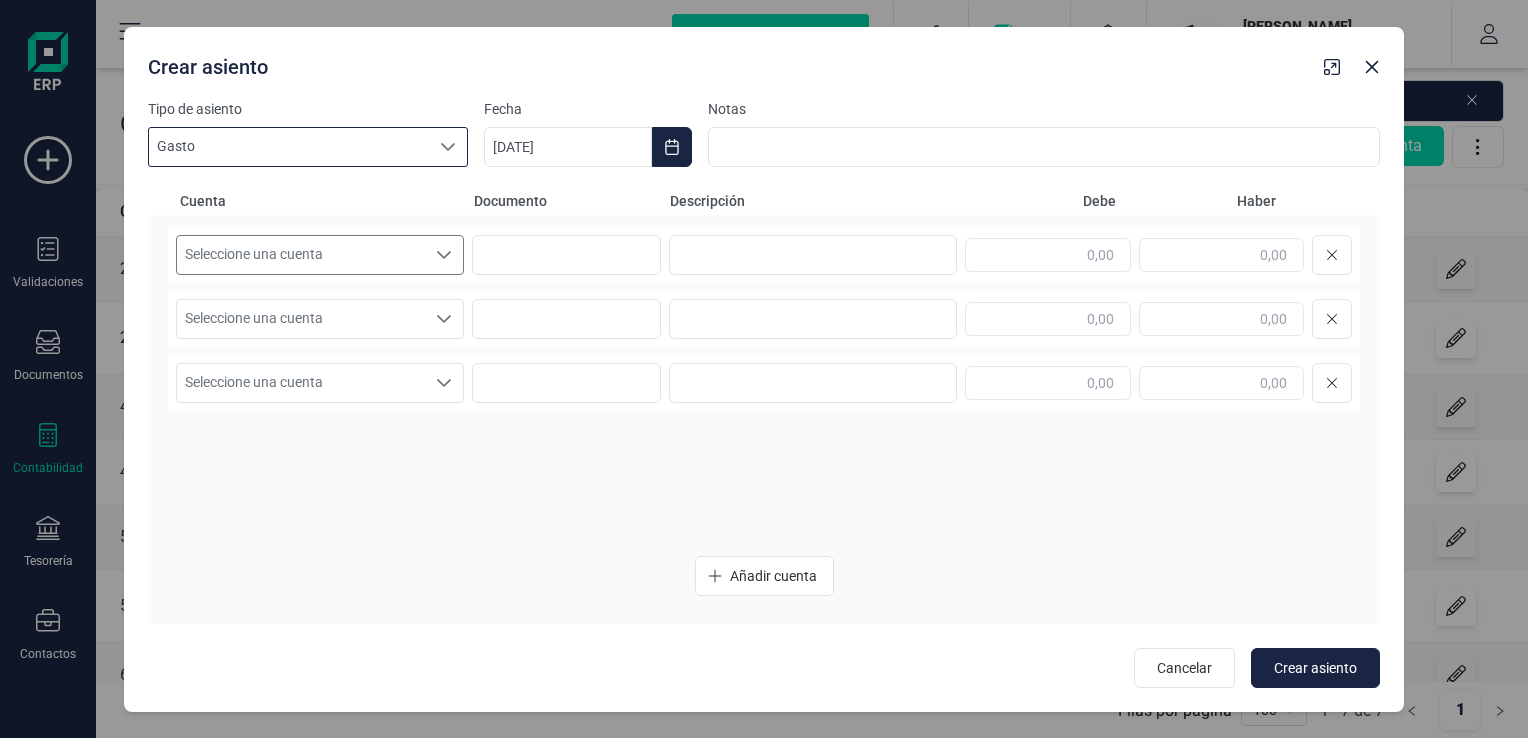 click on "Seleccione una cuenta" at bounding box center (301, 255) 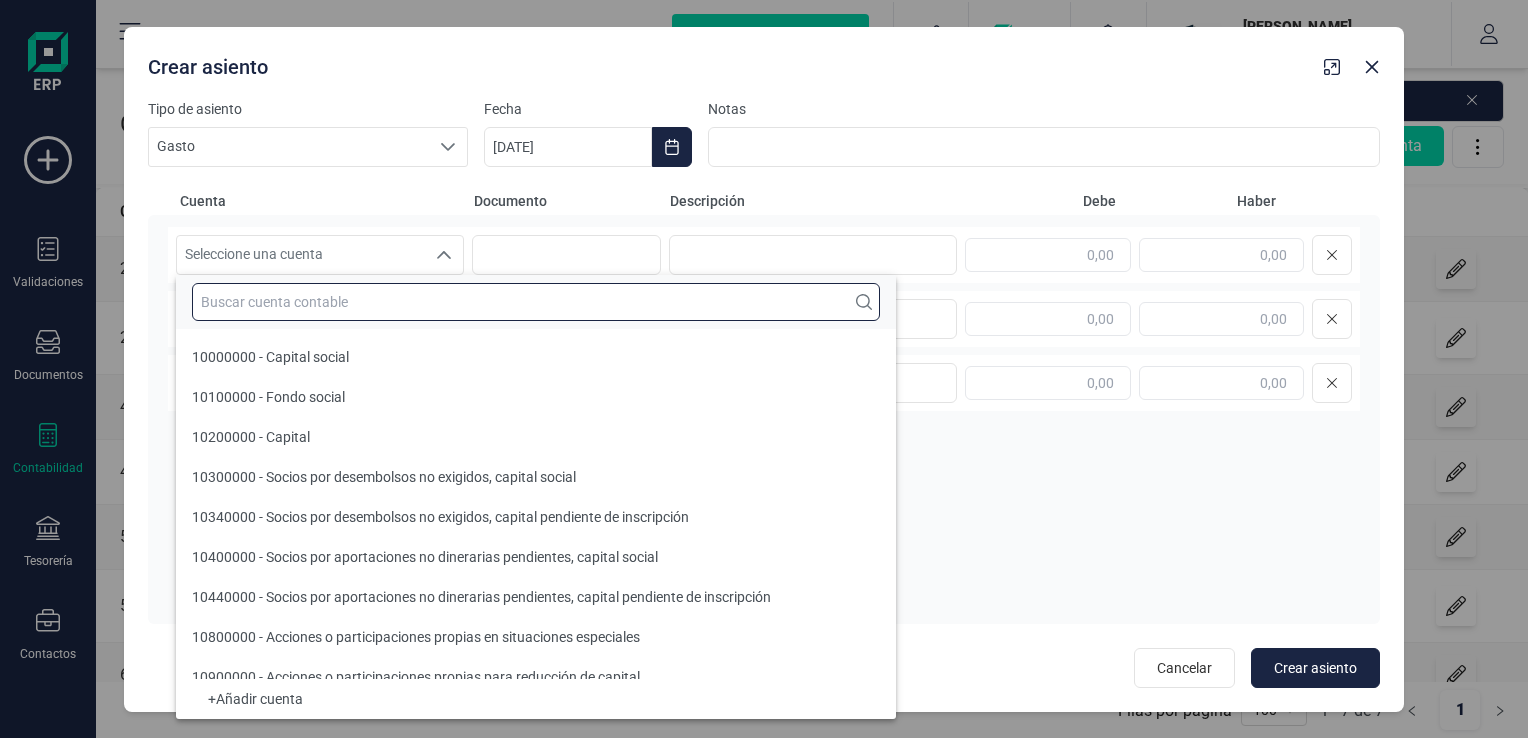 click at bounding box center (536, 302) 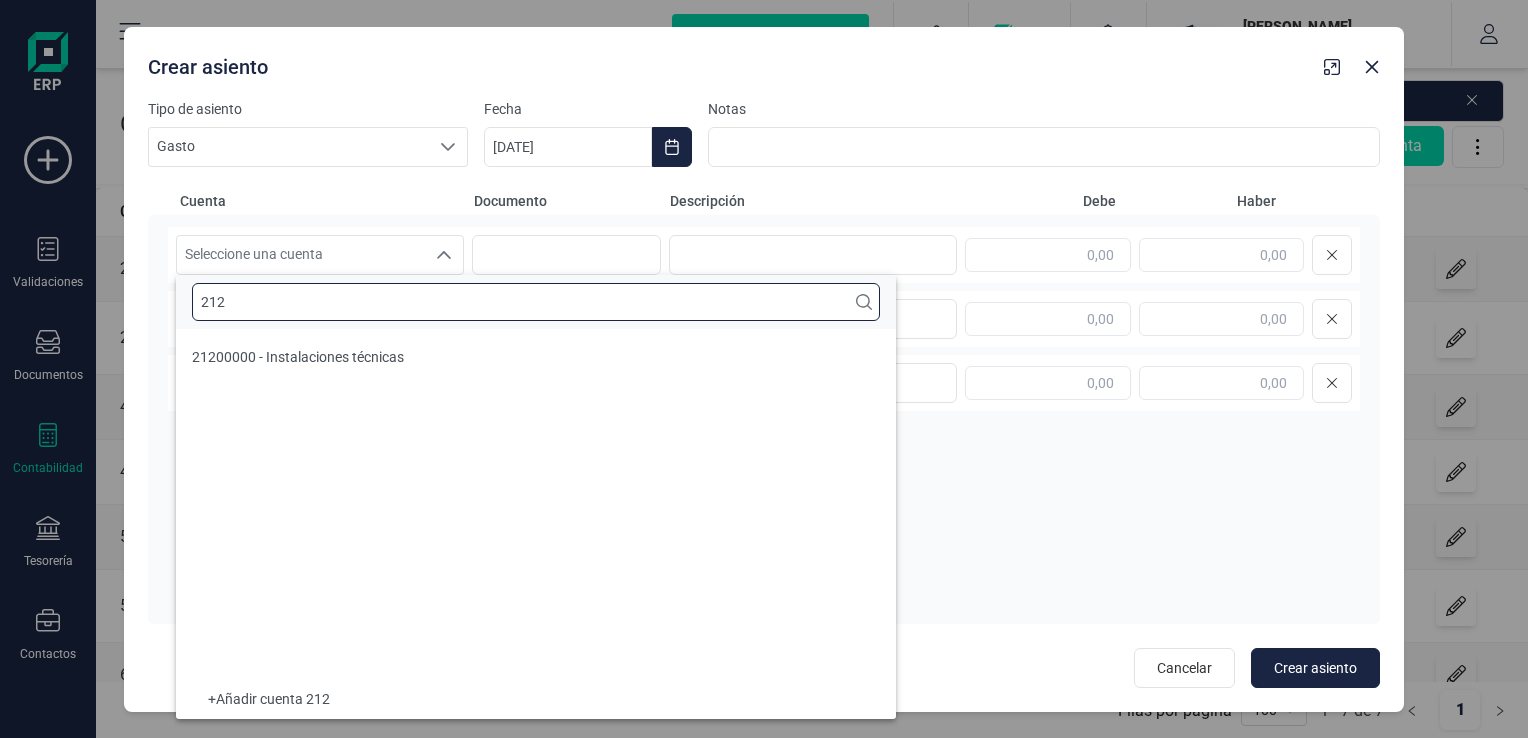 scroll, scrollTop: 0, scrollLeft: 0, axis: both 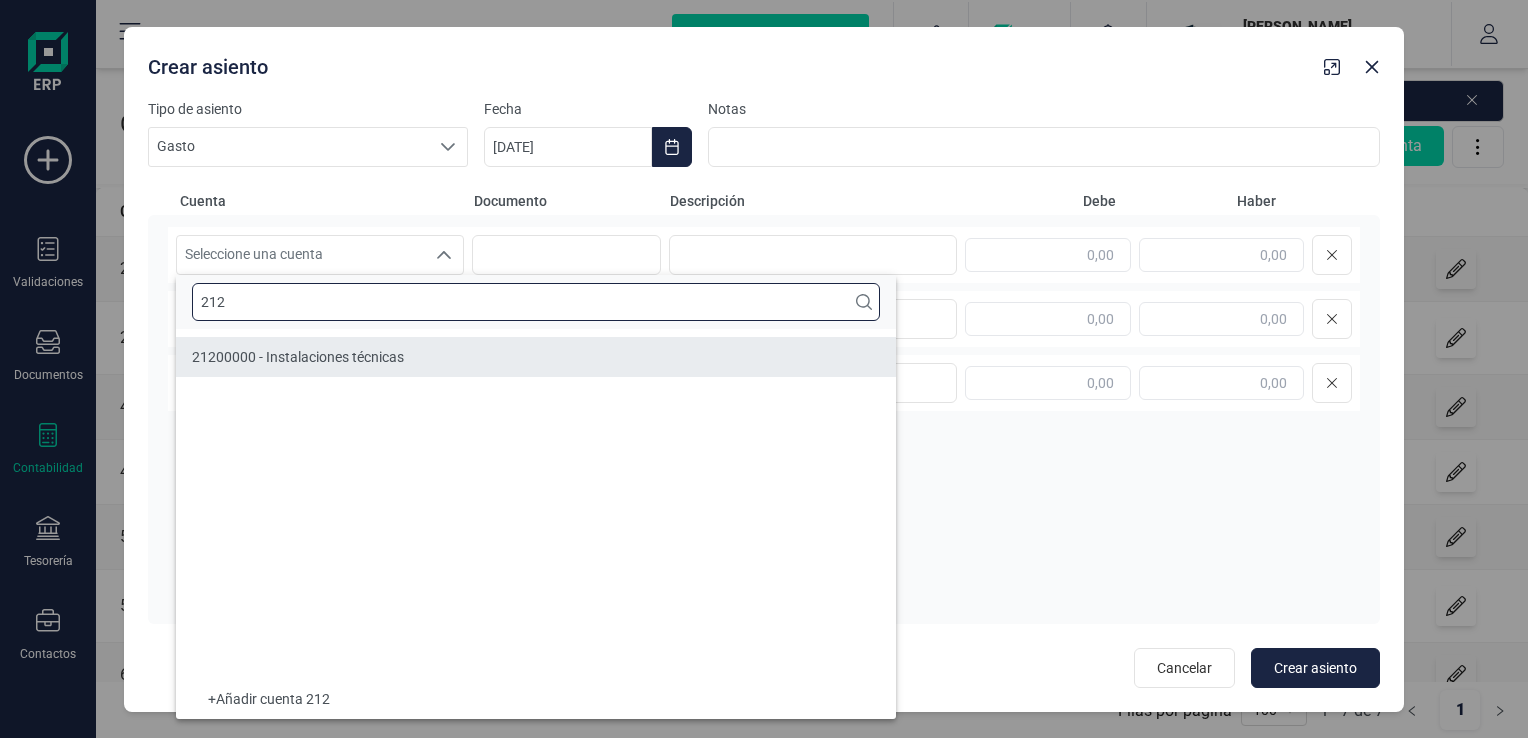 type on "212" 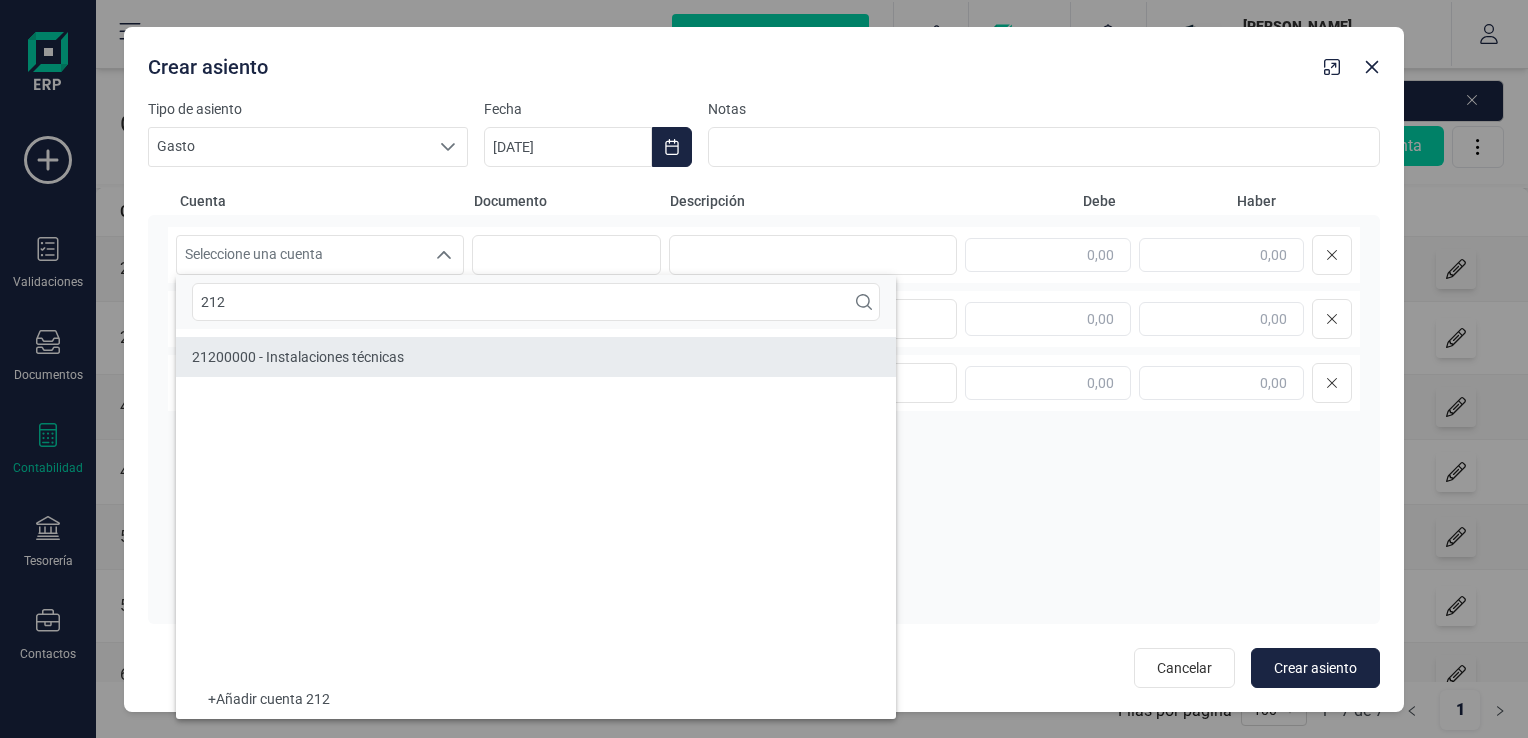 click on "21200000 - Instalaciones técnicas" at bounding box center [298, 357] 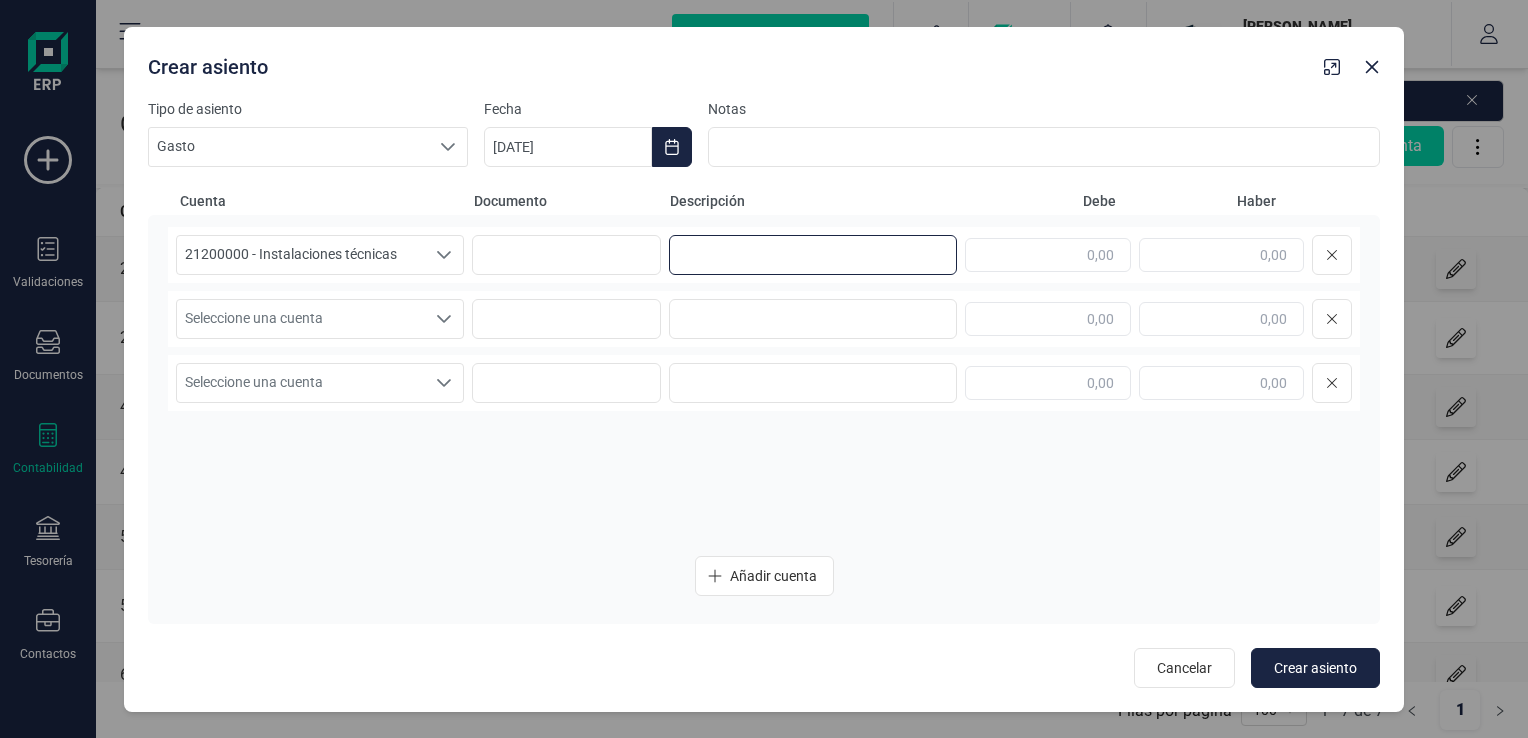 click at bounding box center (813, 255) 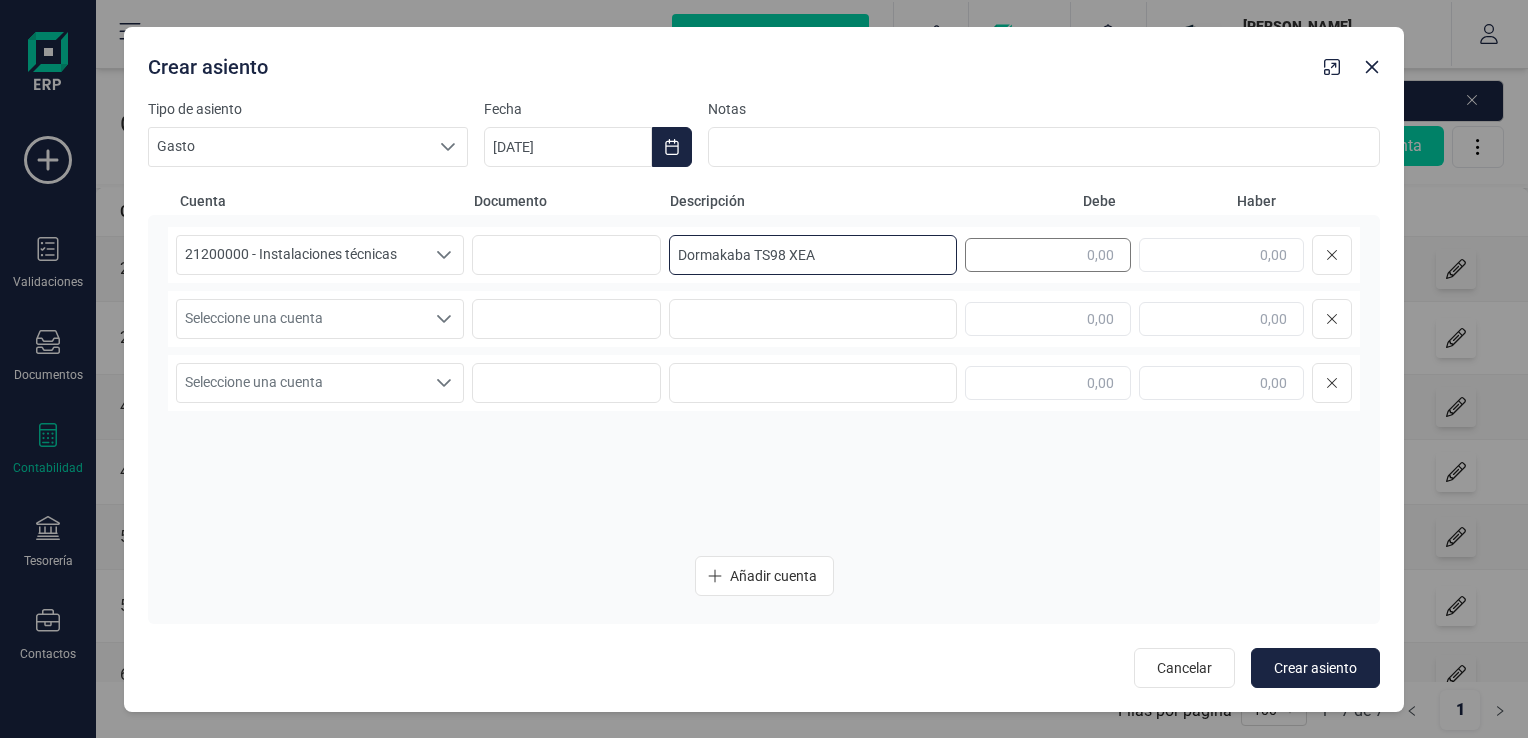 type on "Dormakaba TS98 XEA" 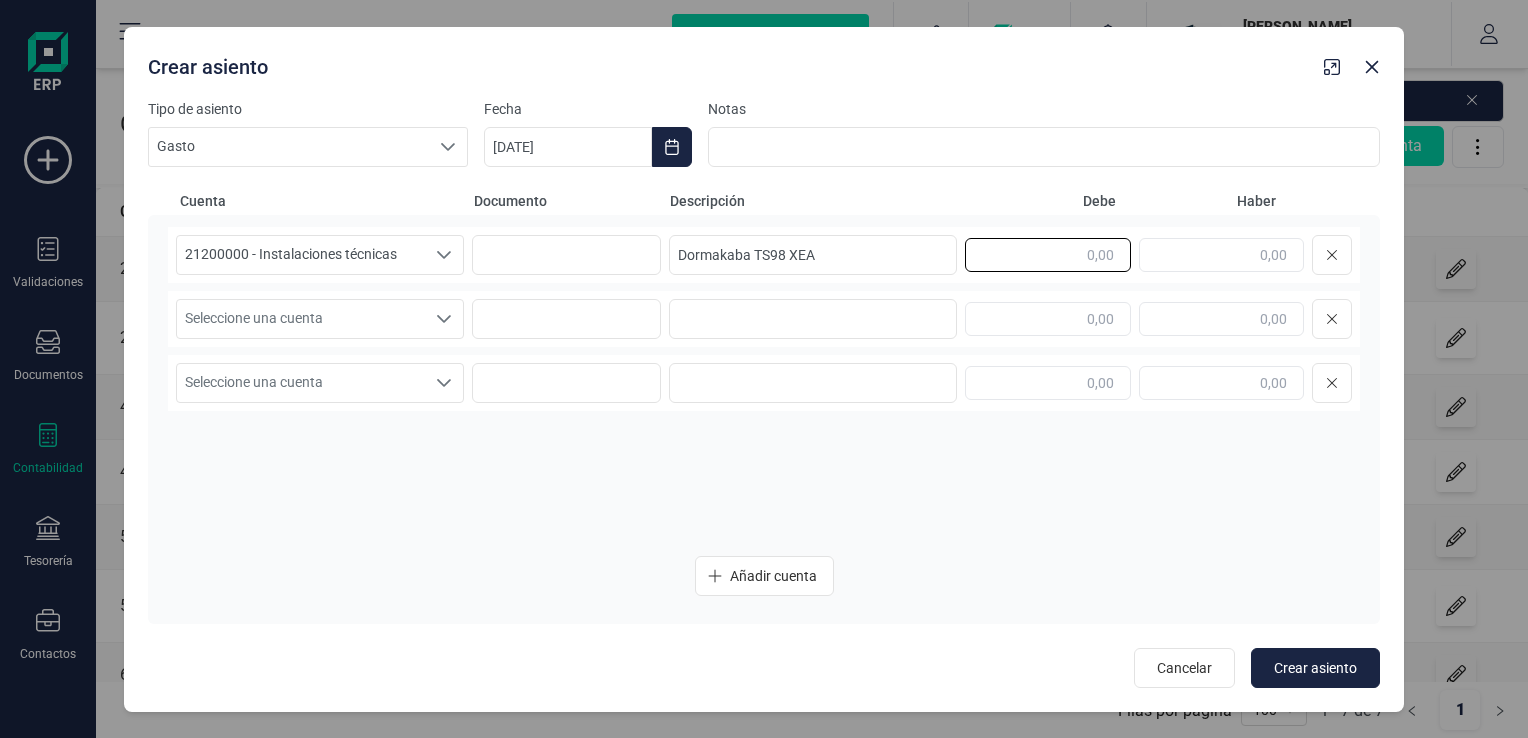 click at bounding box center (1047, 255) 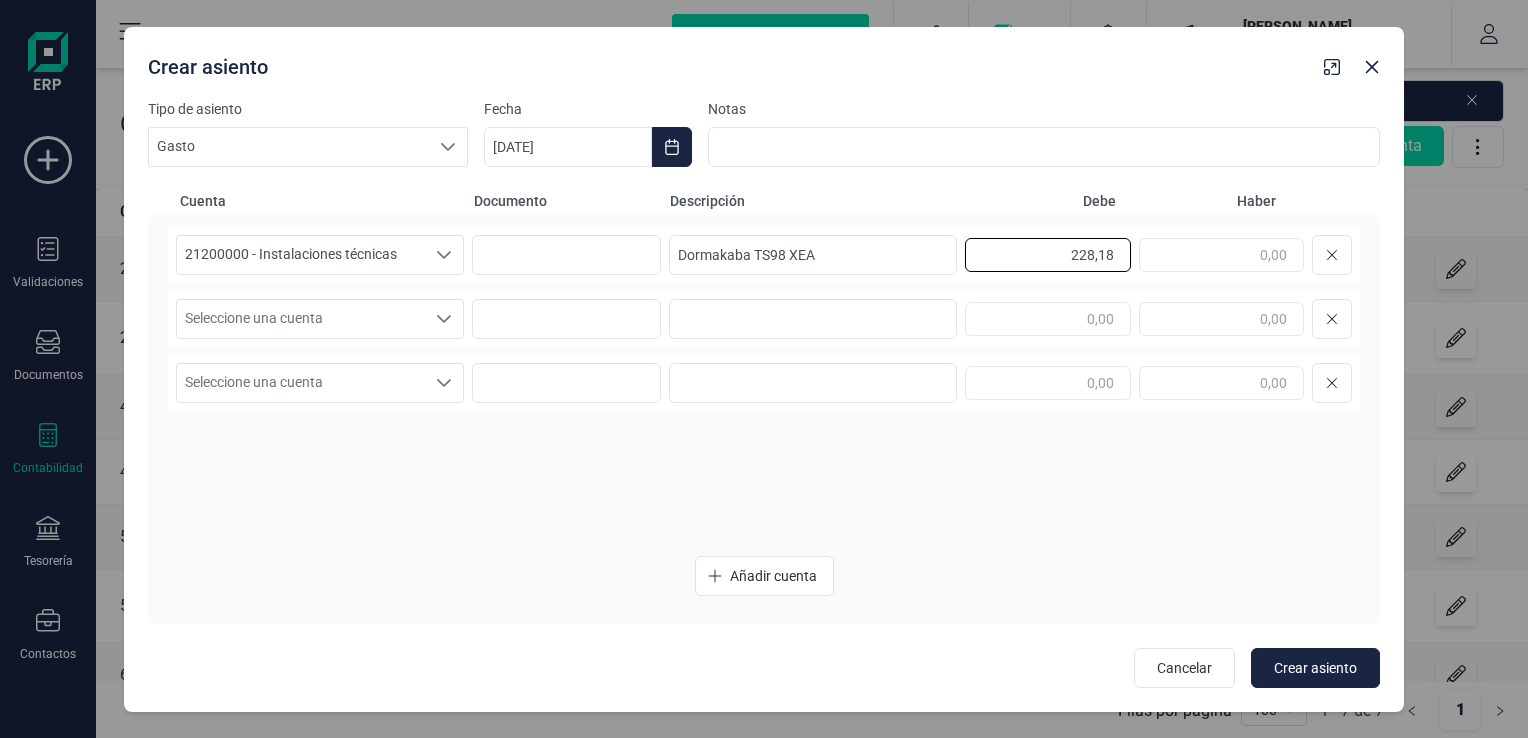 drag, startPoint x: 1069, startPoint y: 256, endPoint x: 1131, endPoint y: 260, distance: 62.1289 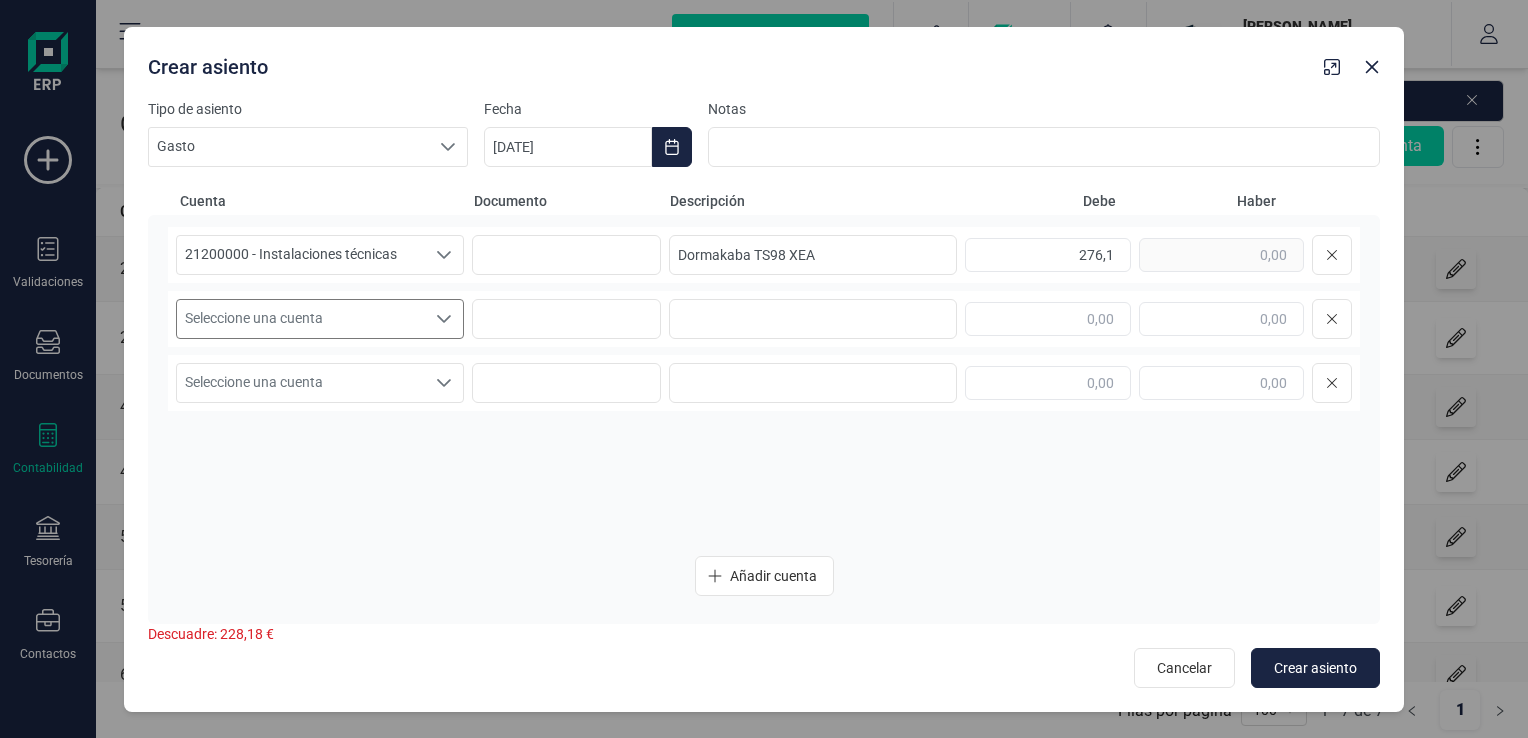 type on "276,10" 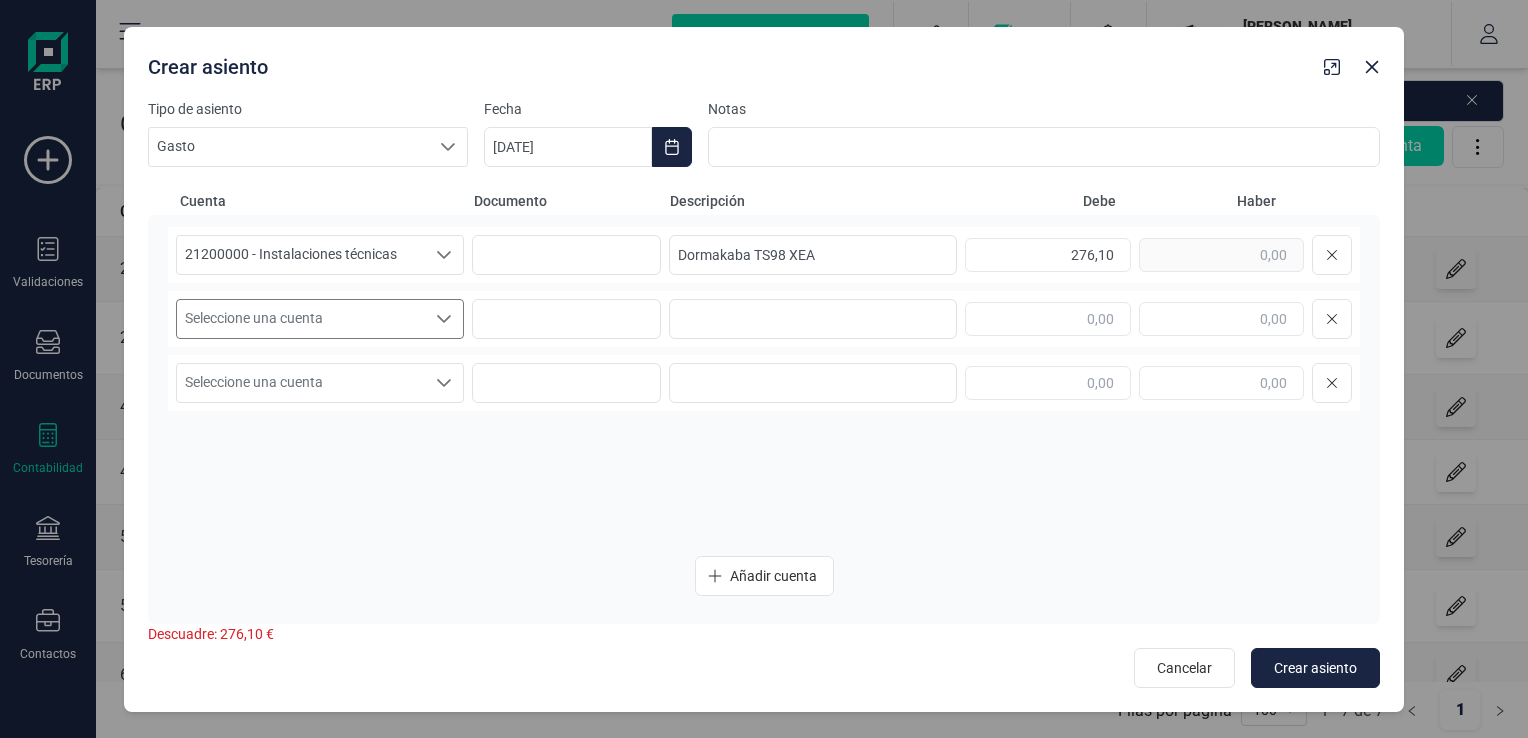 click at bounding box center [444, 319] 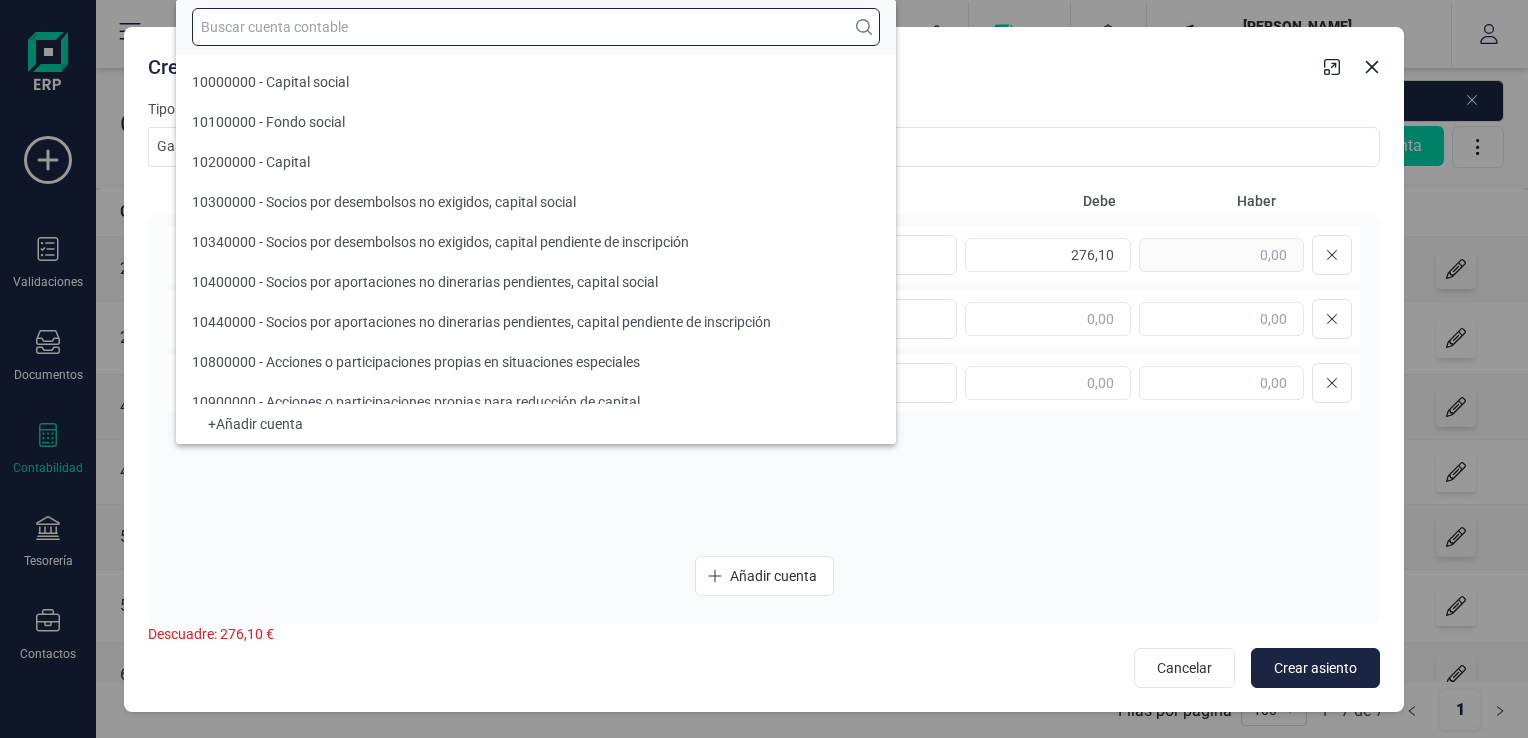click at bounding box center (536, 27) 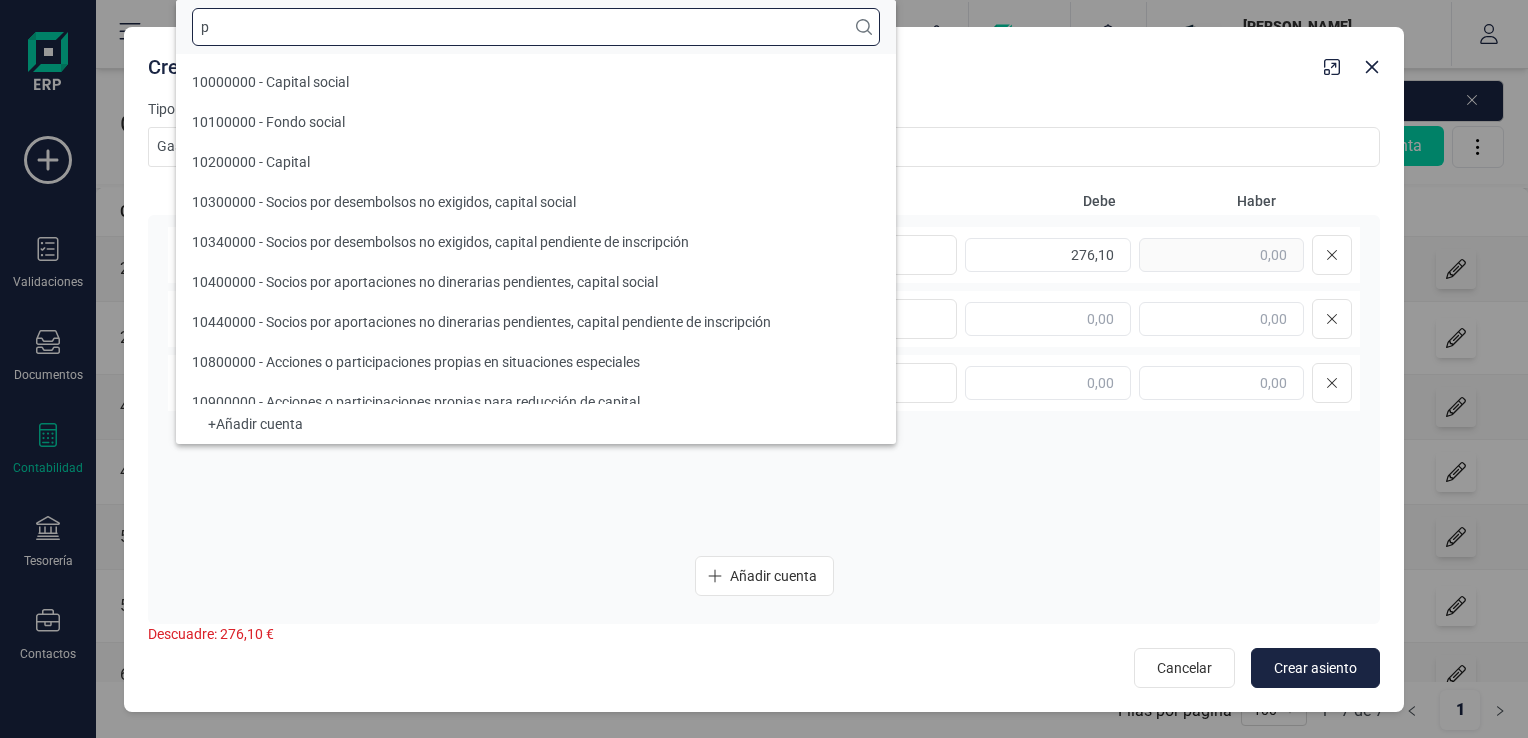scroll, scrollTop: 8, scrollLeft: 0, axis: vertical 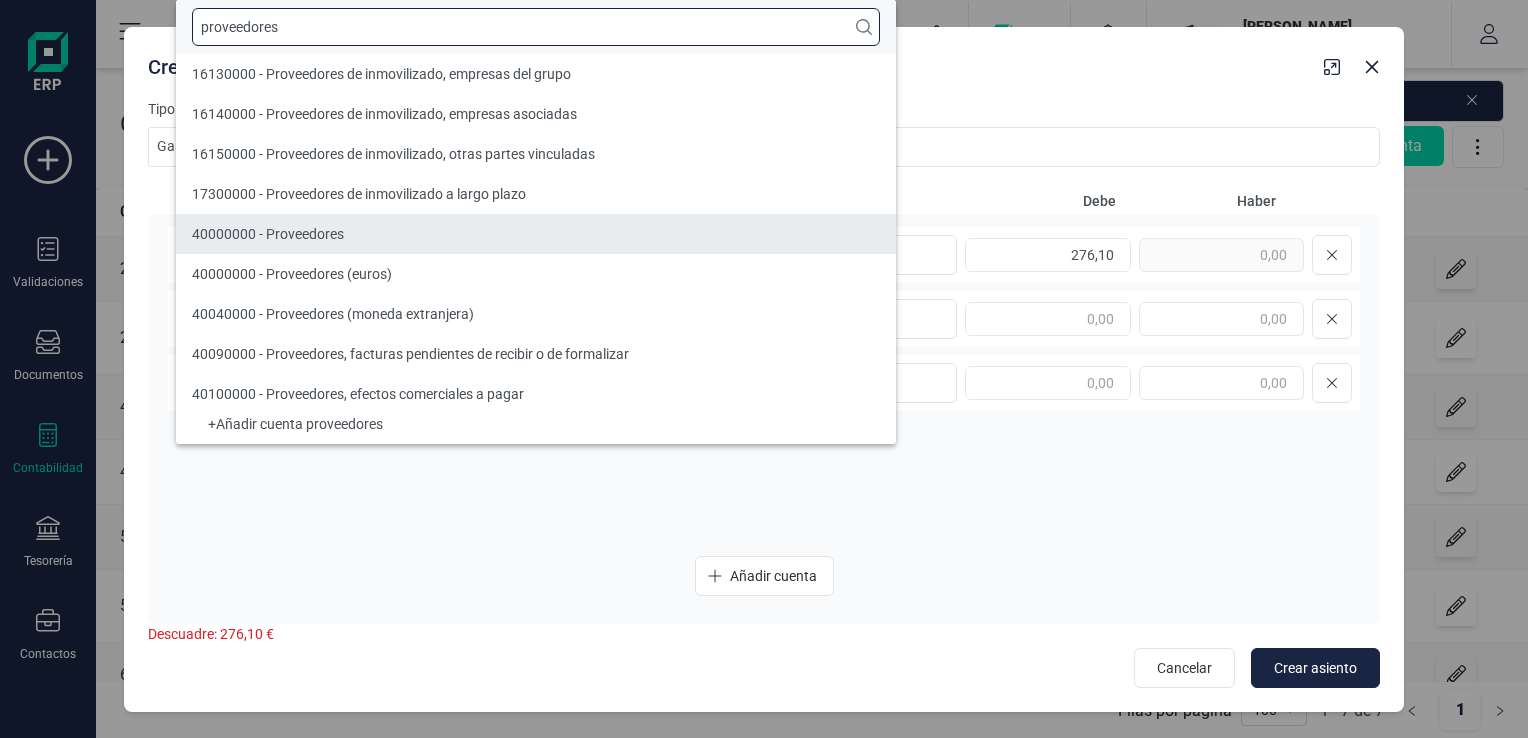type on "proveedores" 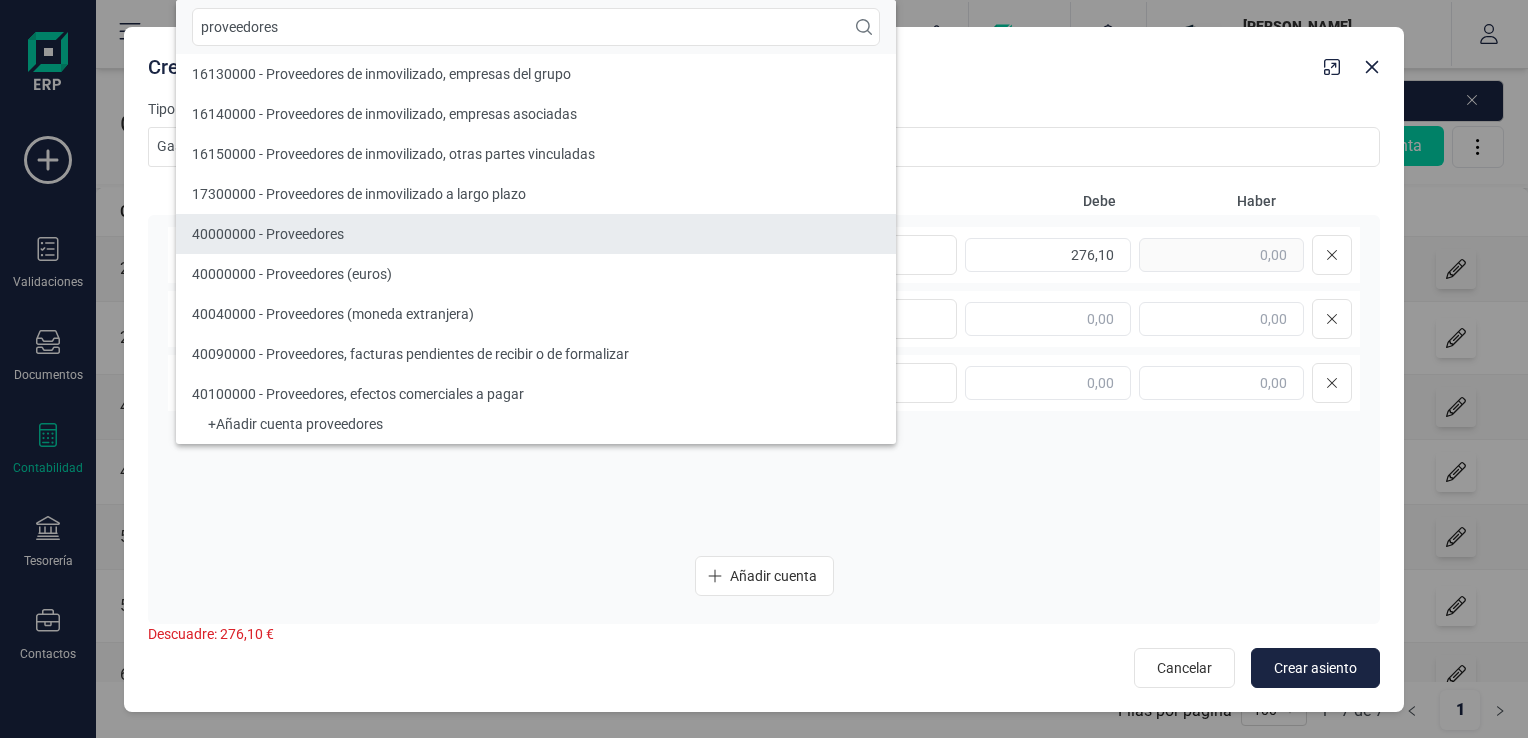click on "40000000 - Proveedores" at bounding box center (536, 234) 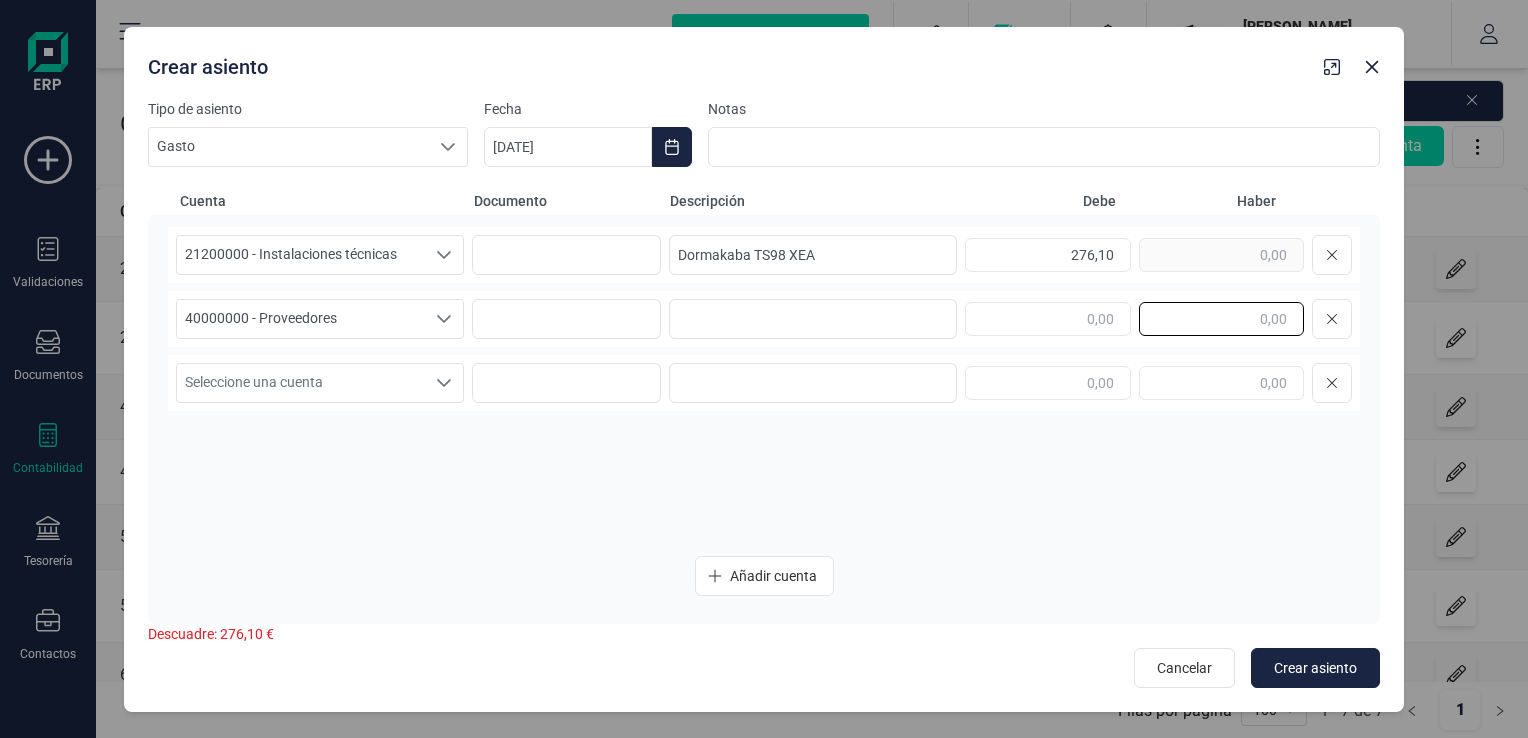 click at bounding box center (1221, 319) 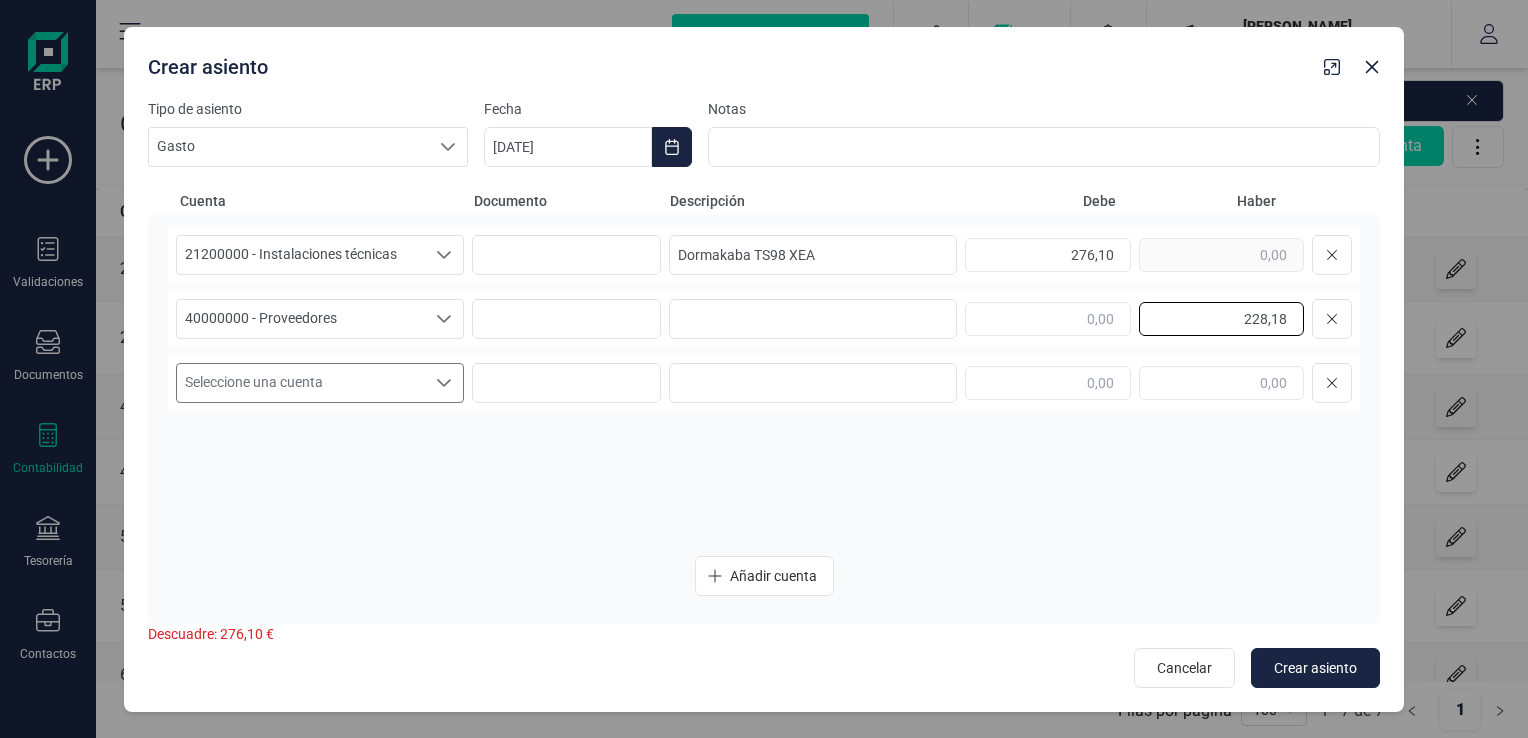 type on "228,18" 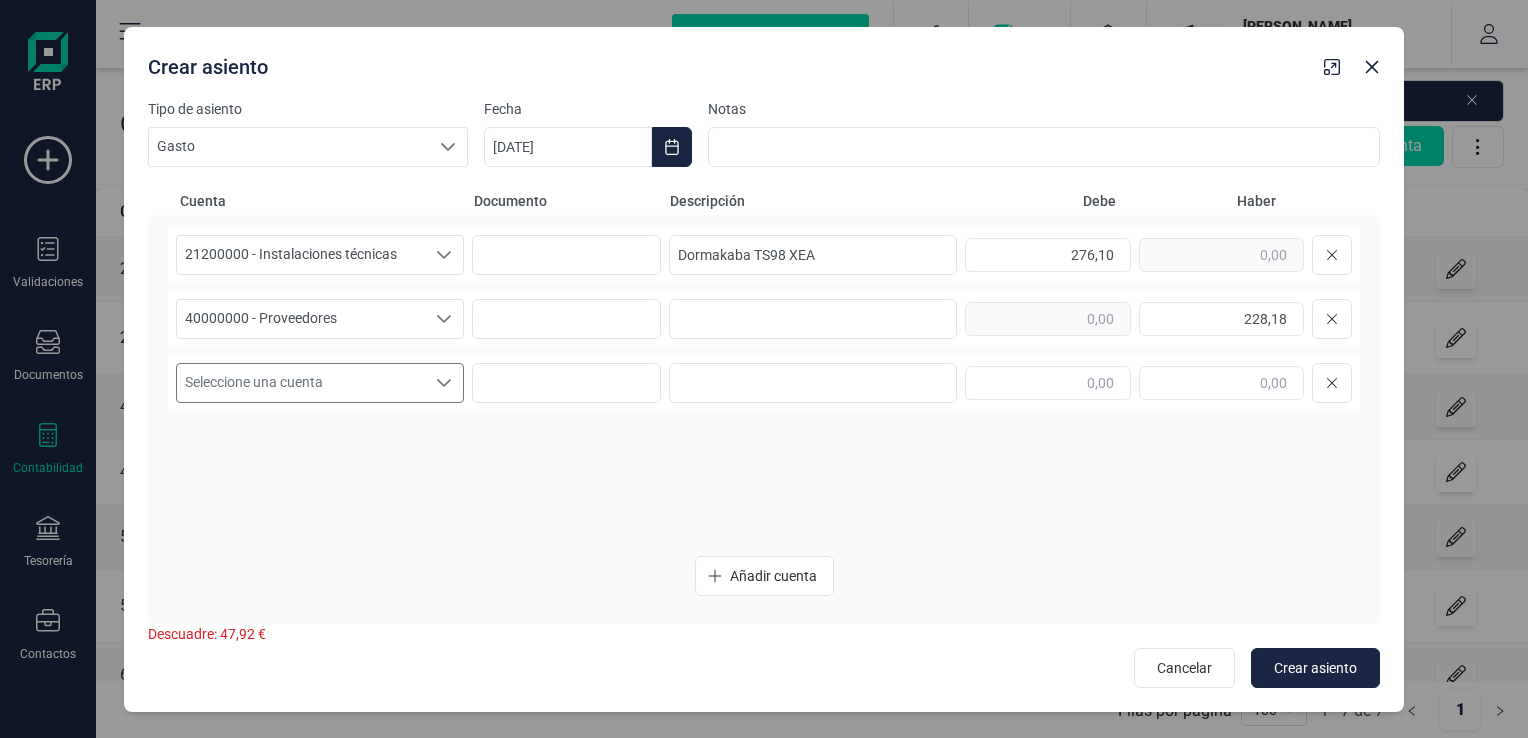 click on "Seleccione una cuenta" at bounding box center (301, 383) 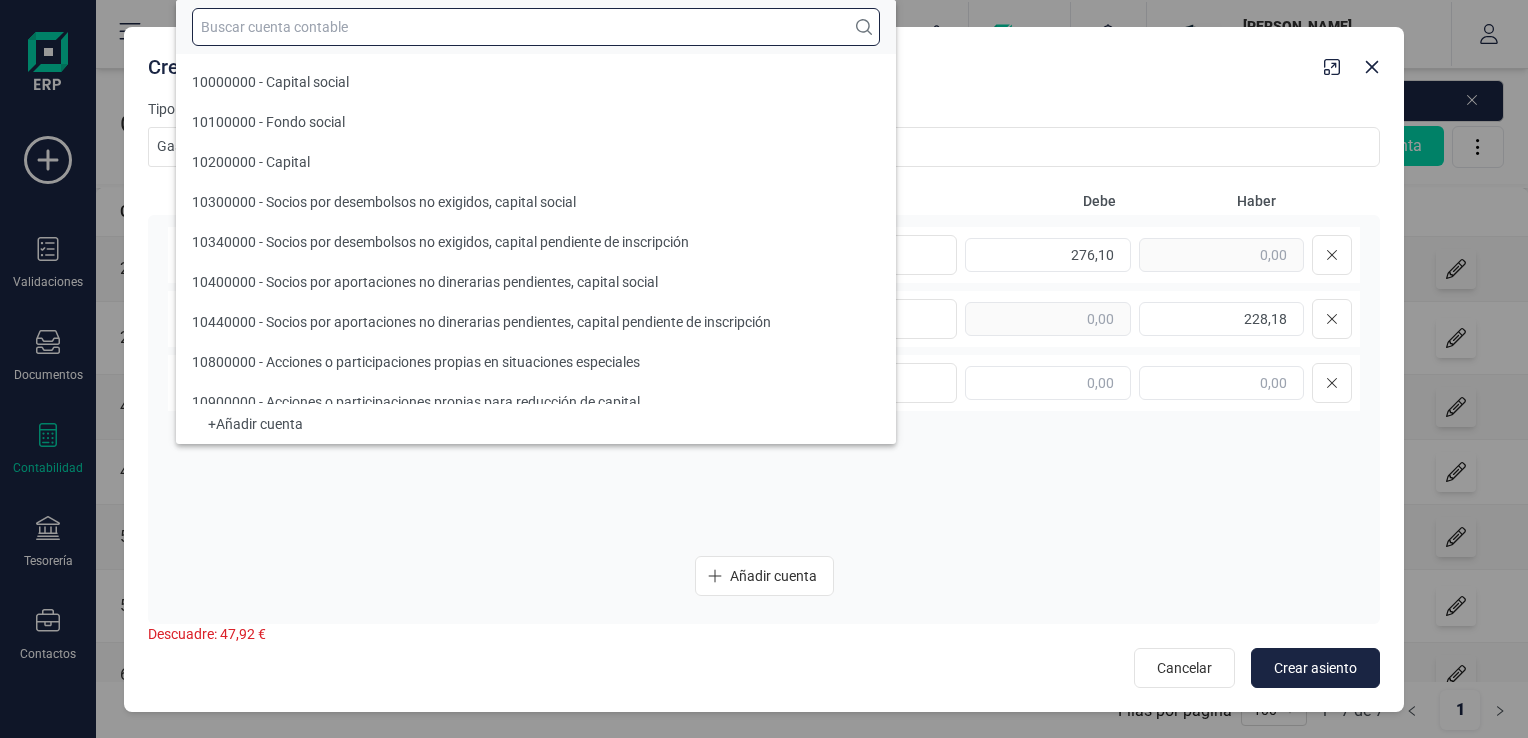 click at bounding box center [536, 27] 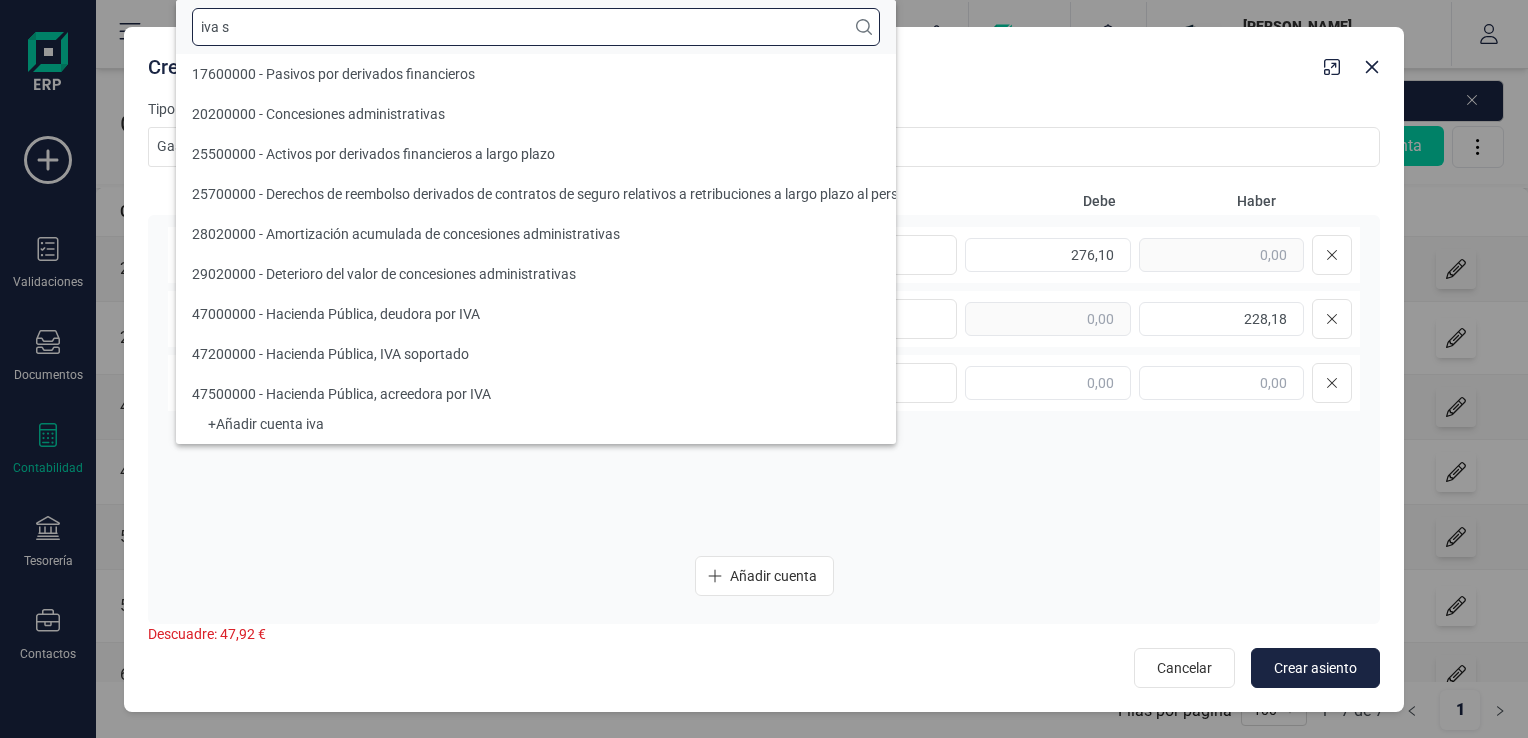 scroll, scrollTop: 0, scrollLeft: 0, axis: both 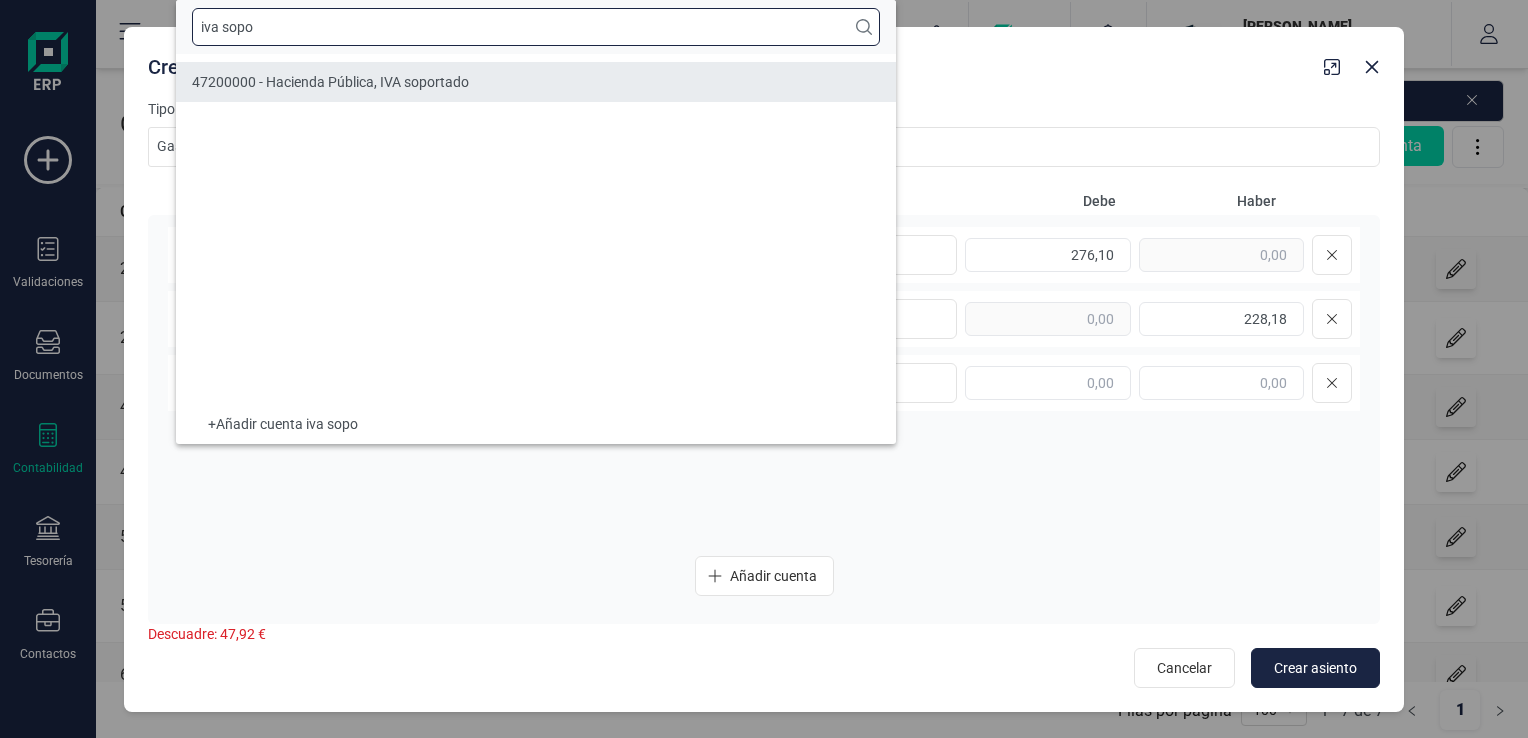 type on "iva sopo" 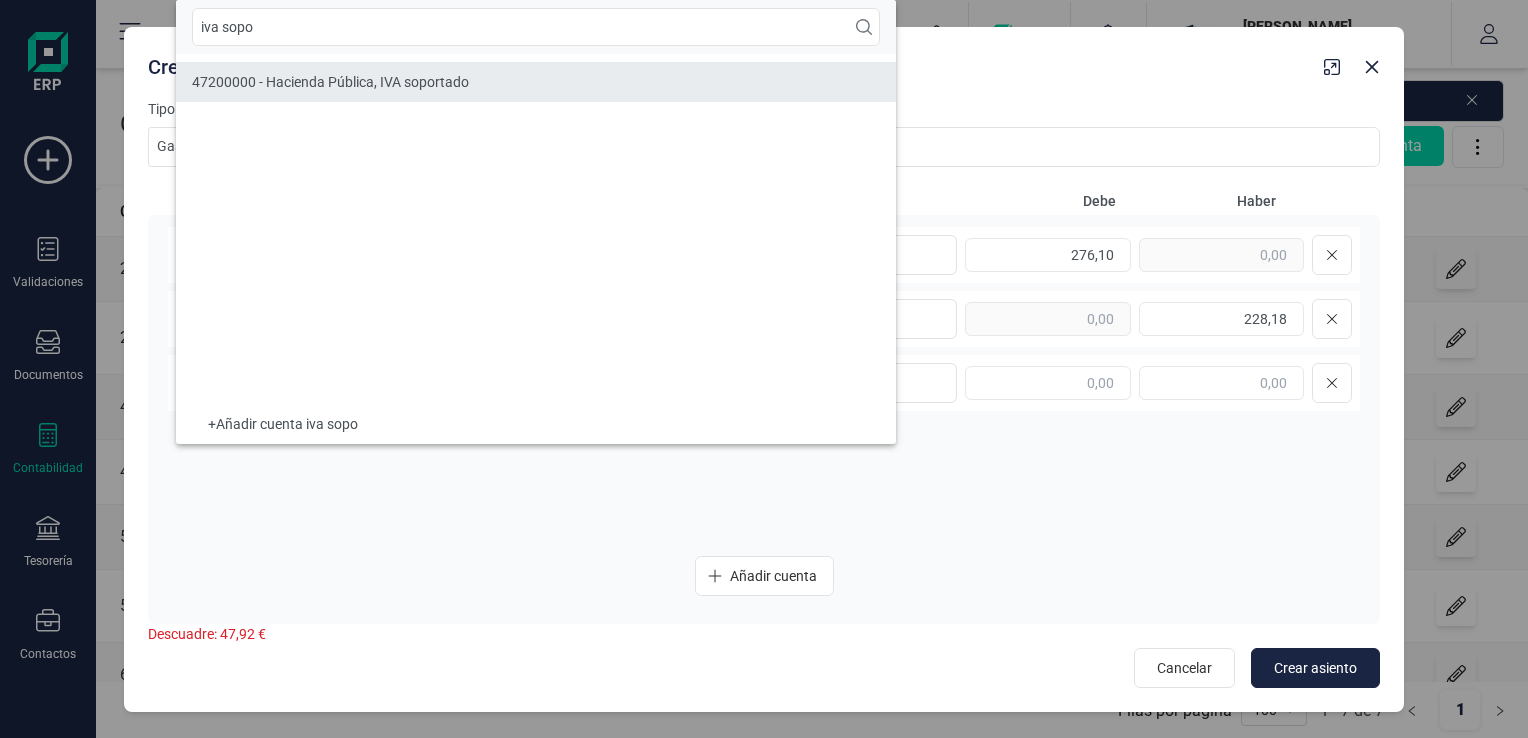 click on "47200000 - Hacienda Pública, IVA soportado" at bounding box center [330, 82] 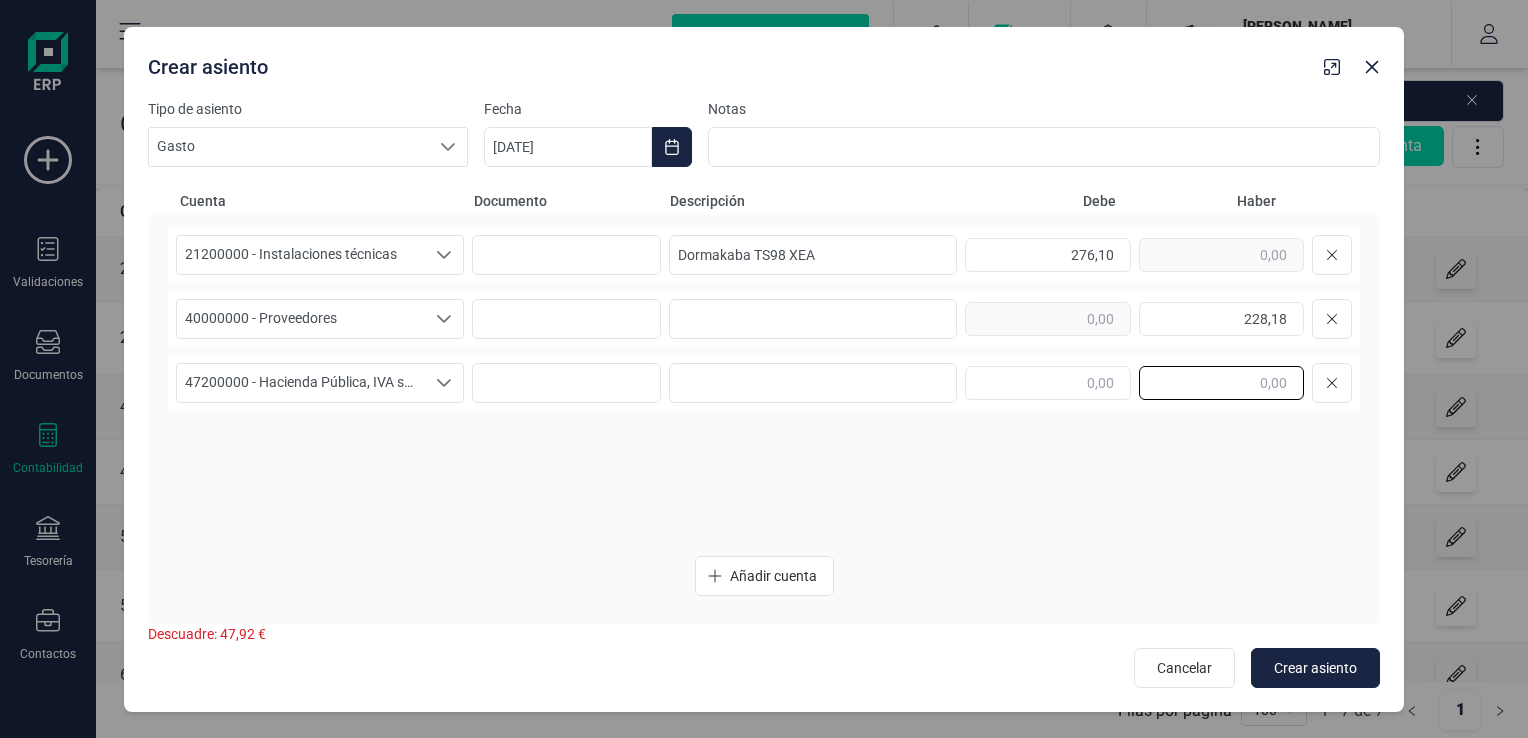 click at bounding box center (1221, 383) 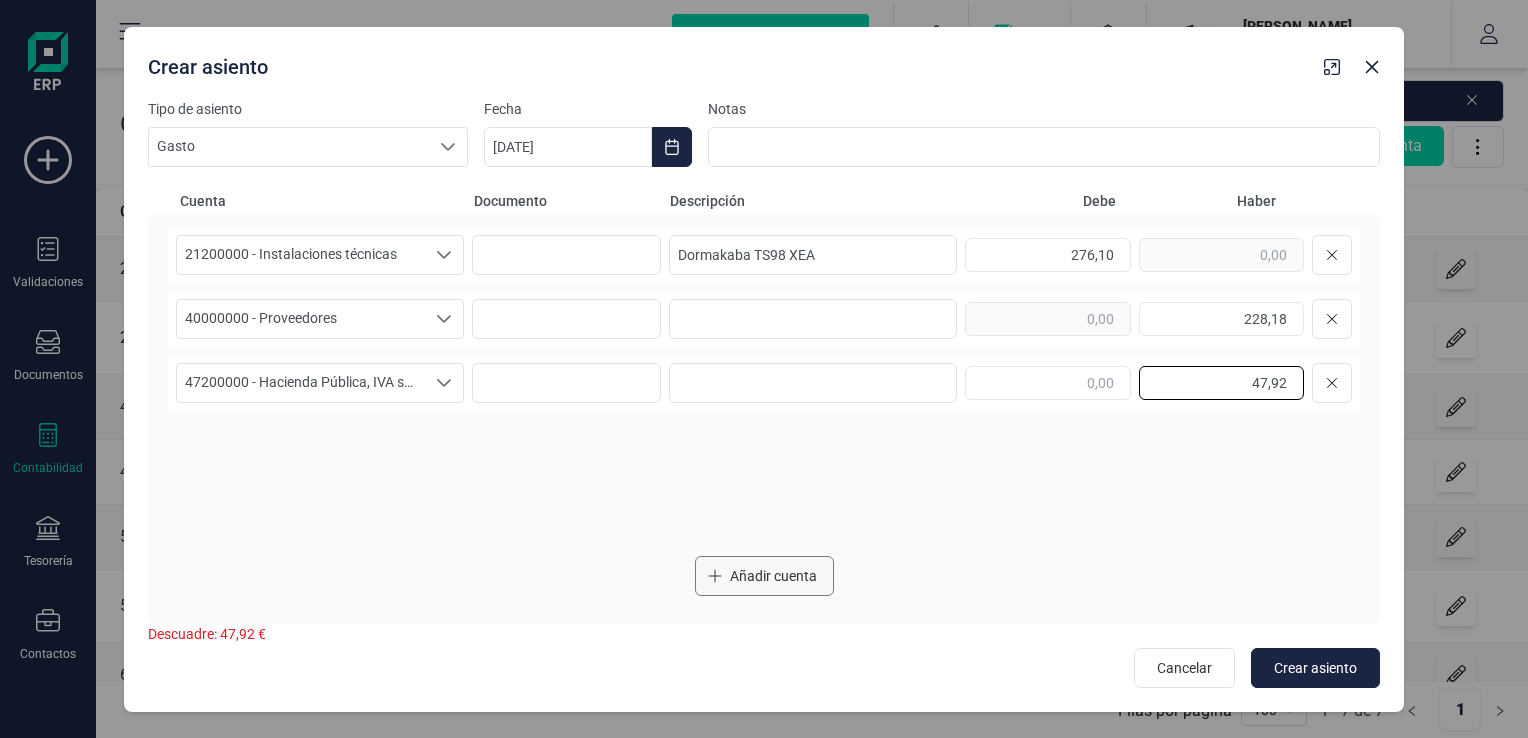 type on "47,92" 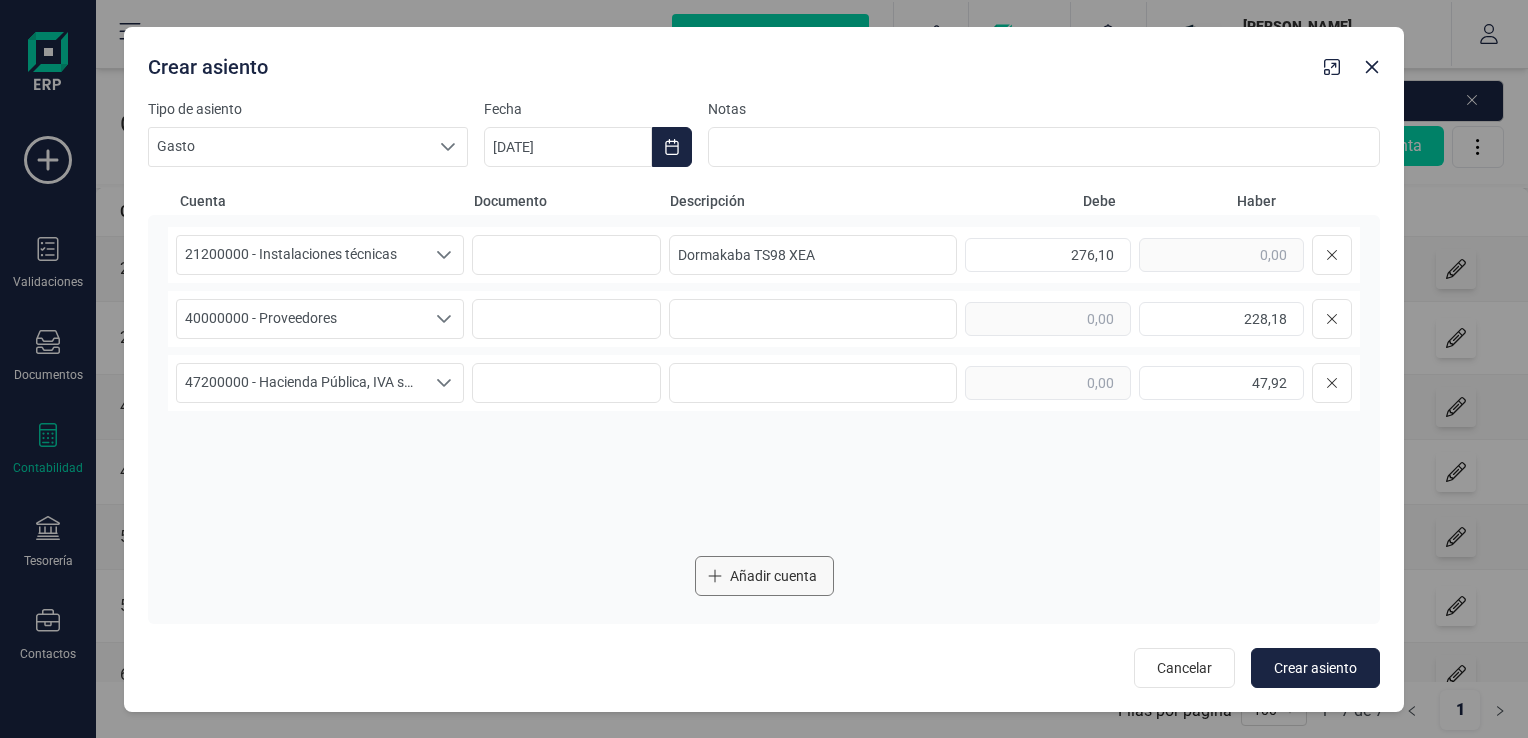 click on "Añadir cuenta" at bounding box center (773, 576) 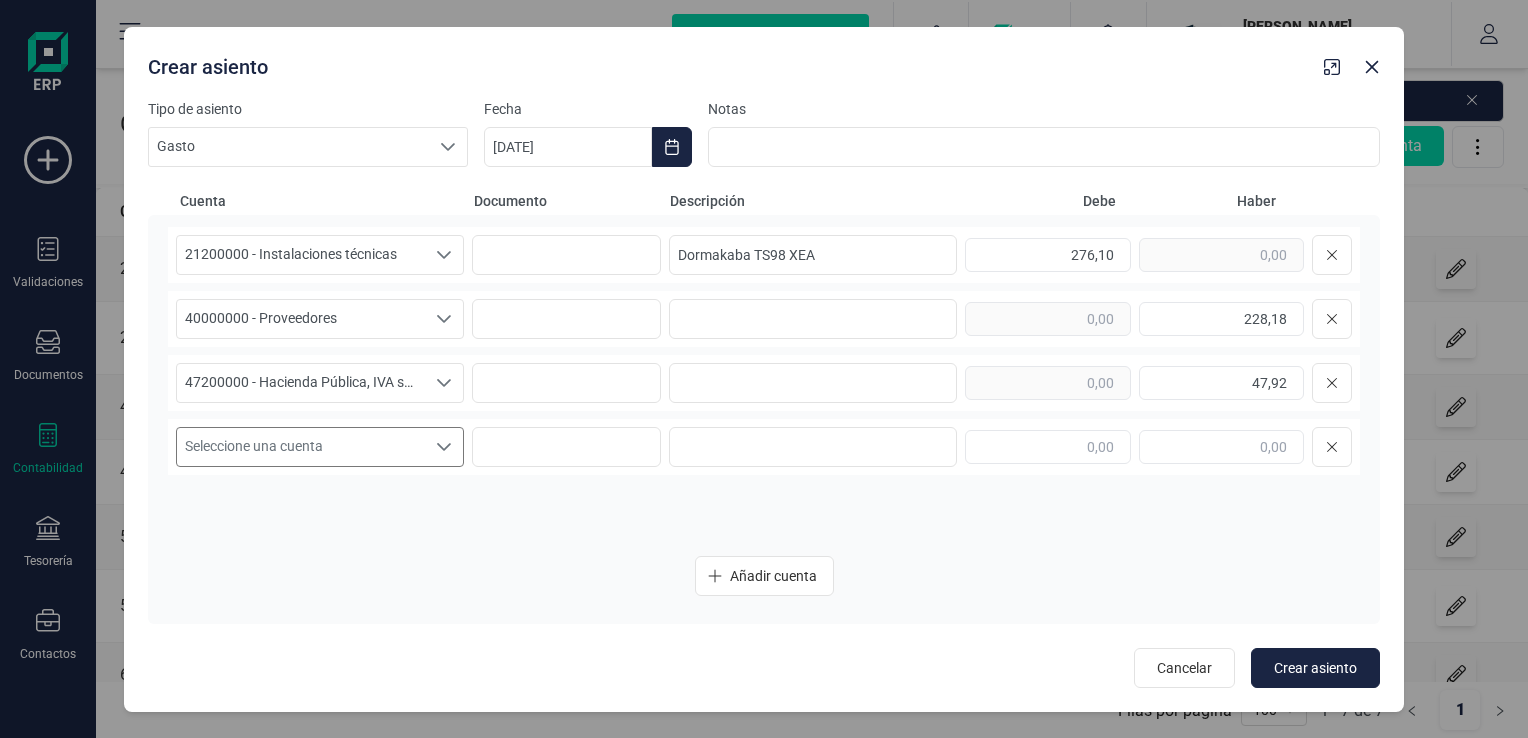 click at bounding box center [444, 447] 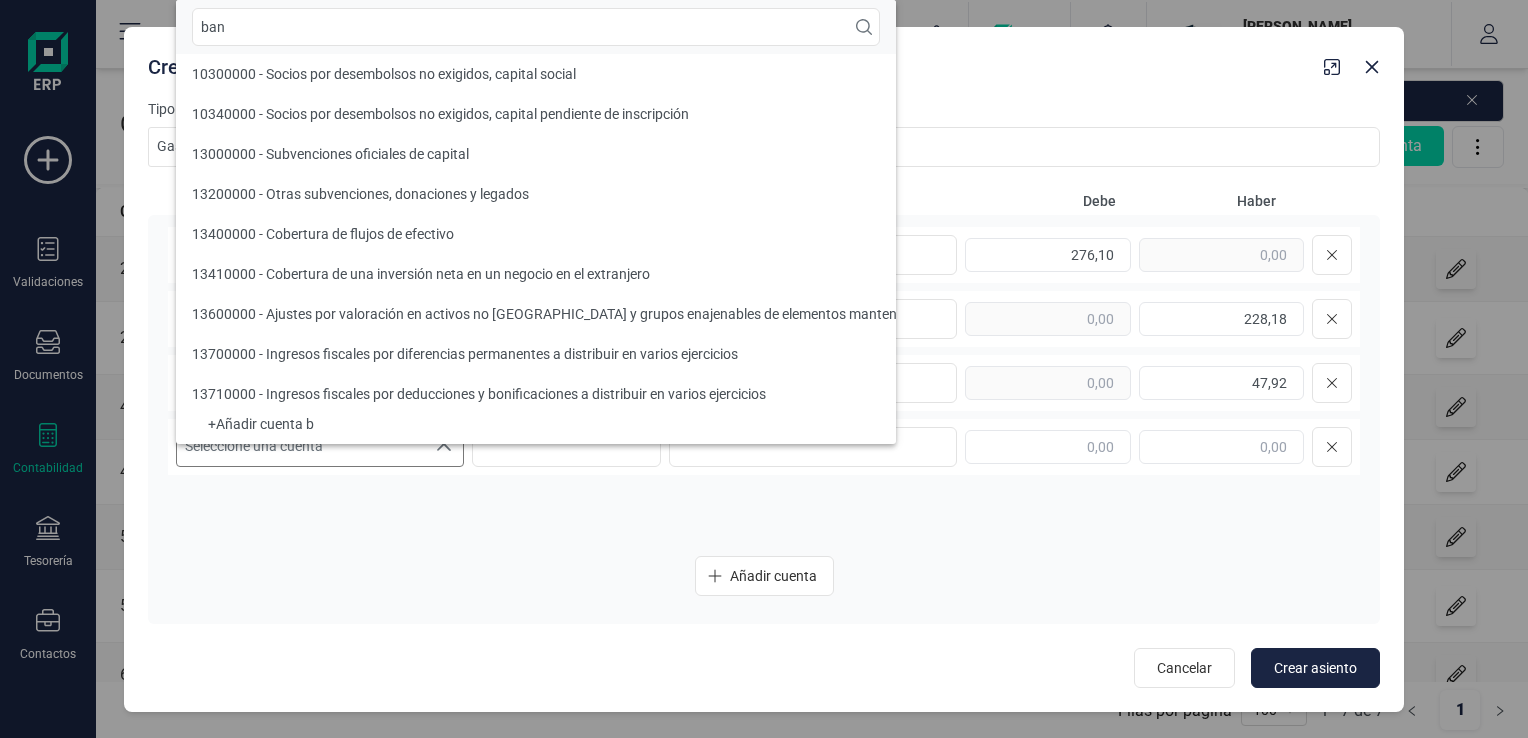 scroll, scrollTop: 0, scrollLeft: 0, axis: both 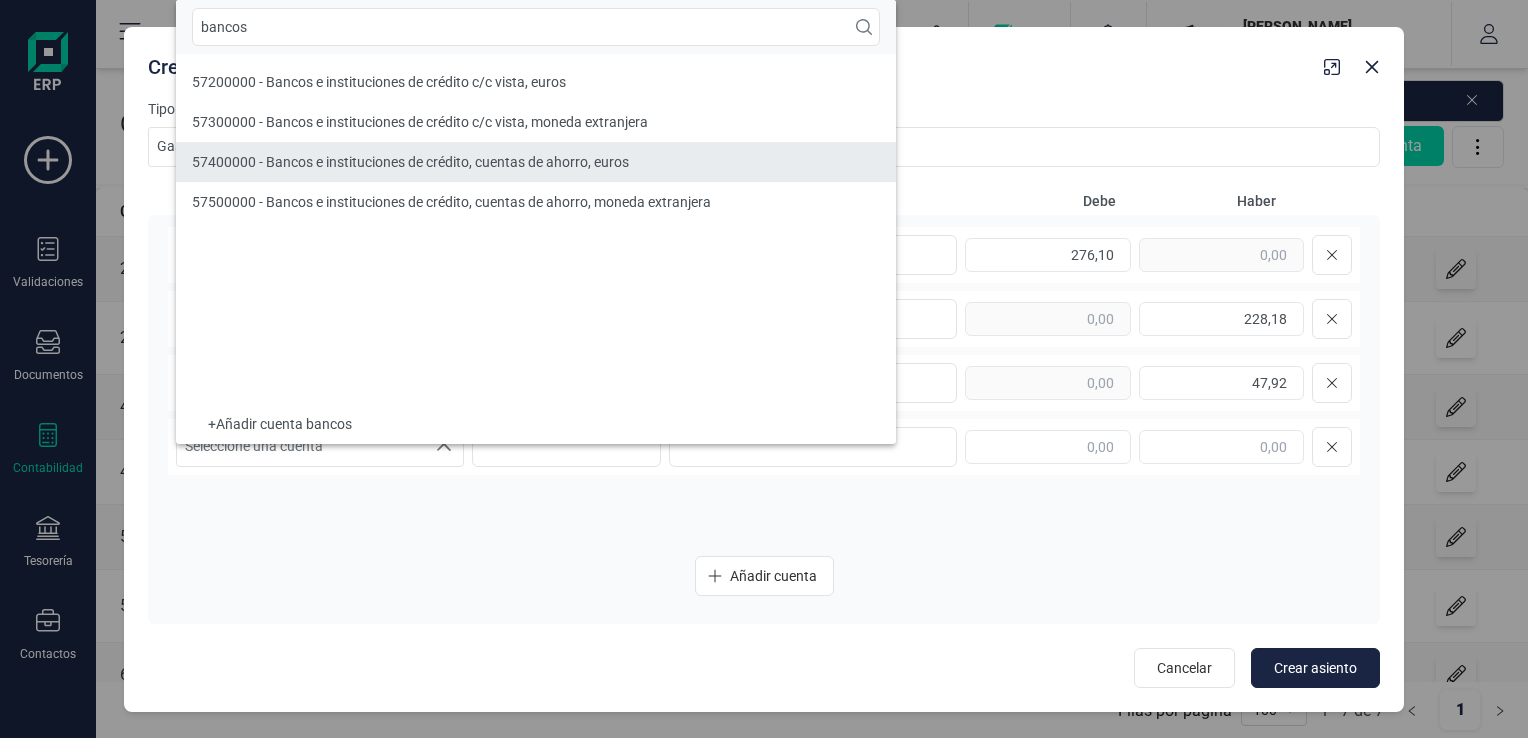 type on "bancos" 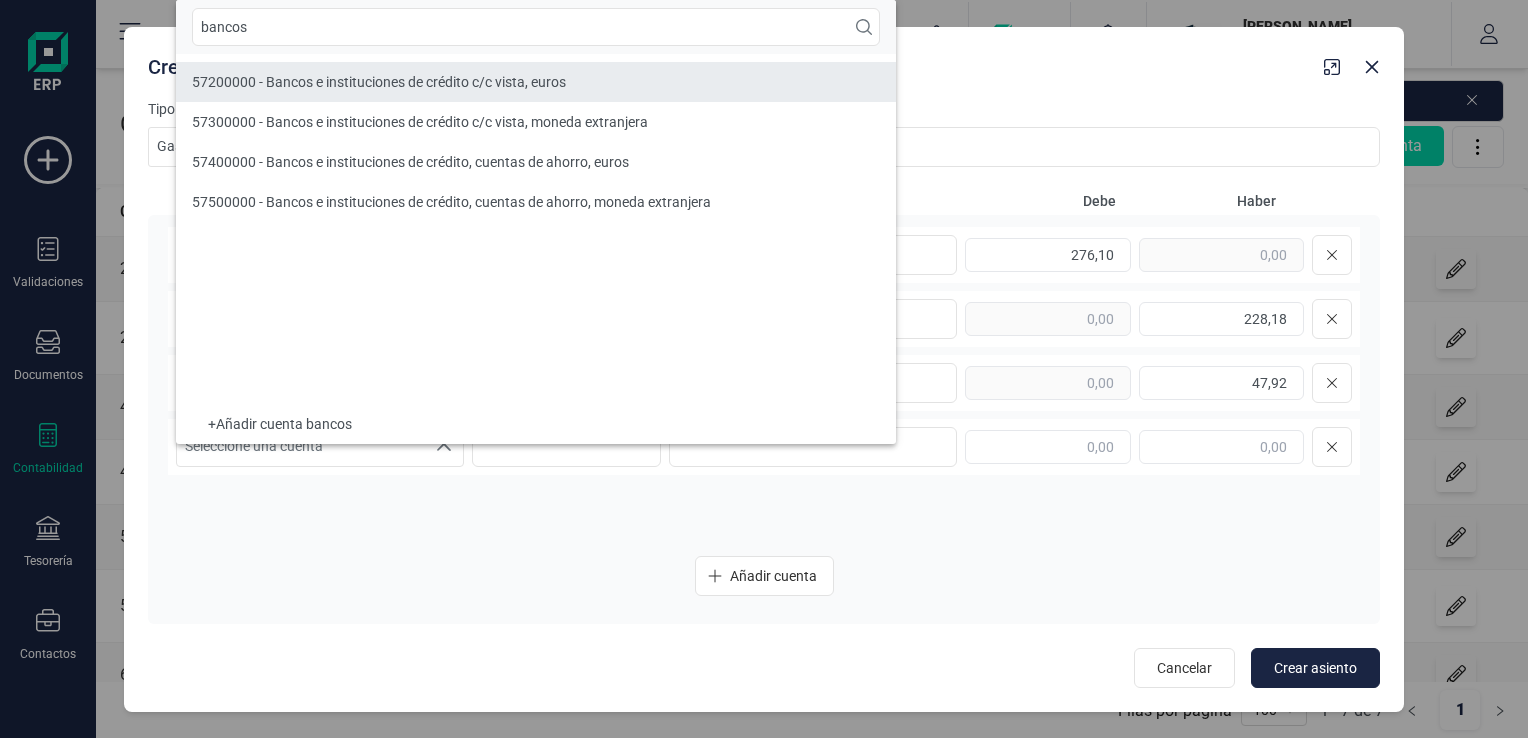 click on "57200000 - Bancos e instituciones de crédito c/c vista, euros" at bounding box center [379, 82] 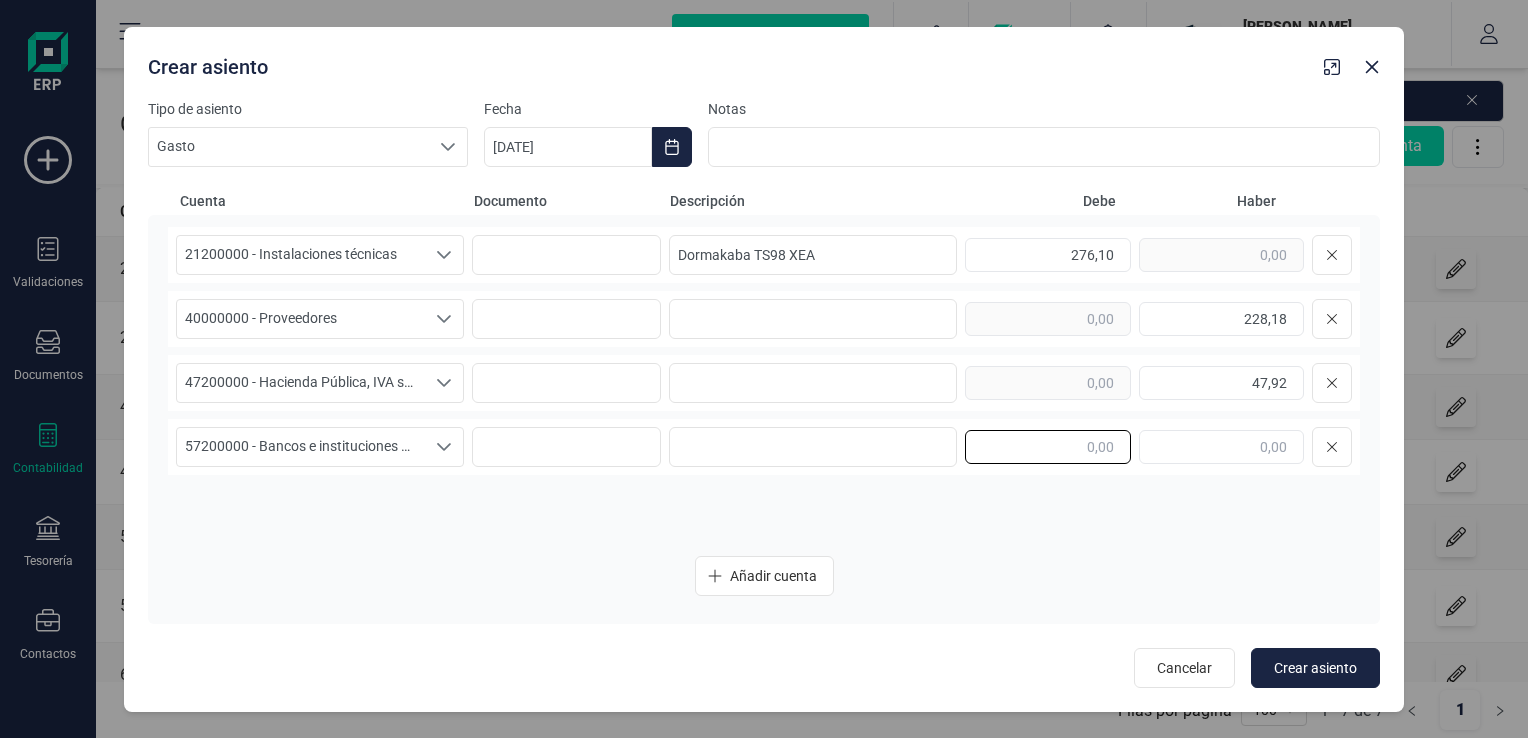 click at bounding box center (1047, 447) 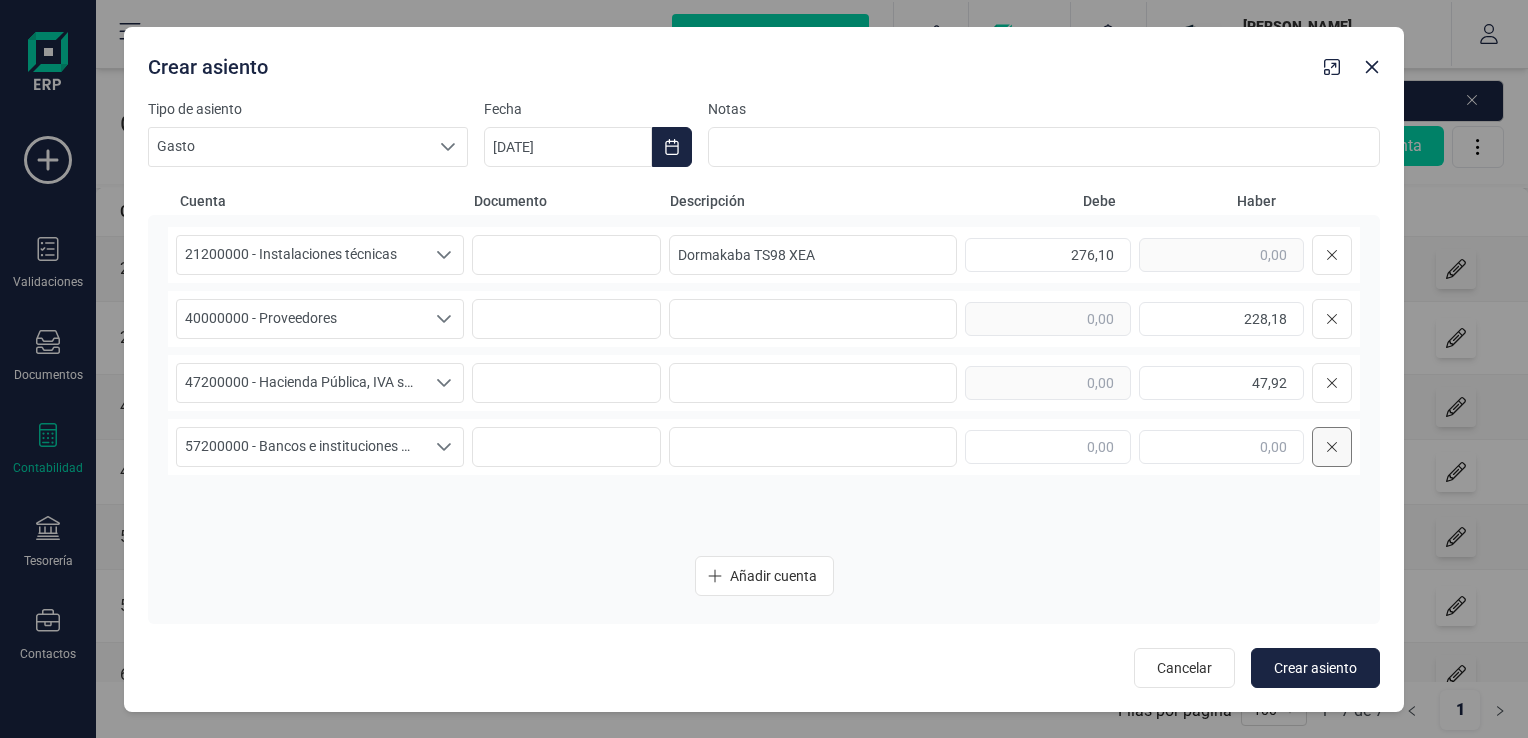 click at bounding box center [1332, 447] 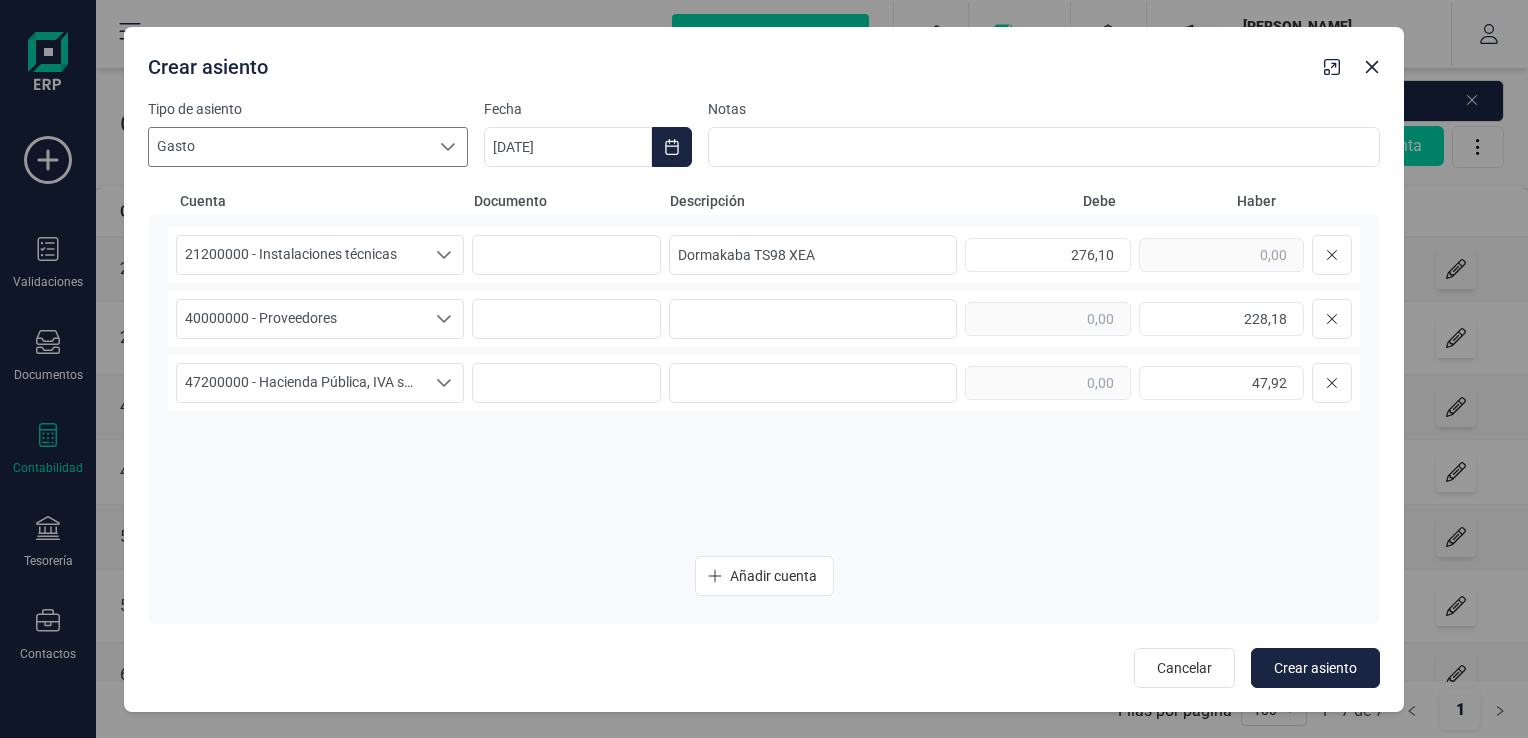 click on "Gasto" at bounding box center (289, 147) 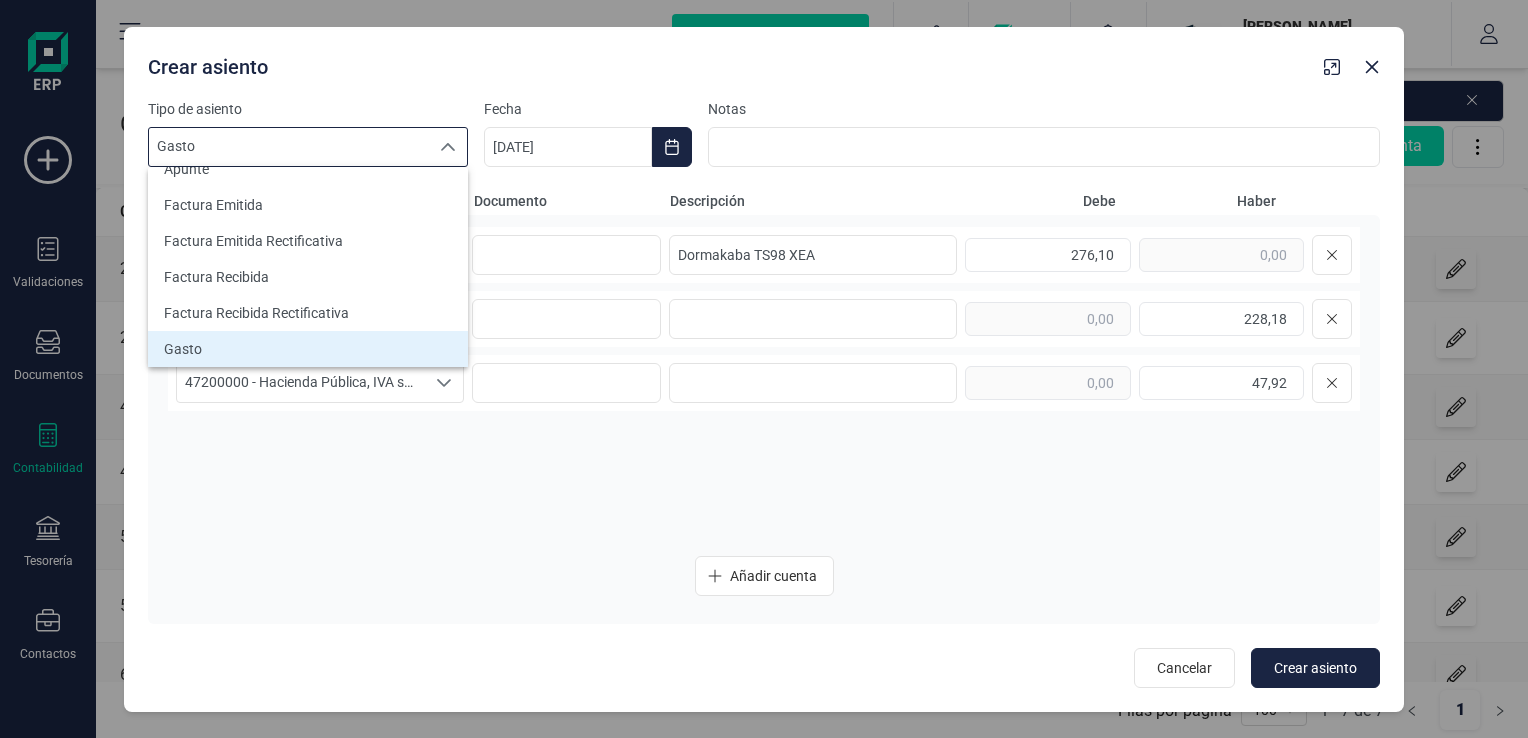 scroll, scrollTop: 8, scrollLeft: 0, axis: vertical 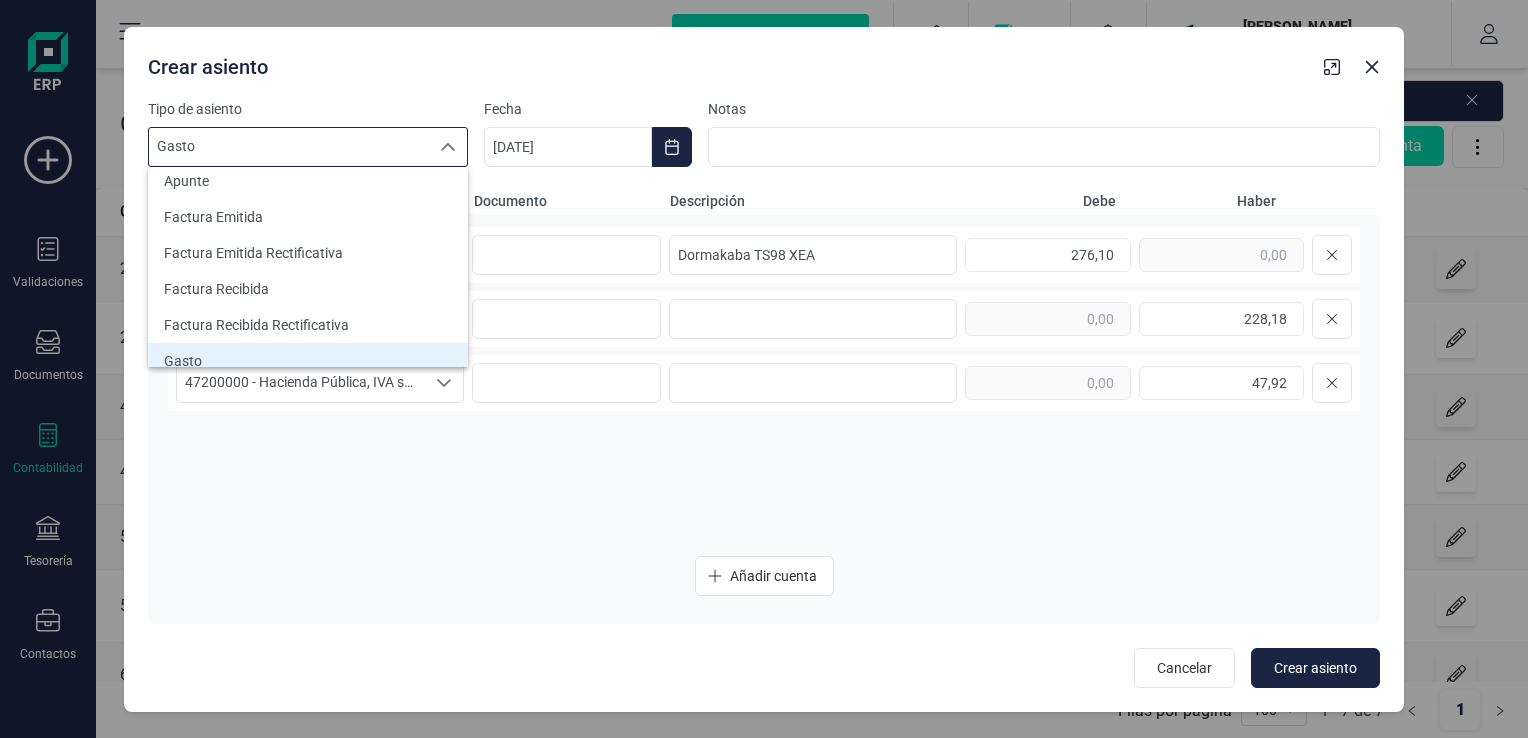 click on "21200000 - Instalaciones técnicas 21200000 - Instalaciones técnicas 21200000 - Instalaciones técnicas Dormakaba TS98 XEA 276,10   40000000 - Proveedores 40000000 - Proveedores 40000000 - Proveedores 228,18   47200000 - Hacienda Pública, IVA soportado 47200000 - Hacienda Pública, IVA soportado 47200000 - Hacienda Pública, IVA soportado 47,92" at bounding box center [764, 383] 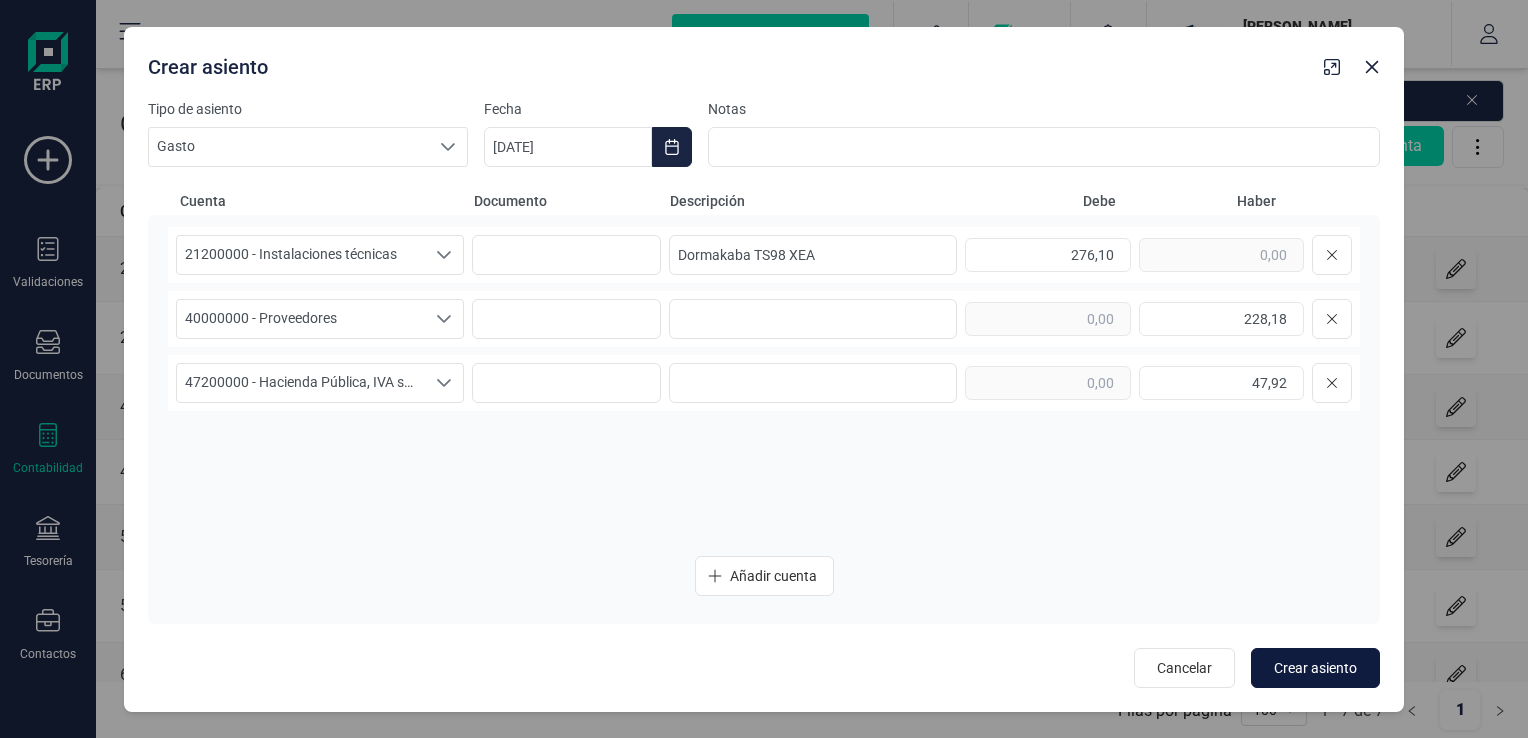click on "Crear asiento" at bounding box center (1315, 668) 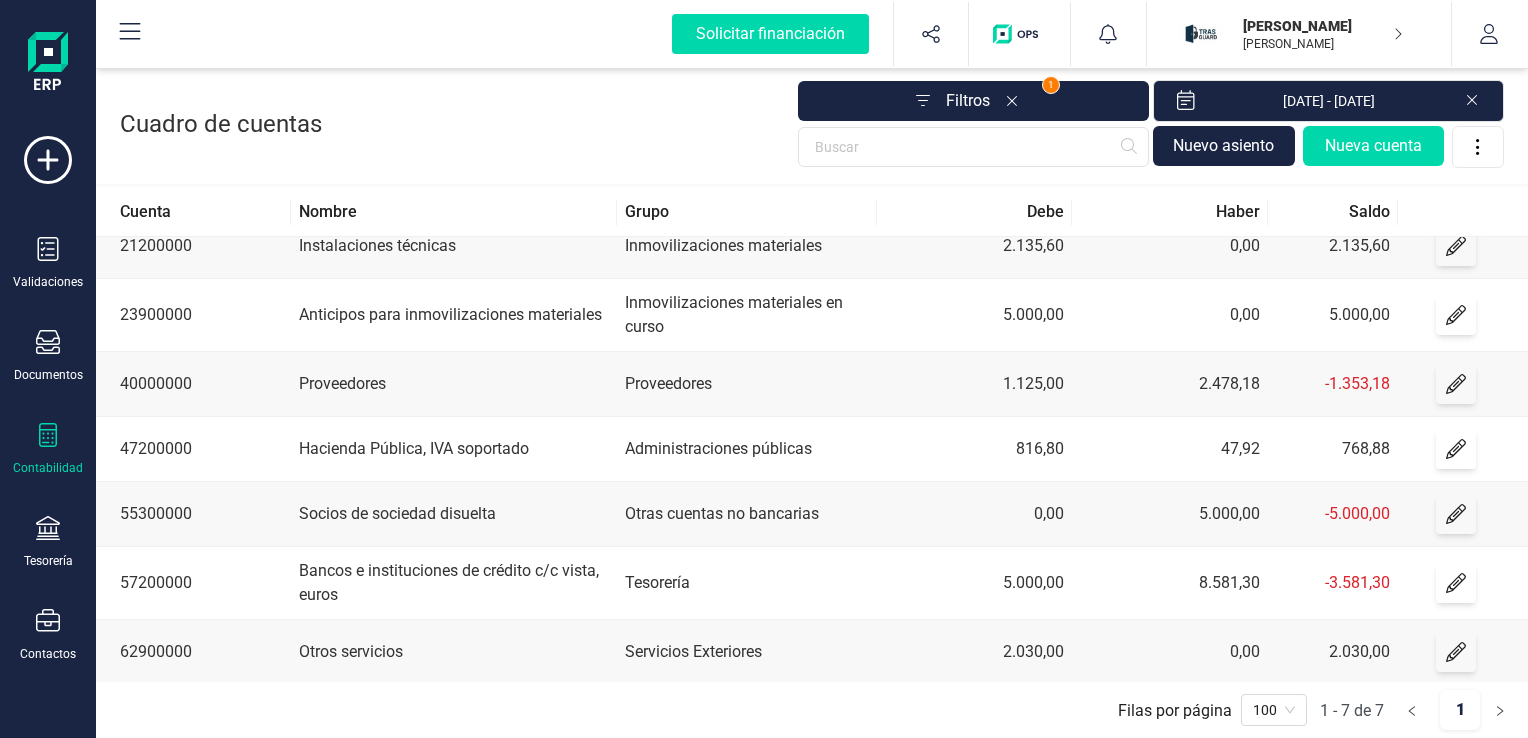 scroll, scrollTop: 0, scrollLeft: 0, axis: both 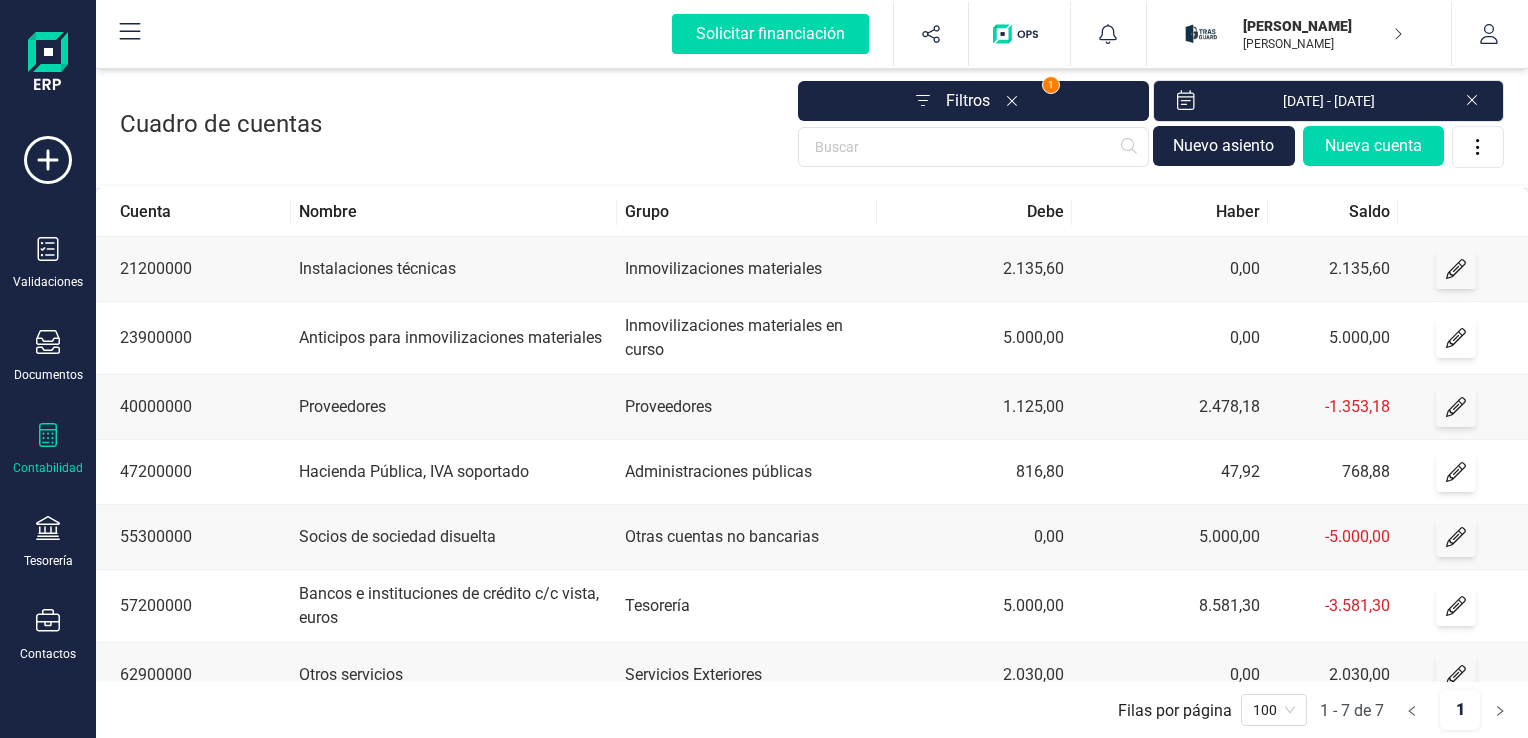 click on "Instalaciones técnicas" at bounding box center [453, 269] 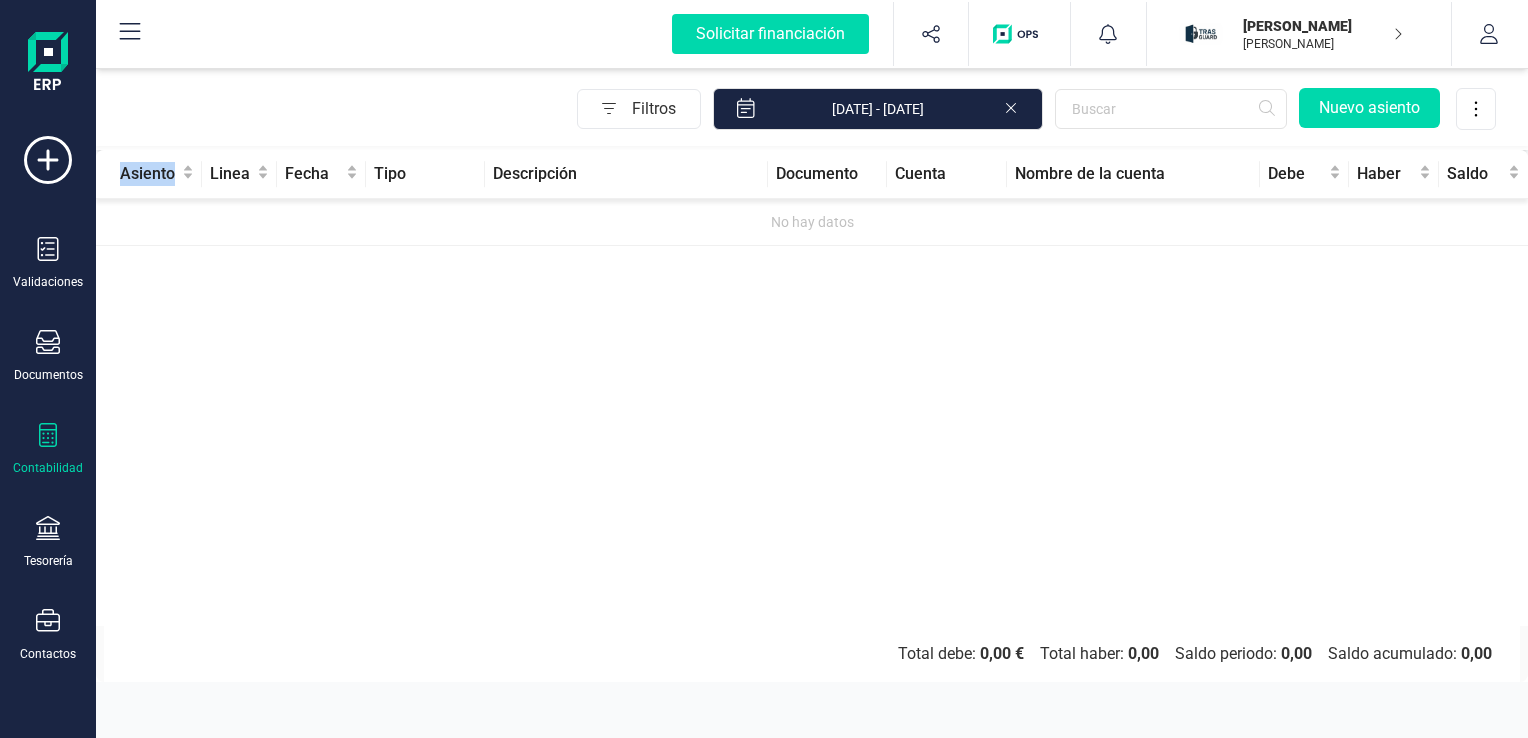 click on "Asiento Linea Fecha Tipo Descripción Documento Cuenta Nombre de la cuenta Debe Haber Saldo No hay datos" at bounding box center (812, 388) 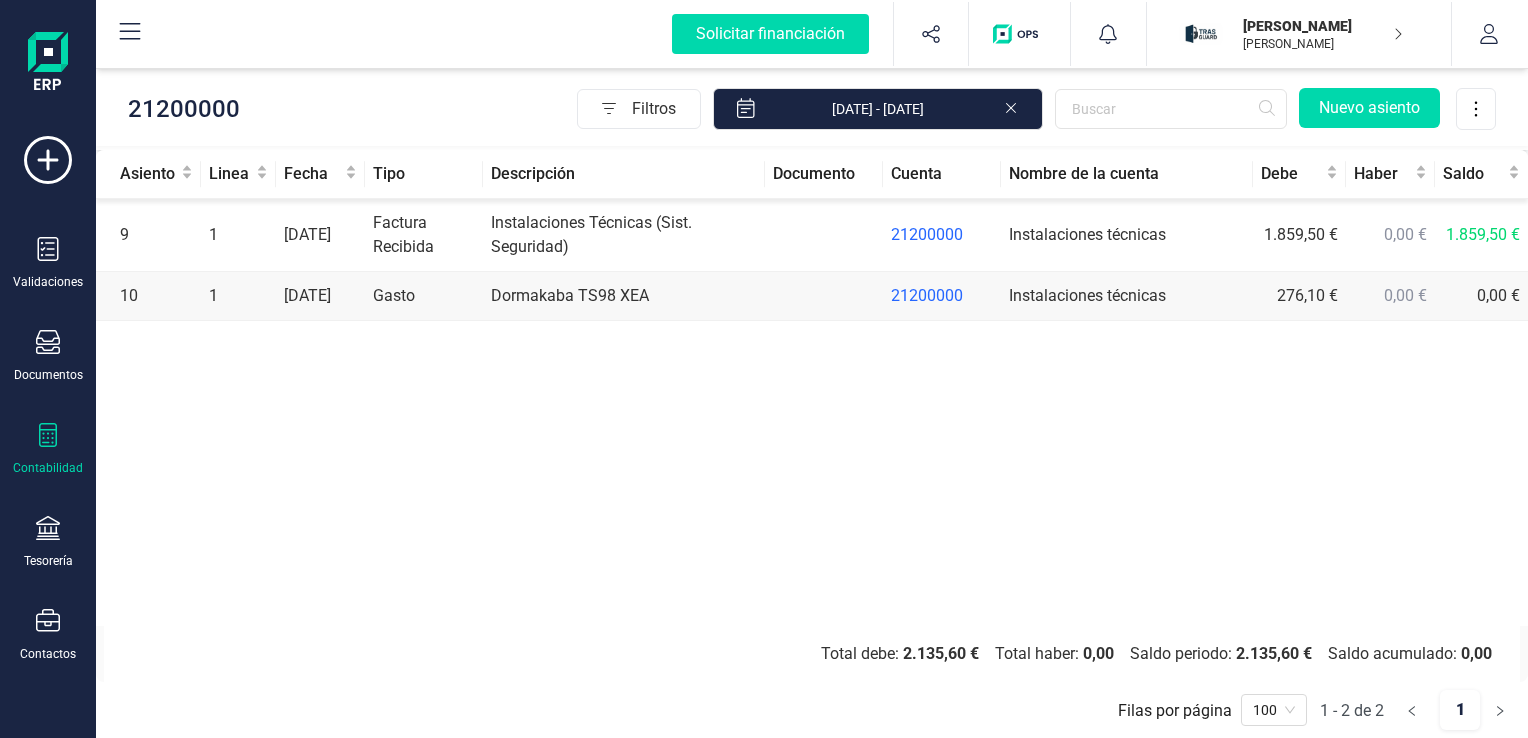 click at bounding box center [824, 296] 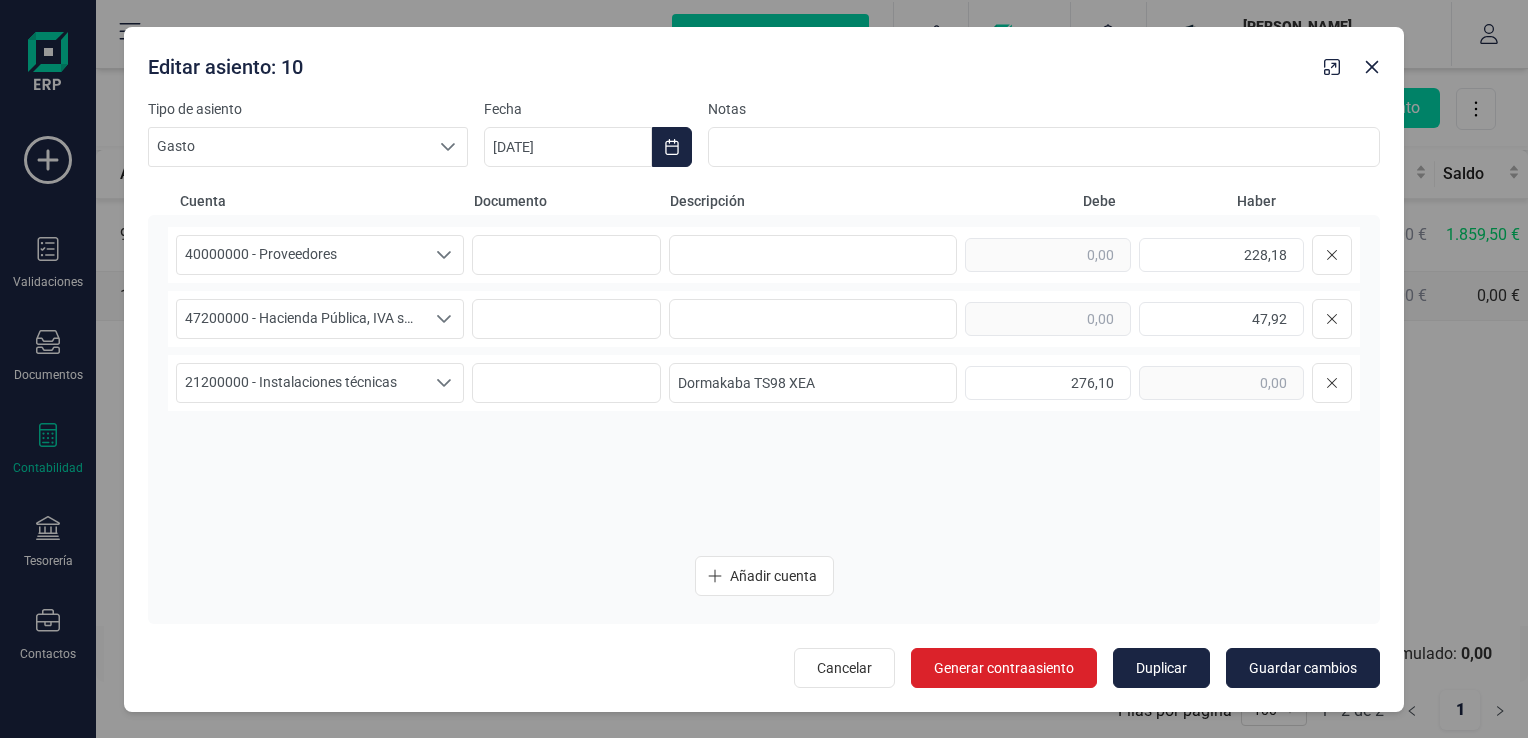 click on "Solicitar financiación Importaciones completadas   0 / 0 [PERSON_NAME] [PERSON_NAME] PUERTA [PERSON_NAME] PUERTA [PERSON_NAME] PUERTA empresa Seleccione la empresa a usar [PERSON_NAME] PUERTA empresa Perfil empresa Gestión usuarios Flujo de aprobaciones Gestión categorías contabilidad Impuestos Cuentas contables Cierre contable usuario Mis datos Mis empresas Cerrar sesión 21200000 Filtros [DATE] - [DATE] Nuevo asiento Asiento Linea Fecha Tipo Descripción Documento Cuenta Nombre de la cuenta Debe Haber Saldo 9 1 [DATE] Factura Recibida Instalaciones Técnicas (Sist. Seguridad) 21200000 Instalaciones técnicas 1.859,50 € 0,00 € 1.859,50 € 10 1 [DATE] Gasto Dormakaba TS98 XEA 21200000 Instalaciones técnicas 276,10 € 0,00 € 0,00 € Total debe:   2.135,60 € Total haber:   0,00 Saldo periodo:   2.135,60 € Saldo acumulado:   0,00 Filas por página 1 - 2
de 2 1 100   Solicitar financiación Validaciones Documentos Documentos Pedidos" at bounding box center (764, 369) 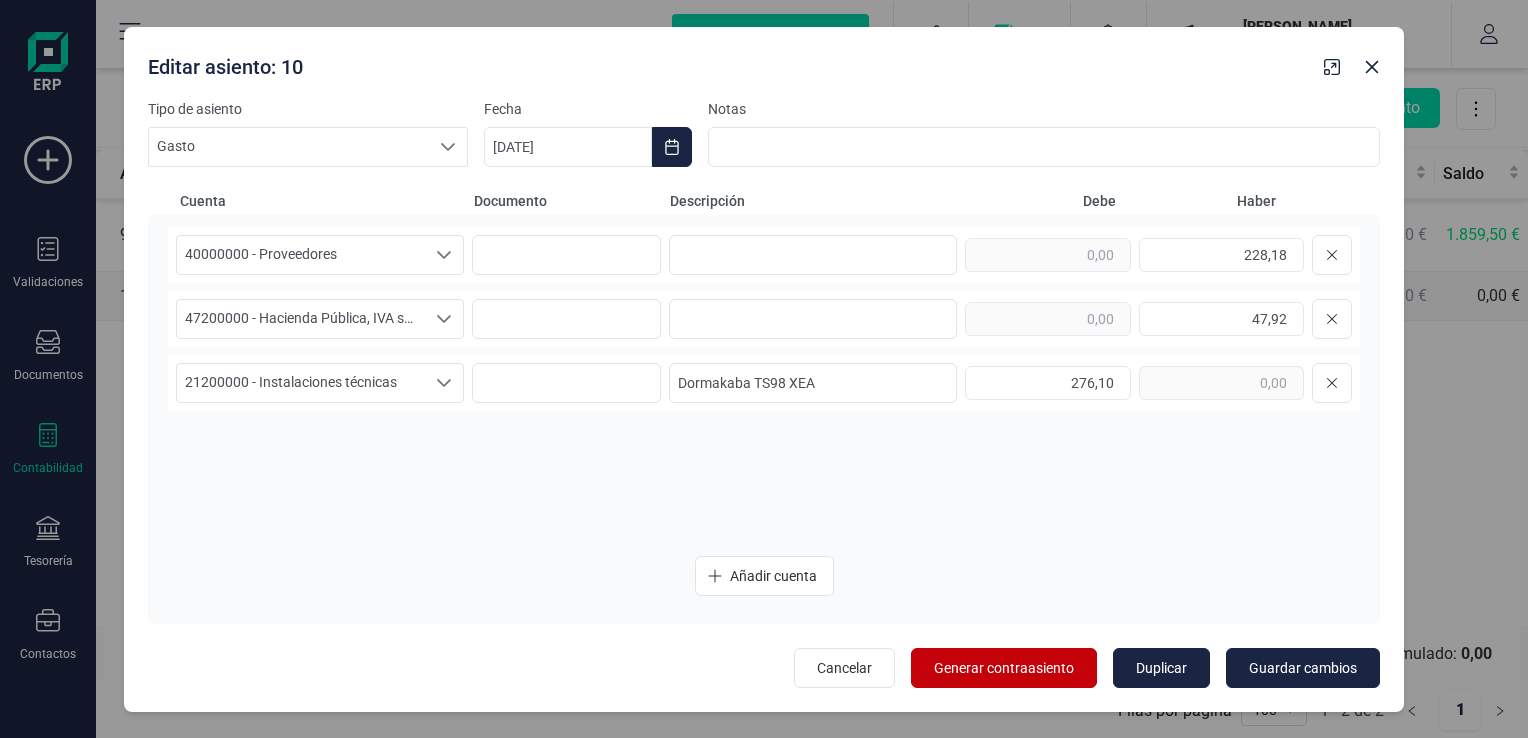 click on "Generar contraasiento" at bounding box center [1004, 668] 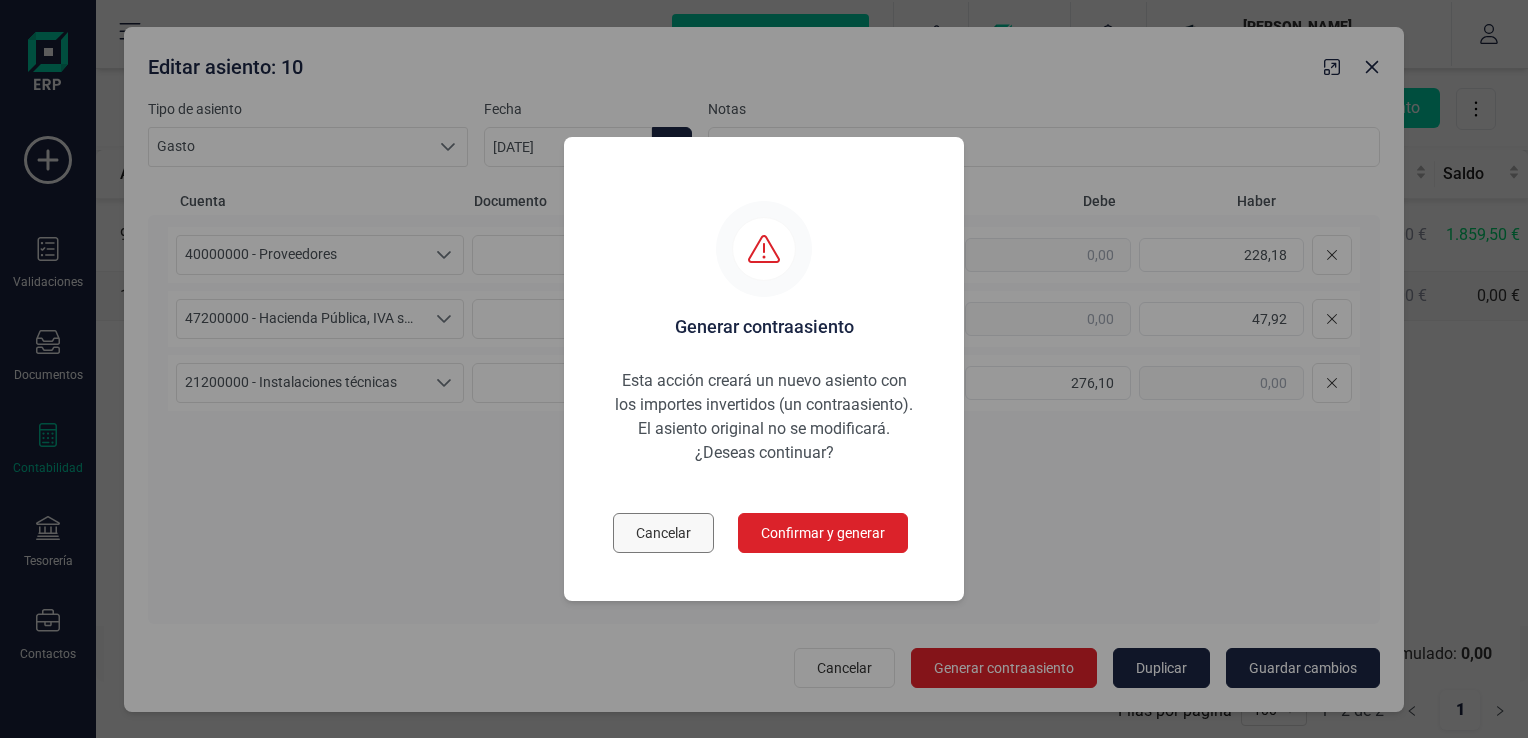 click on "Cancelar" at bounding box center [663, 533] 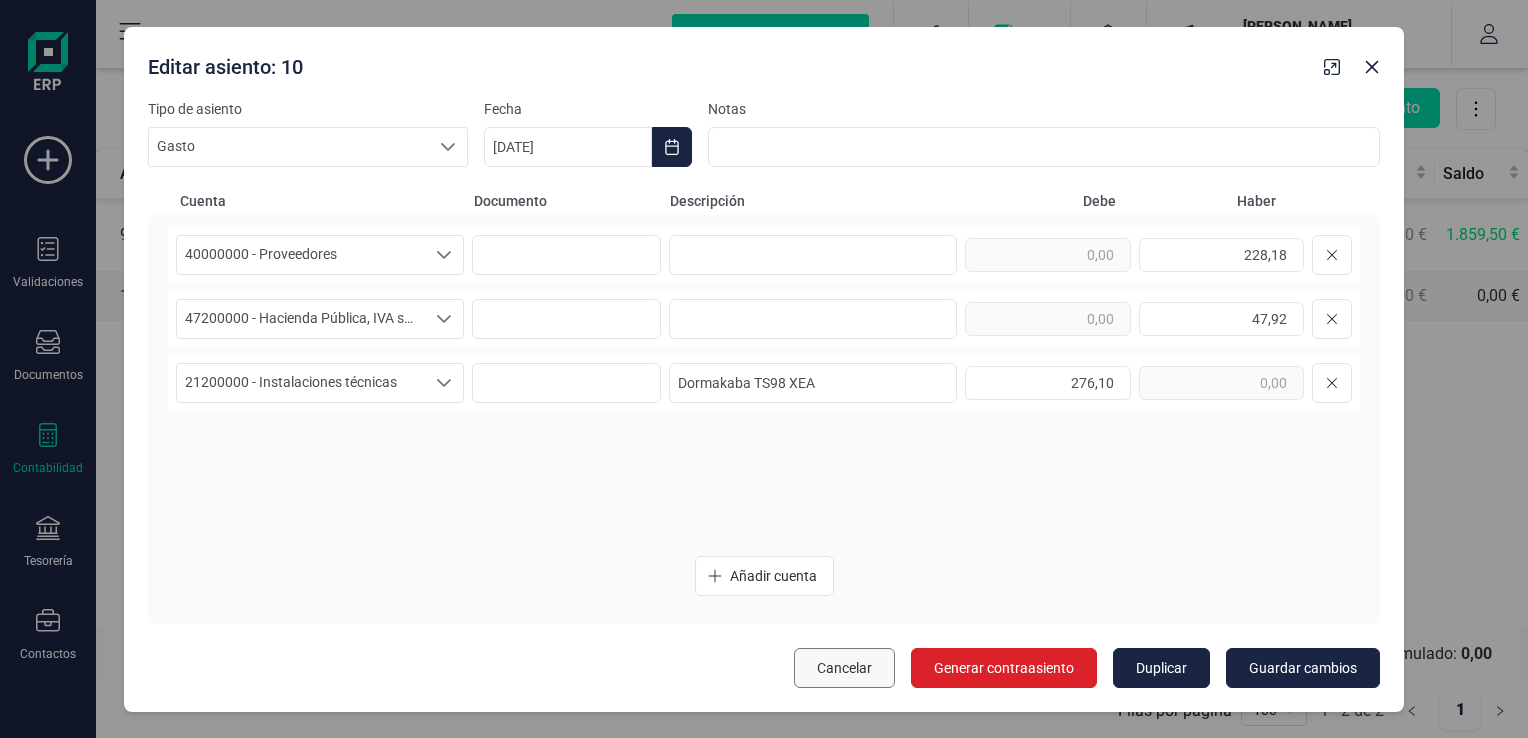 click on "Cancelar" at bounding box center [844, 668] 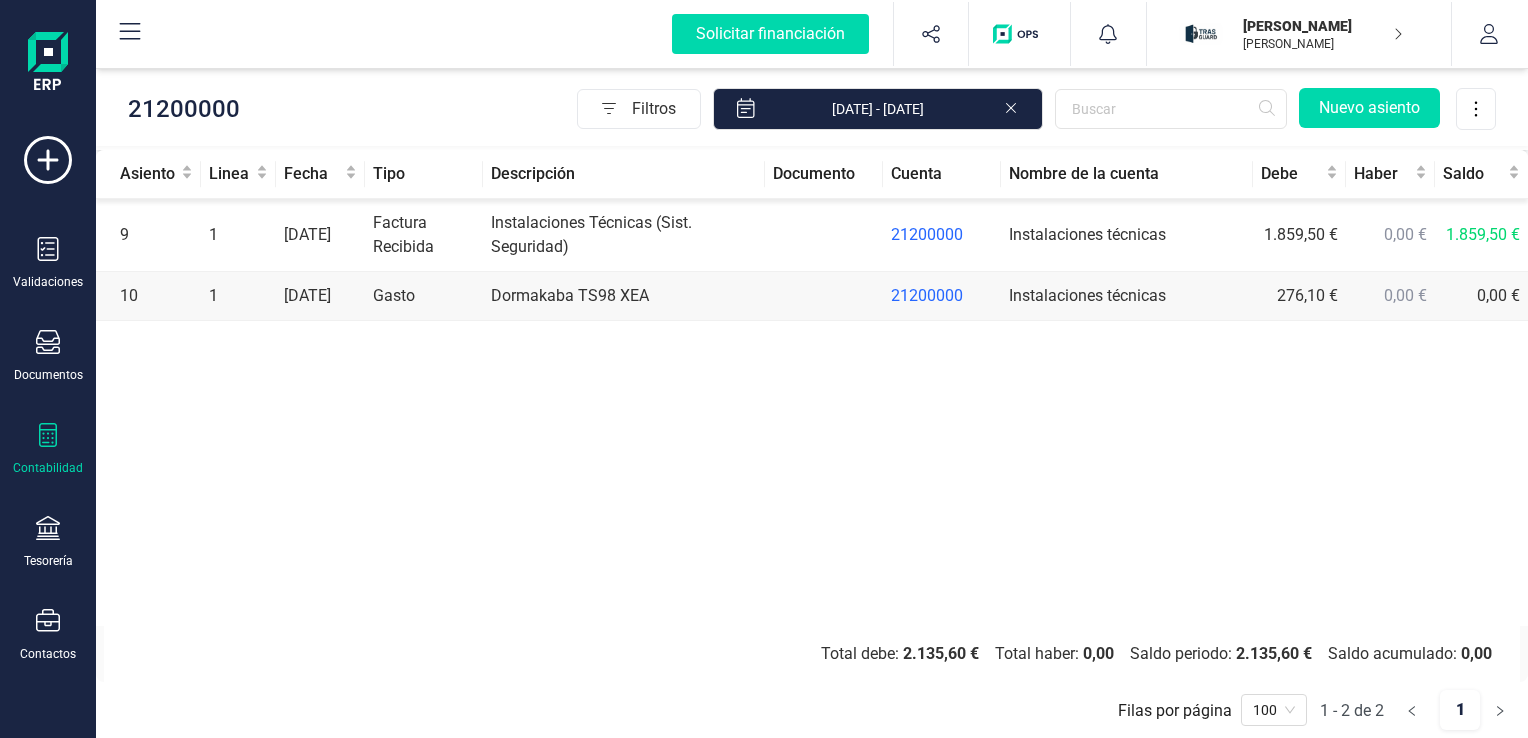 click on "21200000" at bounding box center [942, 235] 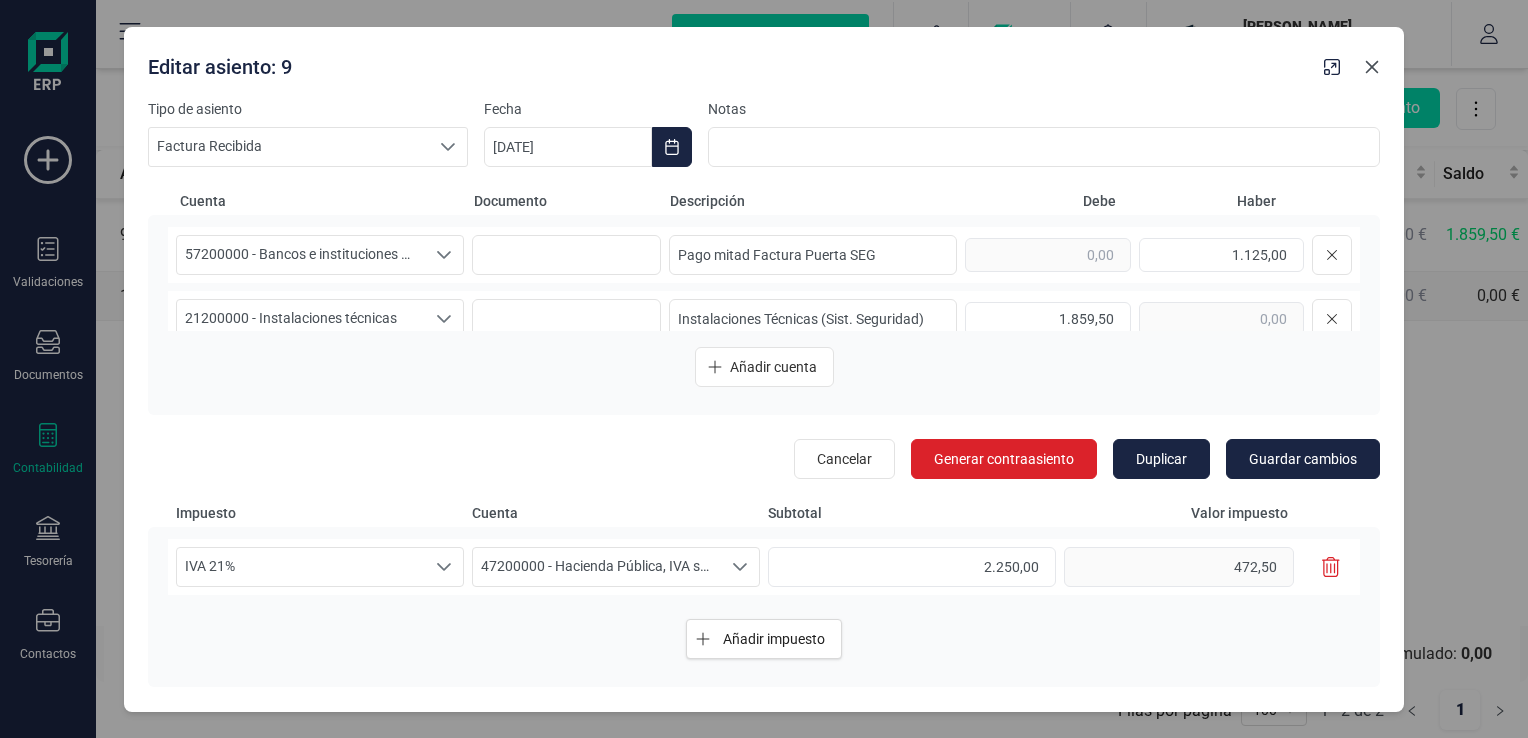 click 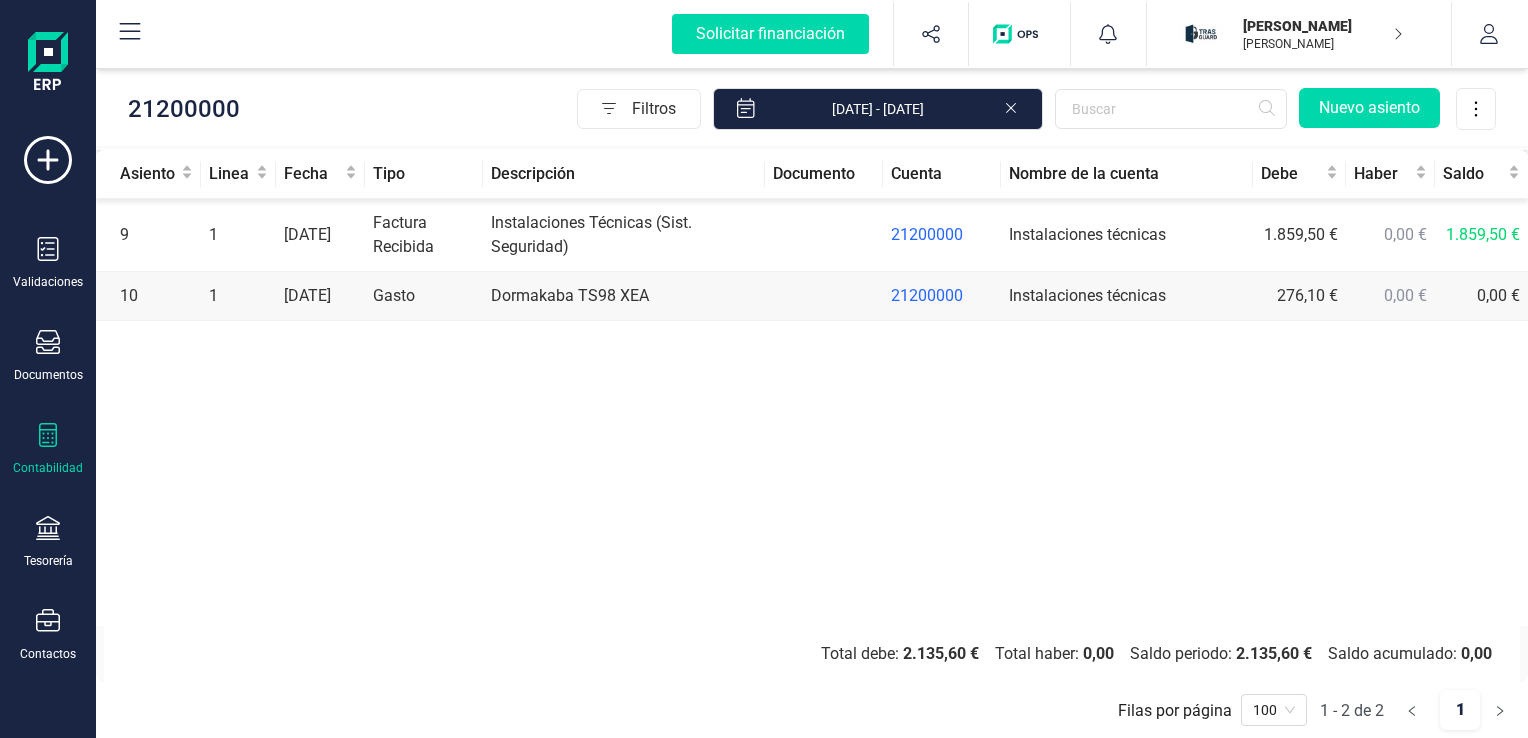click at bounding box center [824, 296] 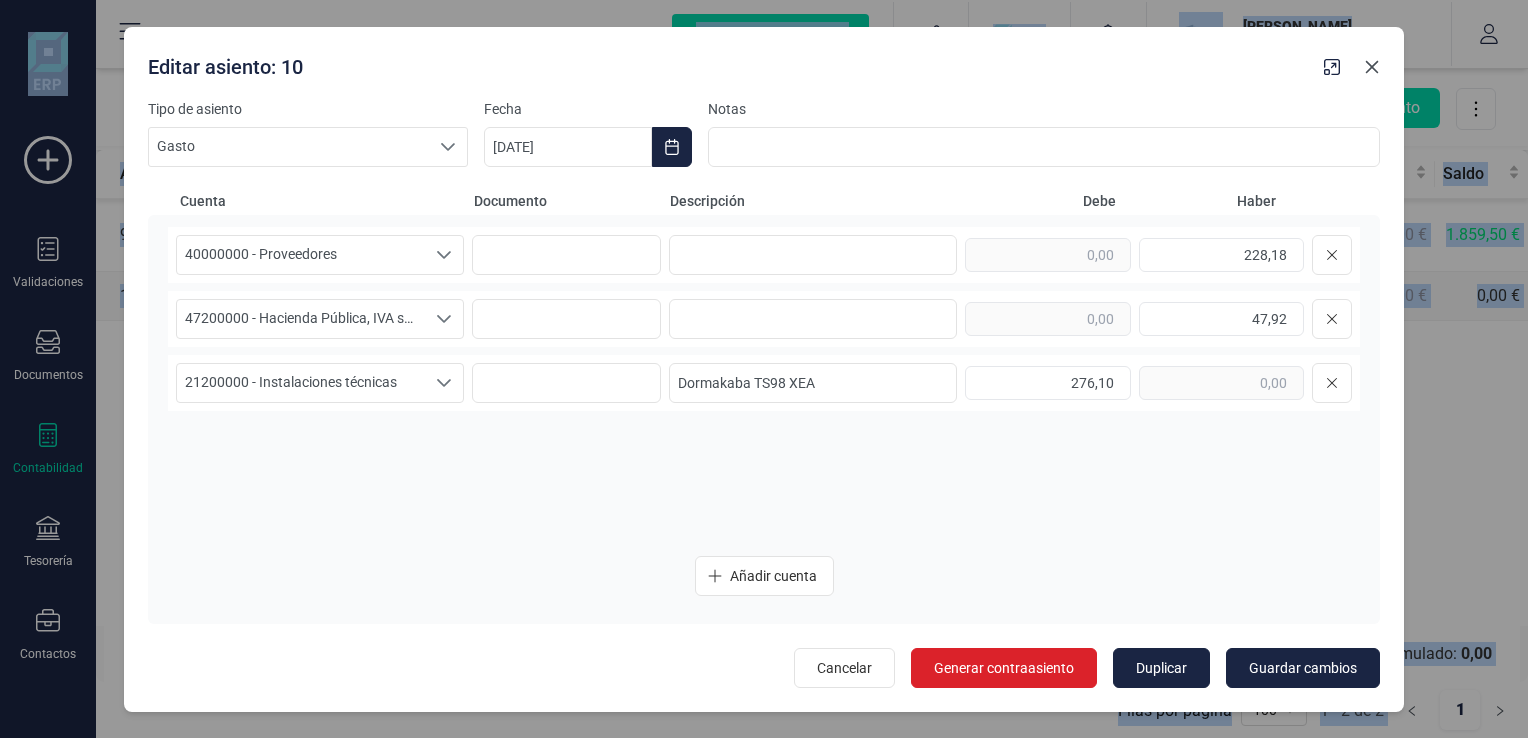 click on "47200000 - Hacienda Pública, IVA soportado 47200000 - Hacienda Pública, IVA soportado 47200000 - Hacienda Pública, IVA soportado 47,92" at bounding box center (764, 319) 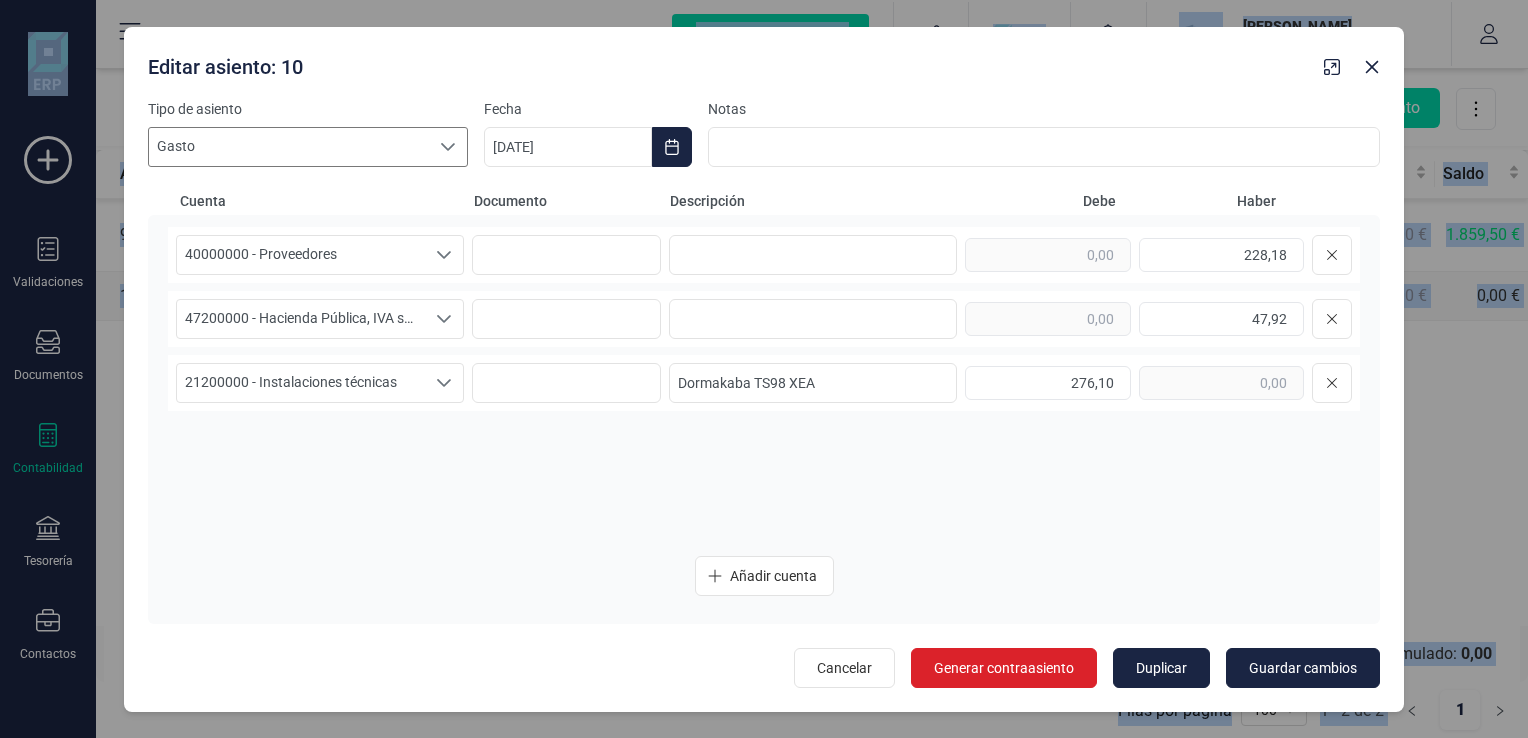 click at bounding box center (448, 147) 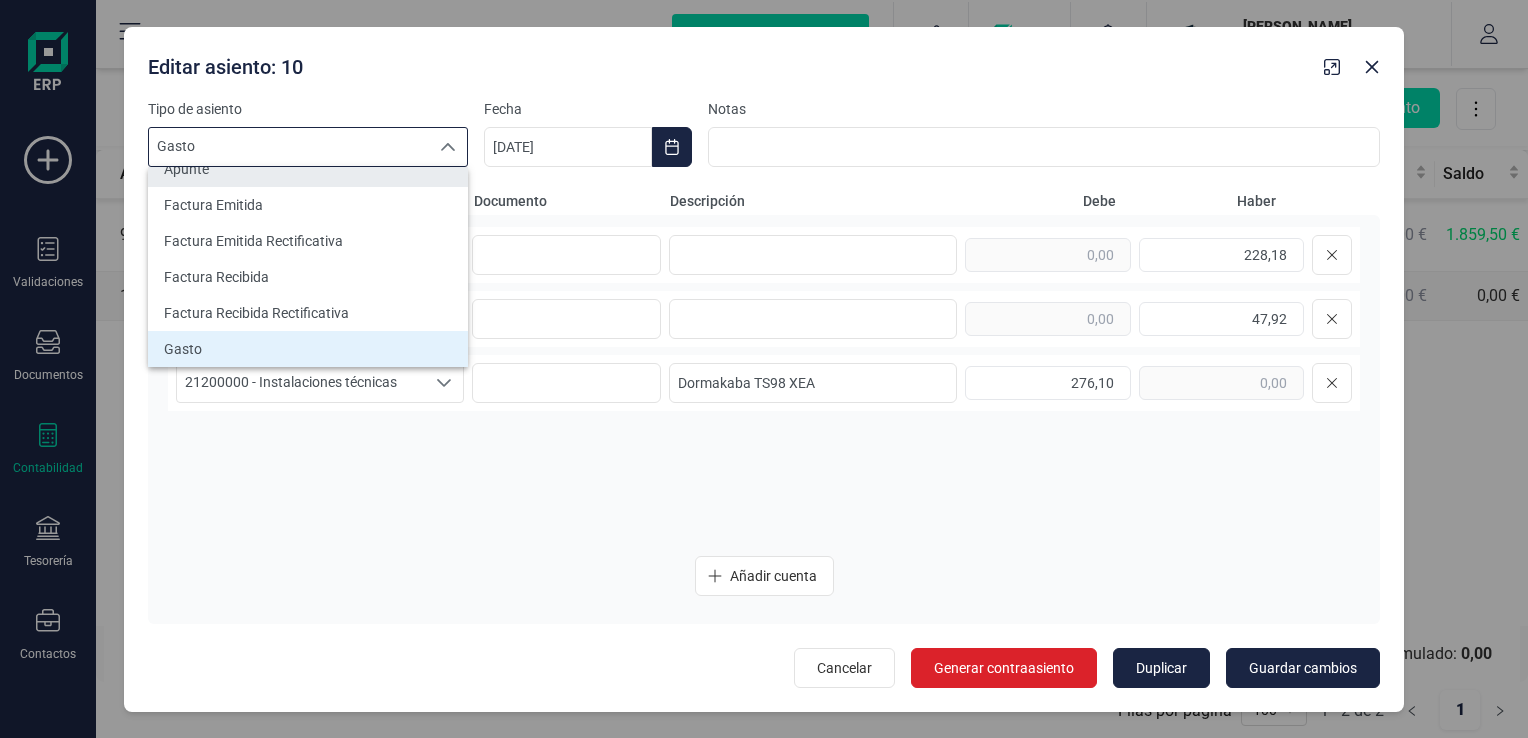 scroll, scrollTop: 8, scrollLeft: 0, axis: vertical 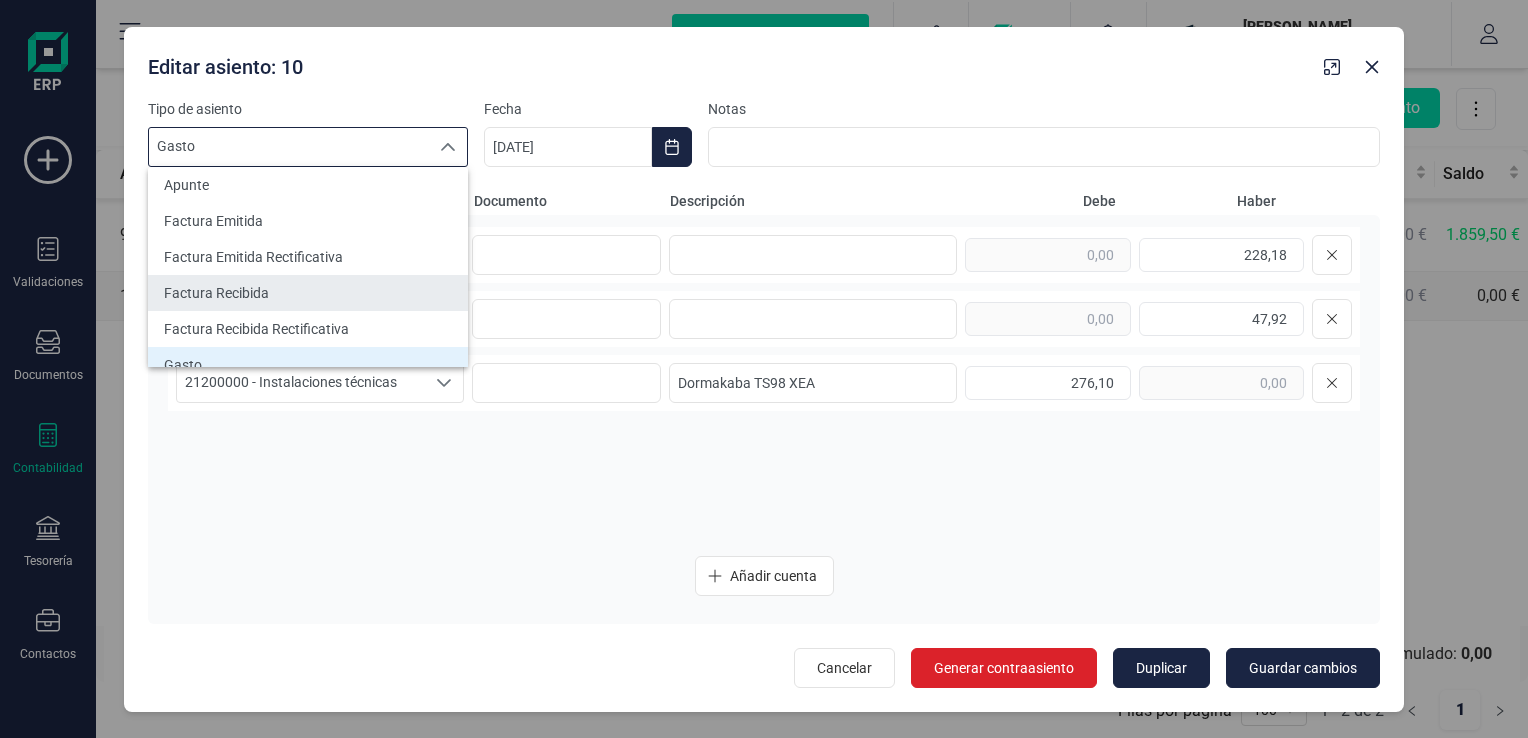 click on "Factura Recibida" at bounding box center (308, 293) 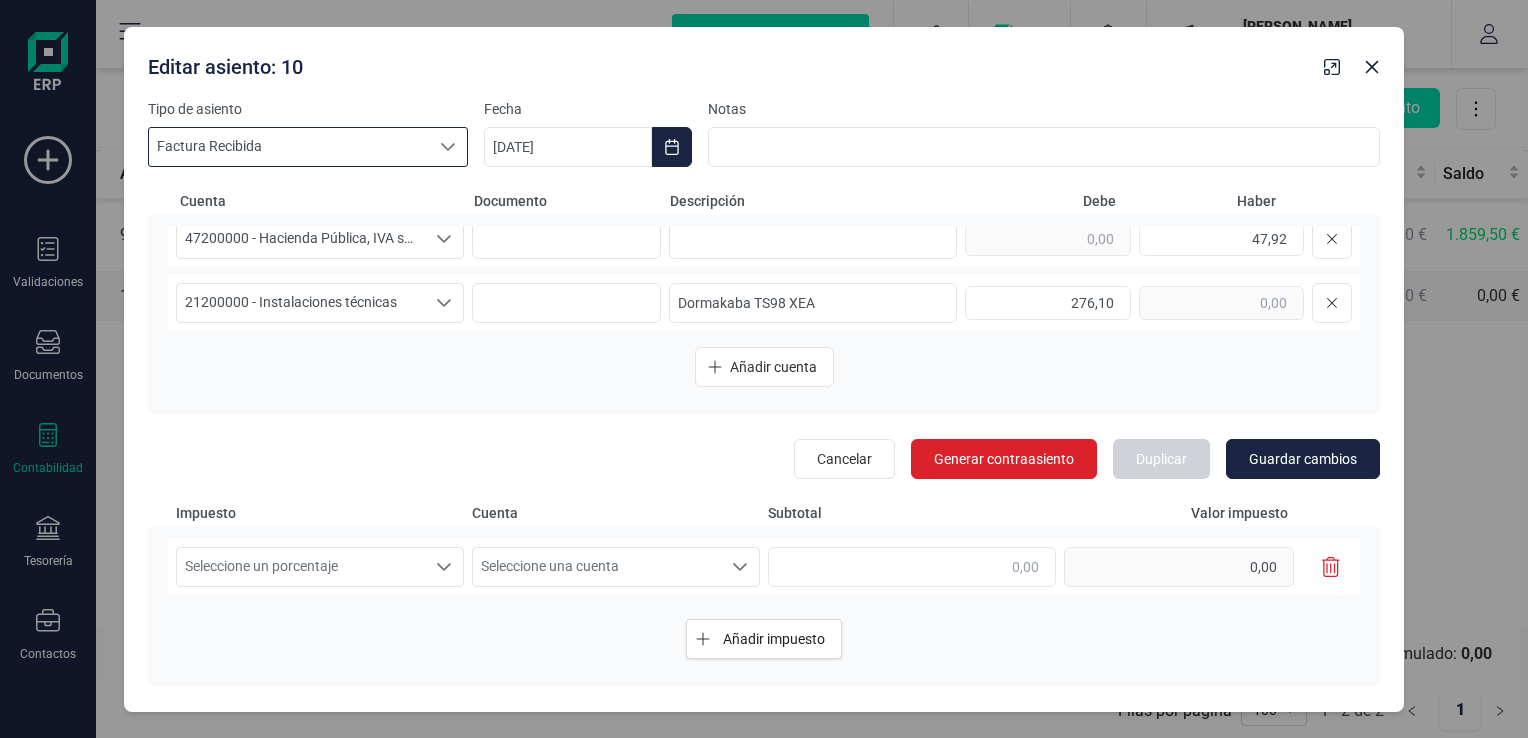 scroll, scrollTop: 87, scrollLeft: 0, axis: vertical 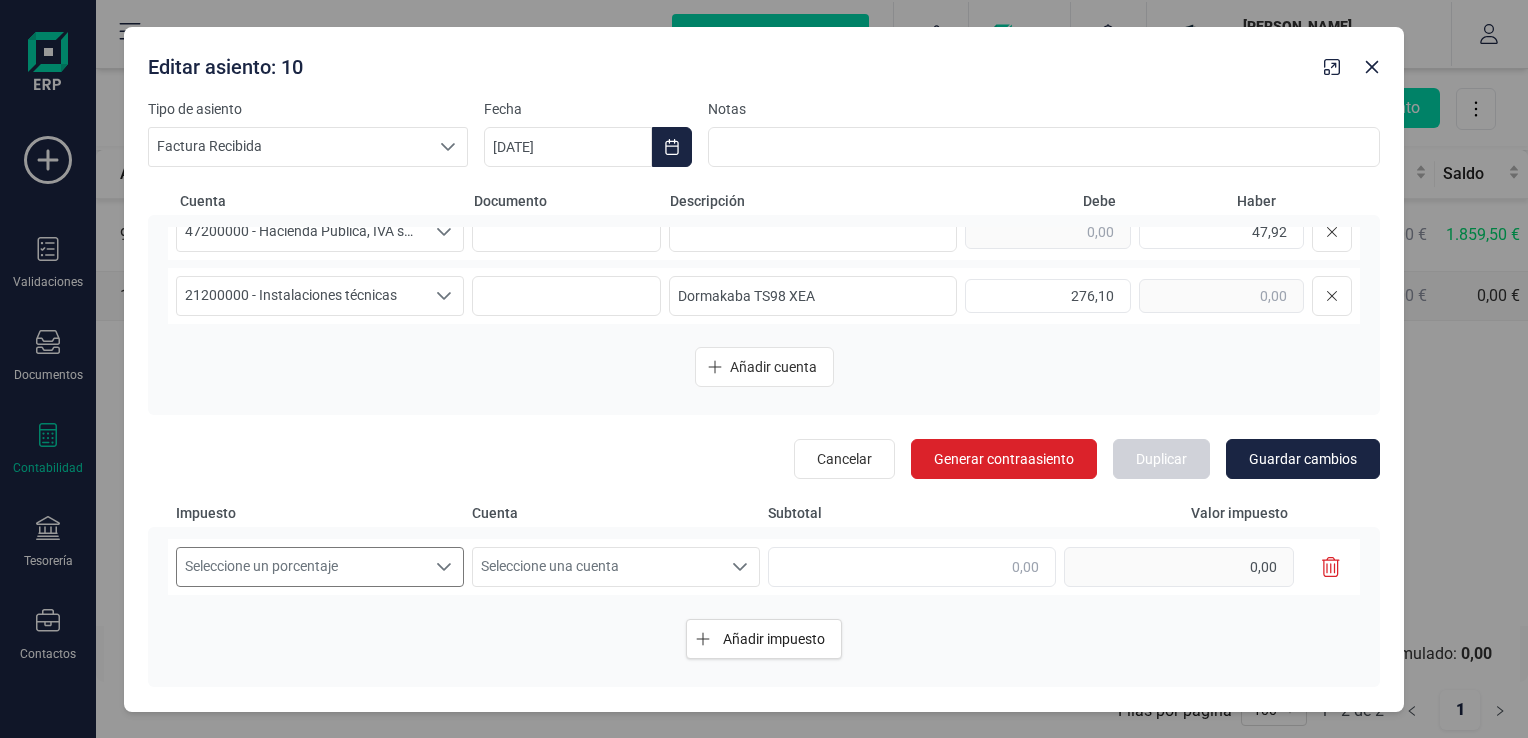 click at bounding box center [444, 567] 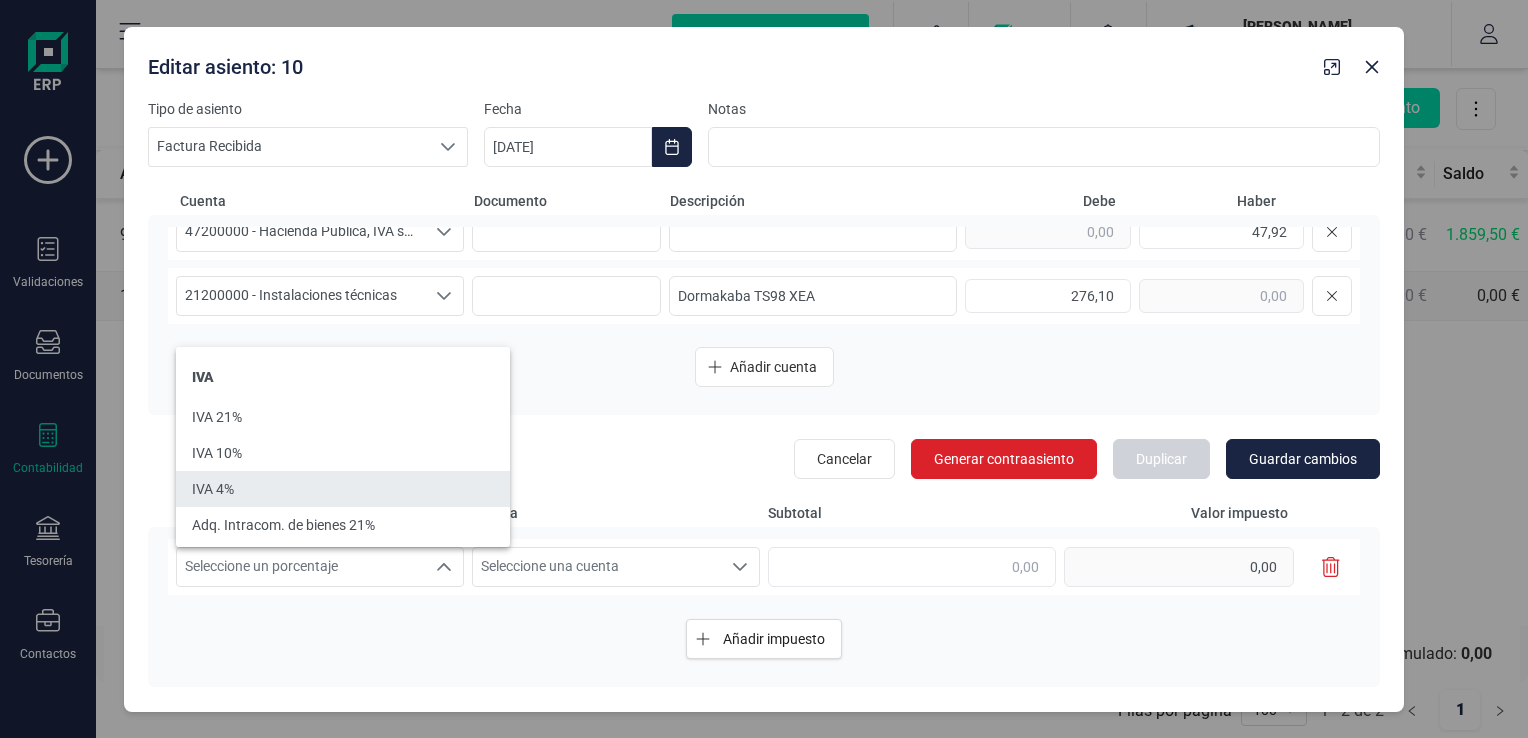 scroll, scrollTop: 32, scrollLeft: 0, axis: vertical 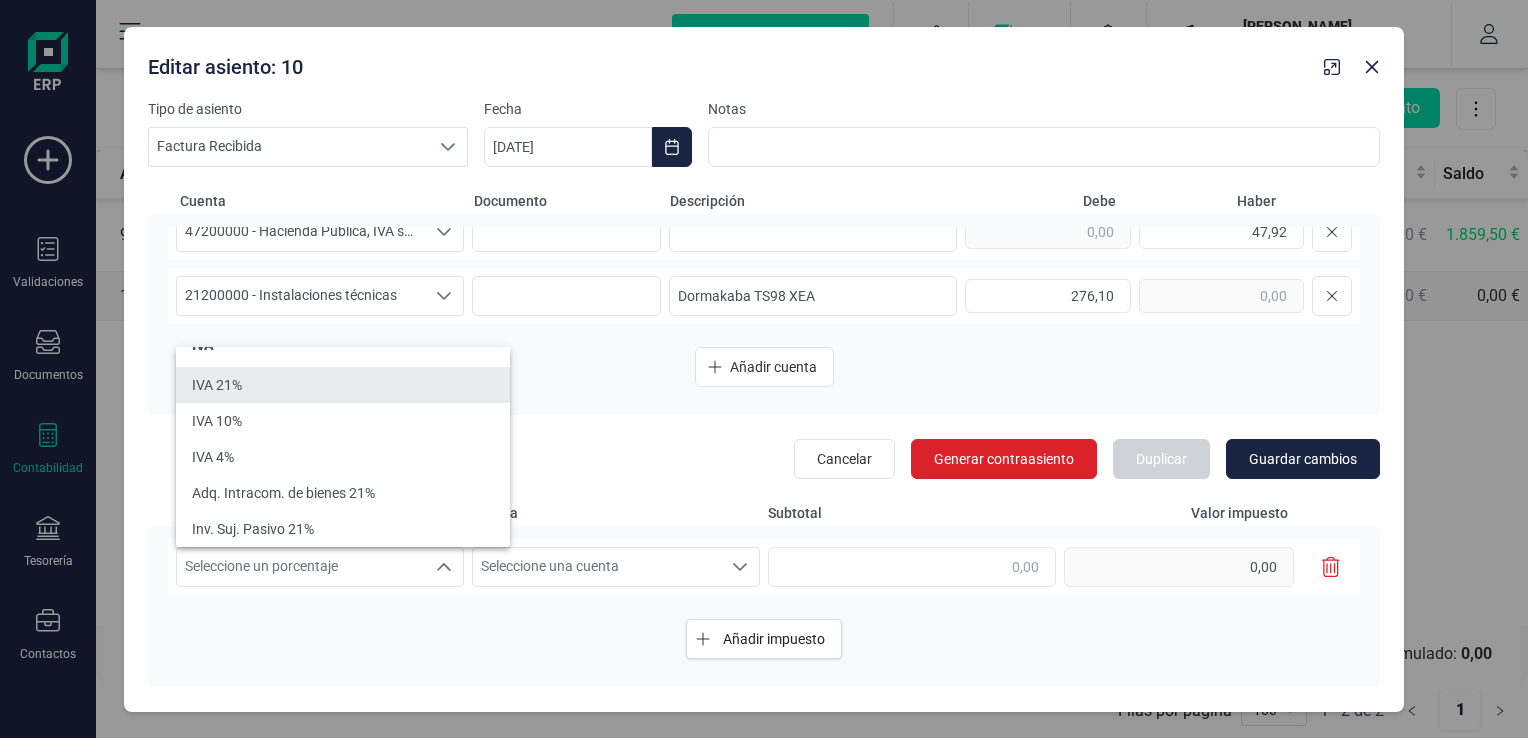 click on "IVA 21%" at bounding box center (343, 385) 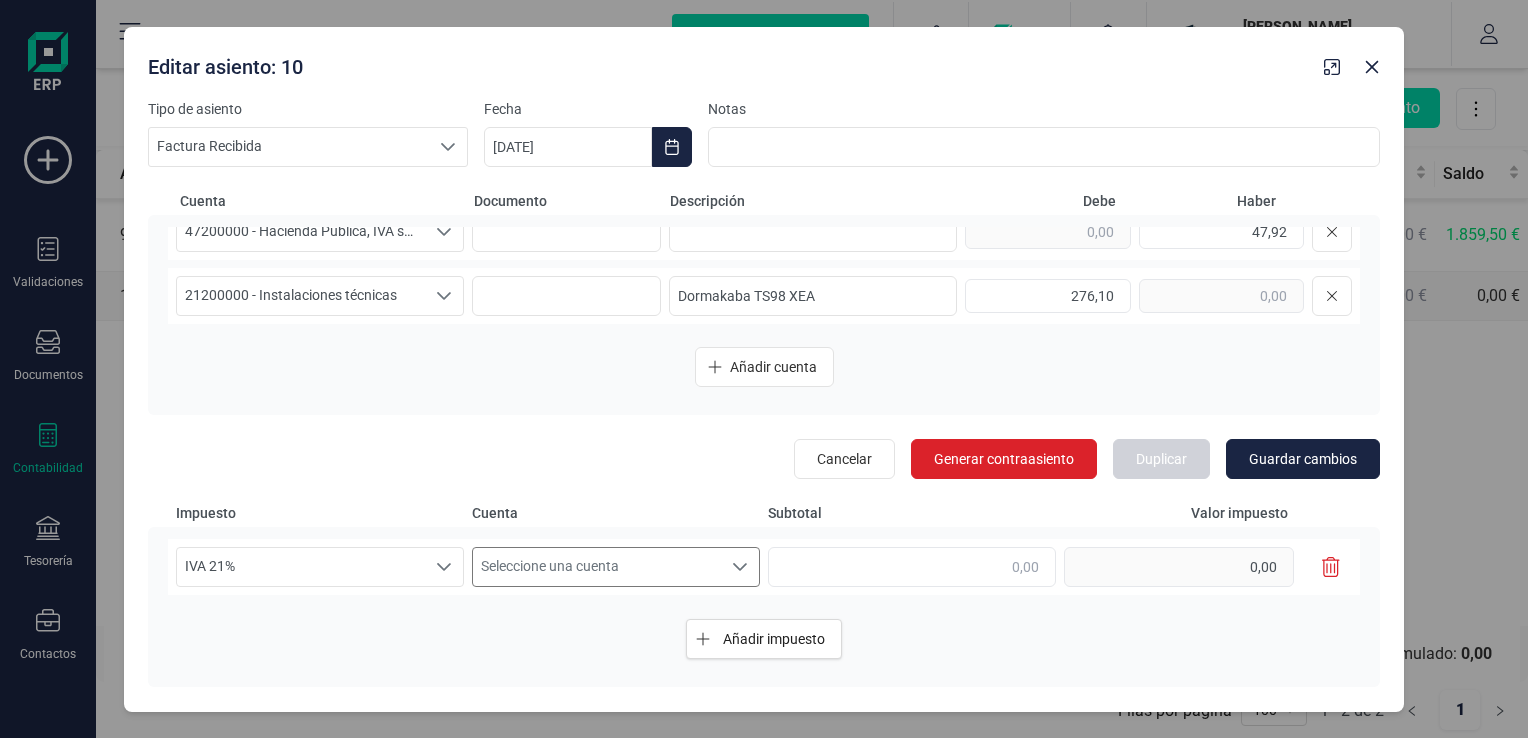 click on "Seleccione una cuenta" at bounding box center [597, 567] 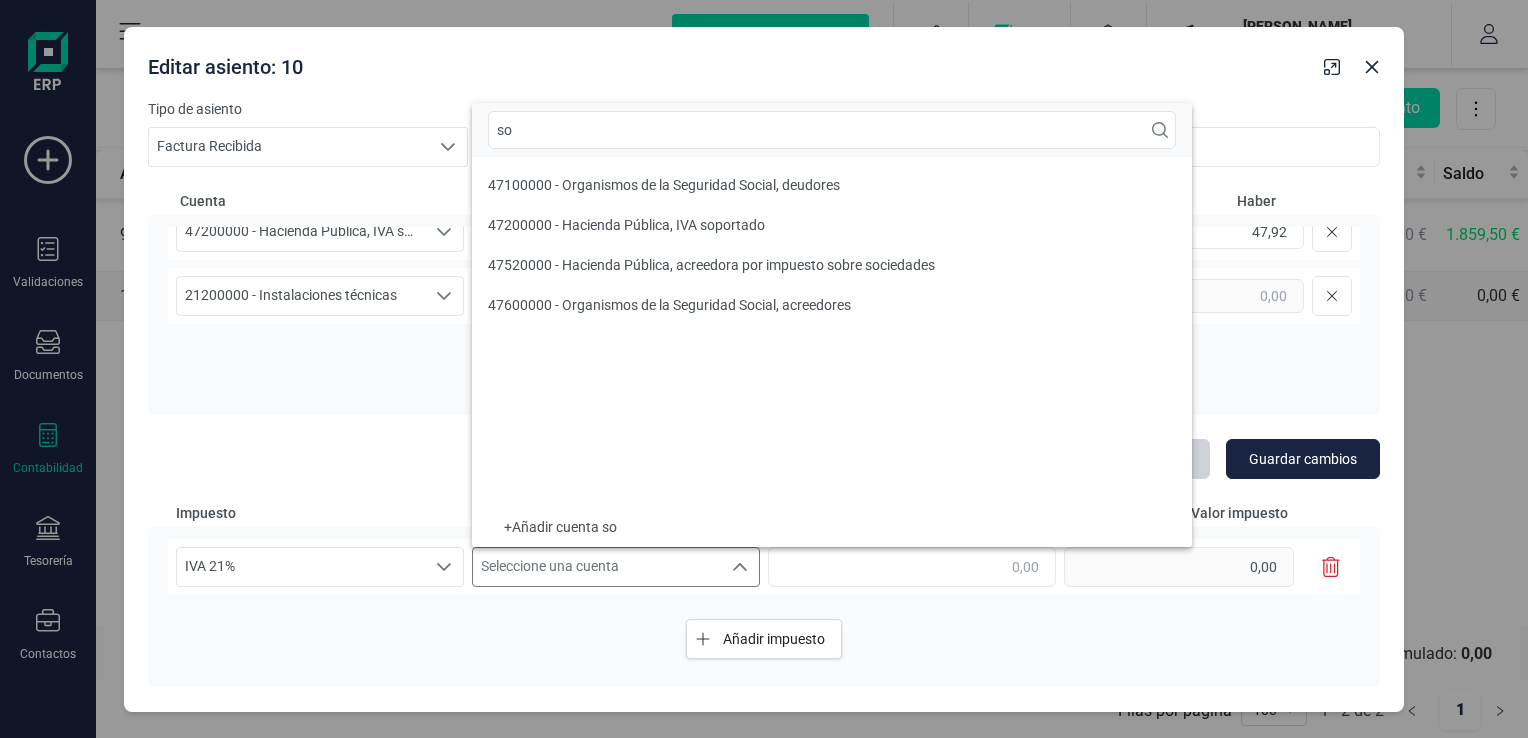 scroll, scrollTop: 0, scrollLeft: 0, axis: both 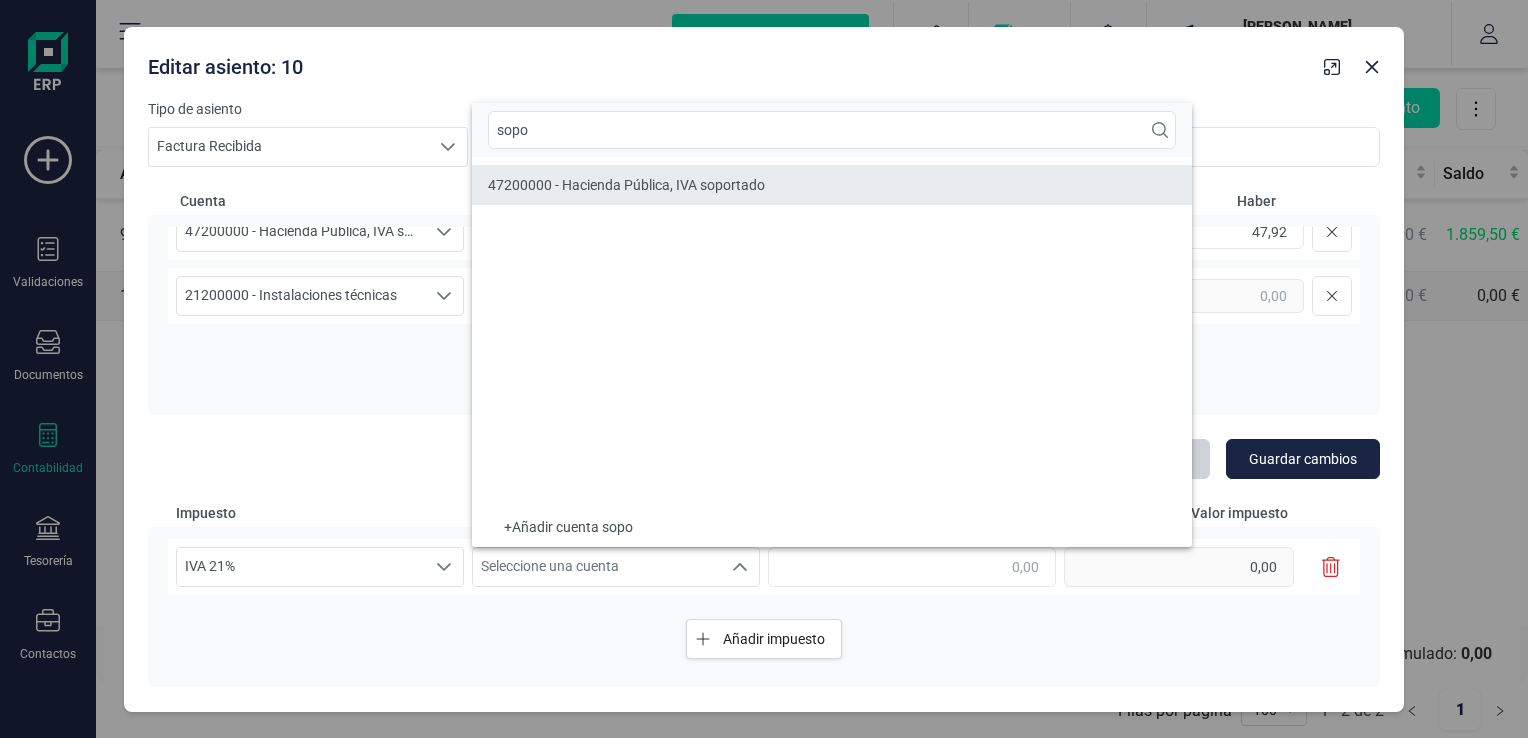 type on "sopo" 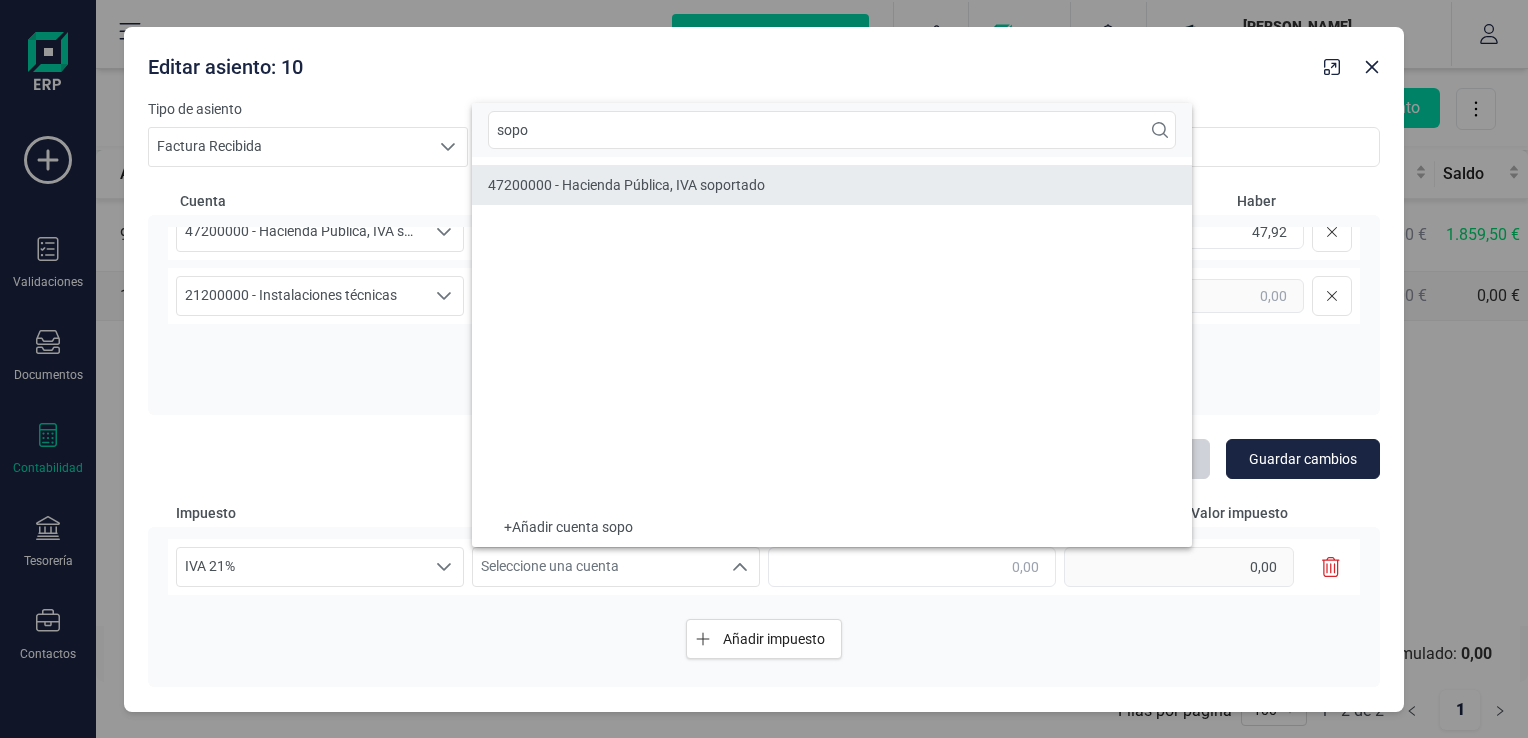 click on "47200000 - Hacienda Pública, IVA soportado" at bounding box center [832, 185] 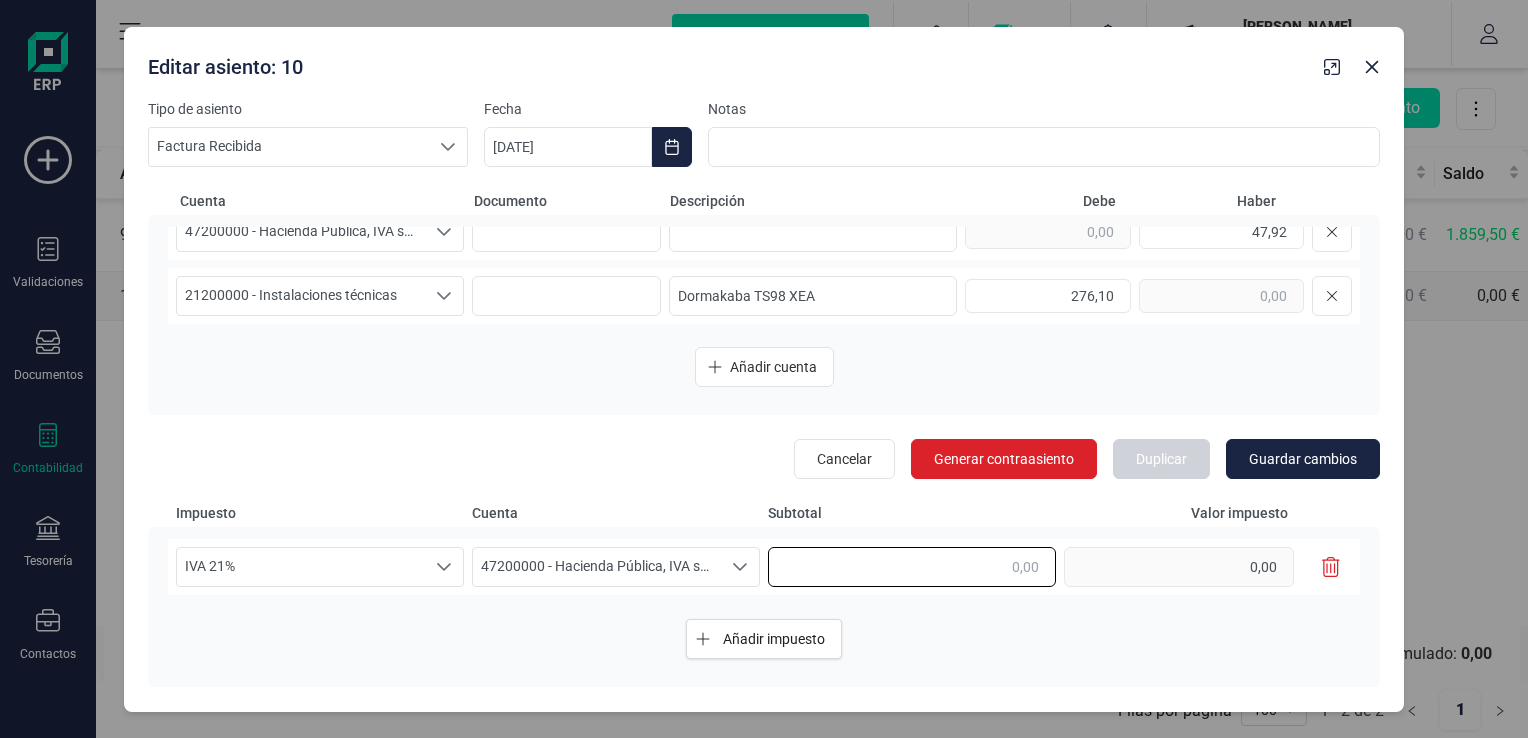 click at bounding box center (912, 567) 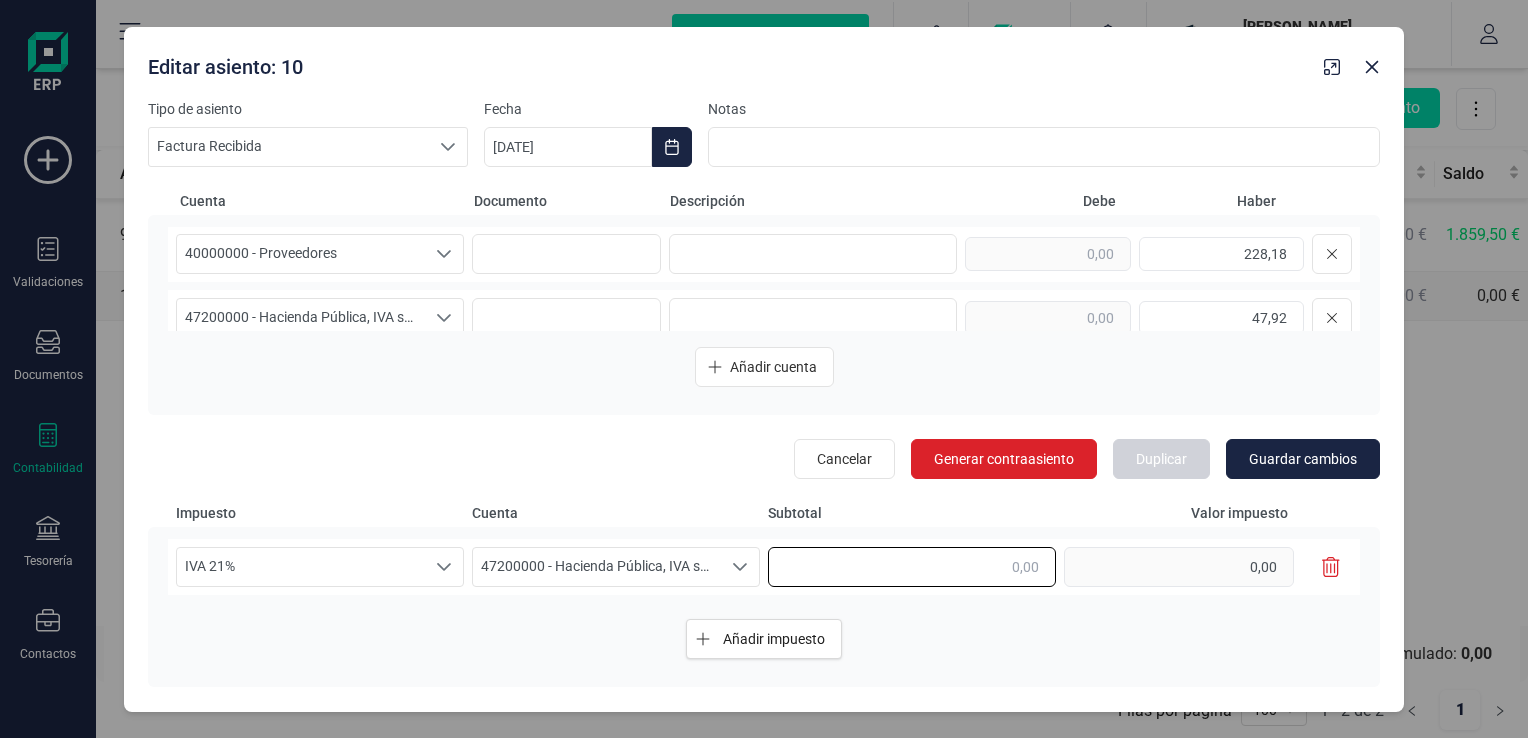 scroll, scrollTop: 0, scrollLeft: 0, axis: both 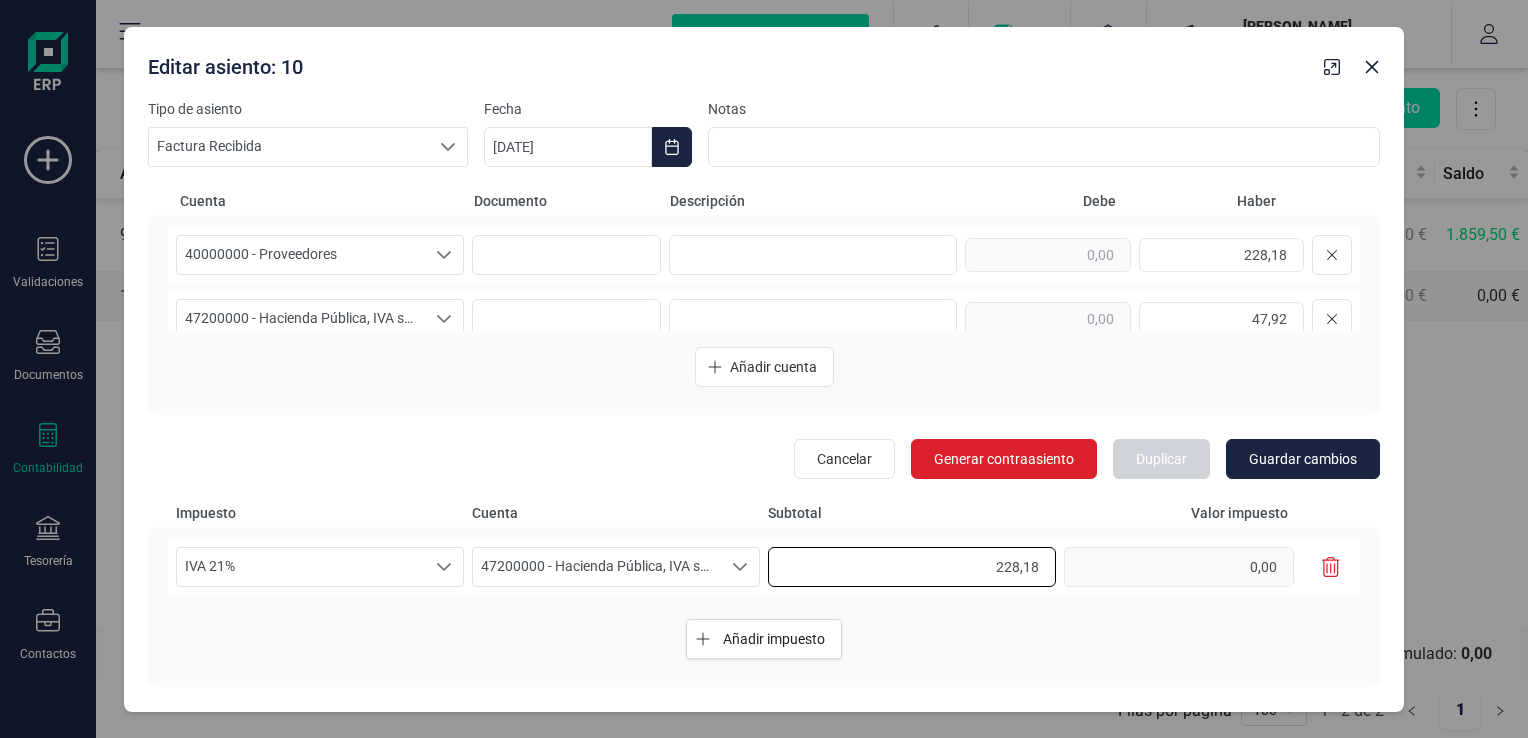 type on "228,18" 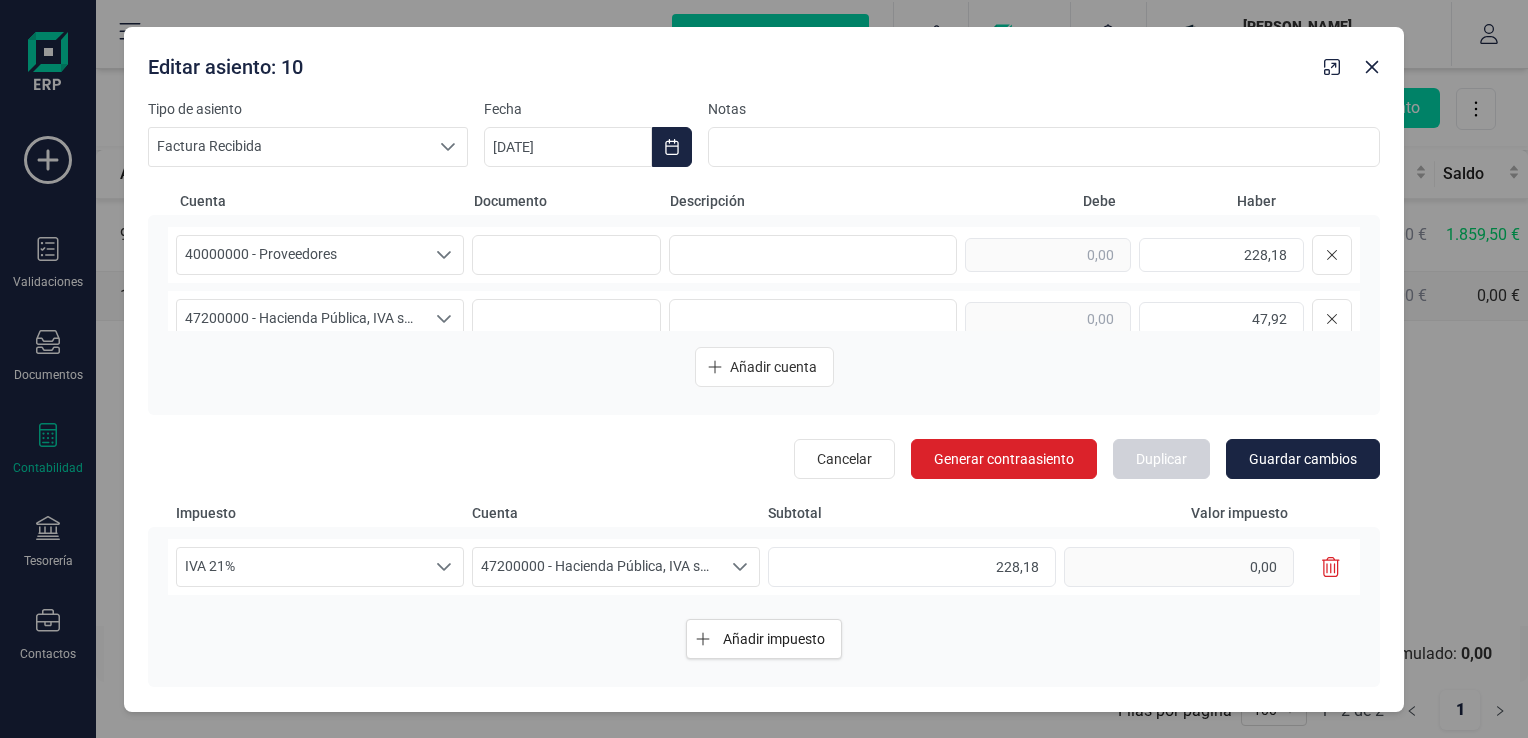 type on "47,91" 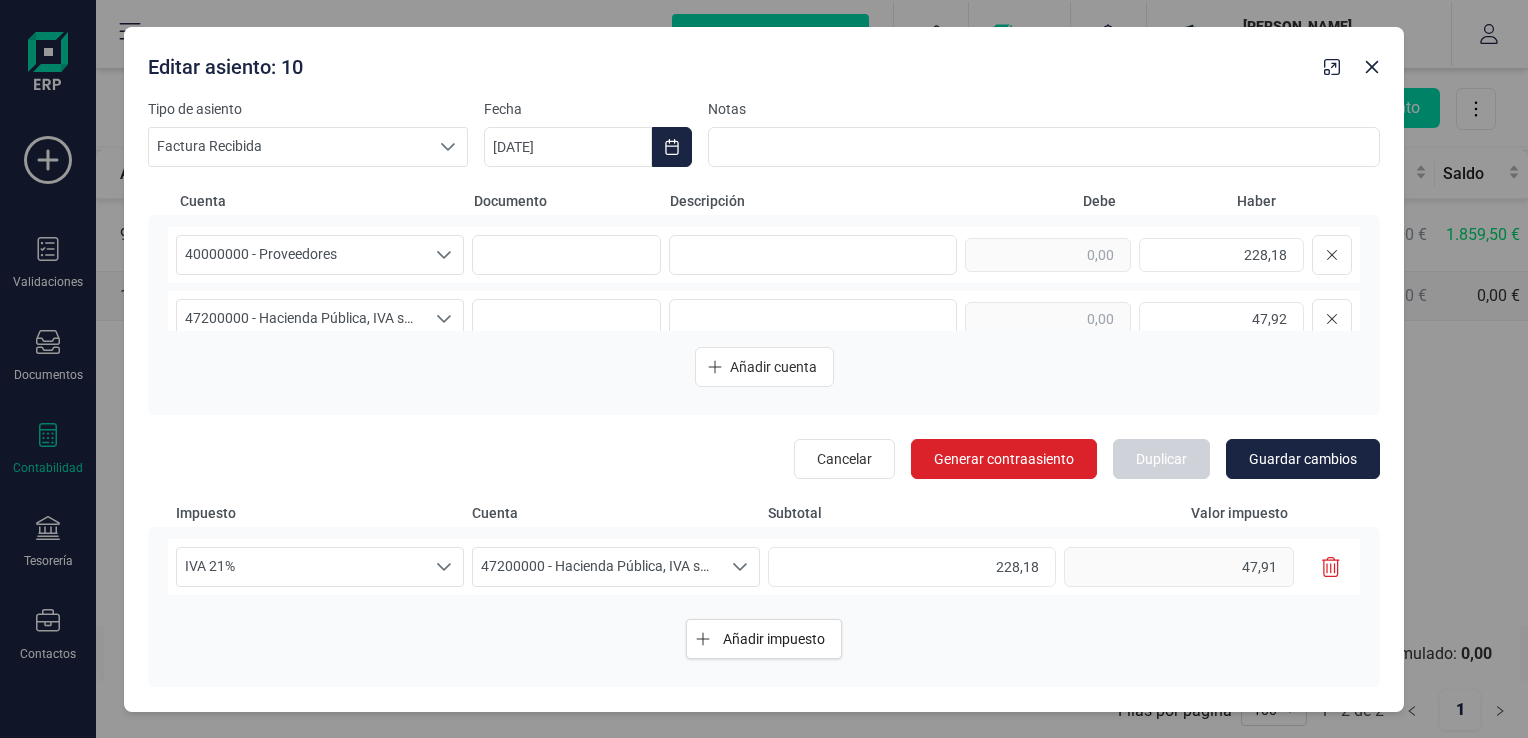 click on "40000000 - Proveedores 40000000 - Proveedores 40000000 - Proveedores 228,18   47200000 - Hacienda Pública, IVA soportado 47200000 - Hacienda Pública, IVA soportado 47200000 - Hacienda Pública, IVA soportado 47,92   21200000 - Instalaciones técnicas 21200000 - Instalaciones técnicas 21200000 - Instalaciones técnicas Dormakaba TS98 XEA 276,10   Añadir cuenta" at bounding box center (764, 315) 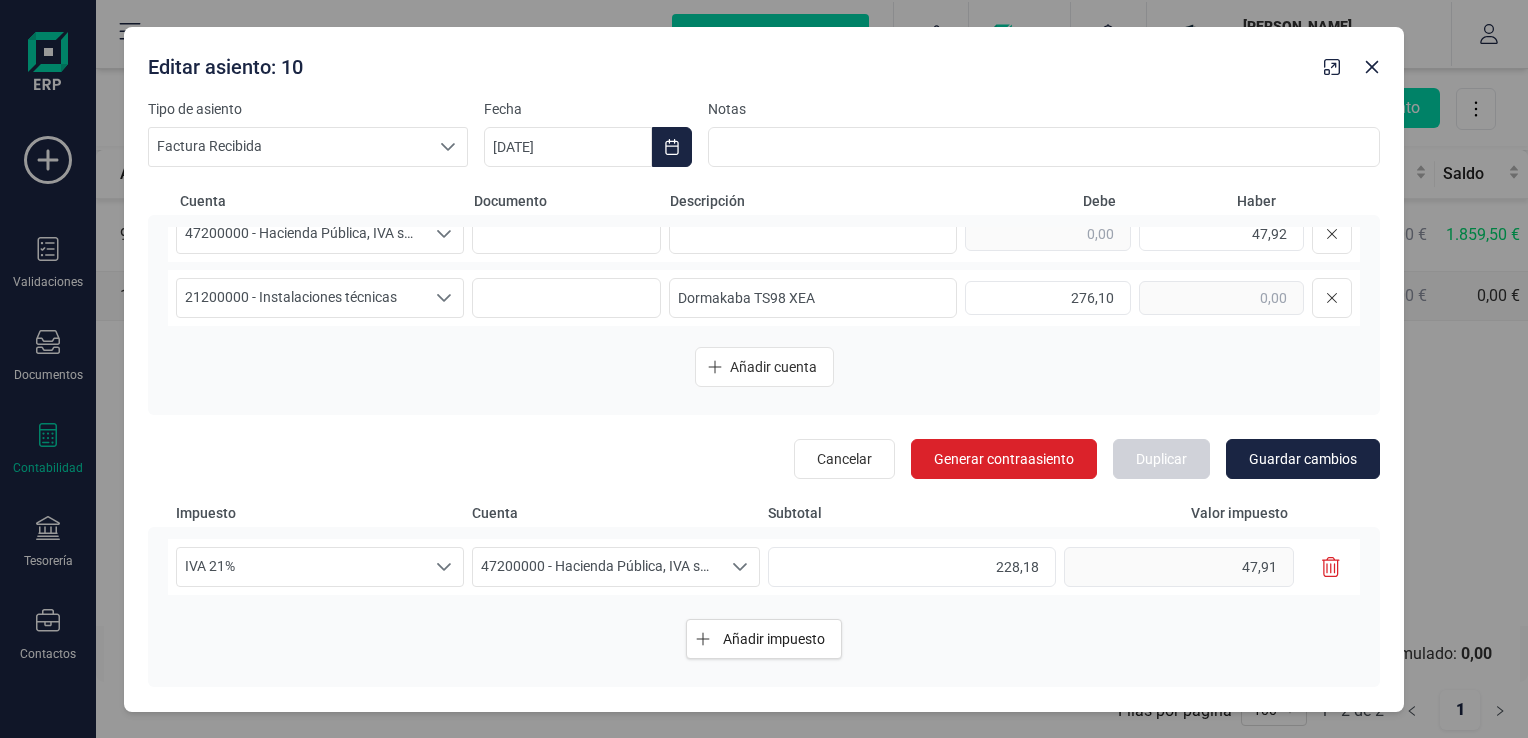 scroll, scrollTop: 87, scrollLeft: 0, axis: vertical 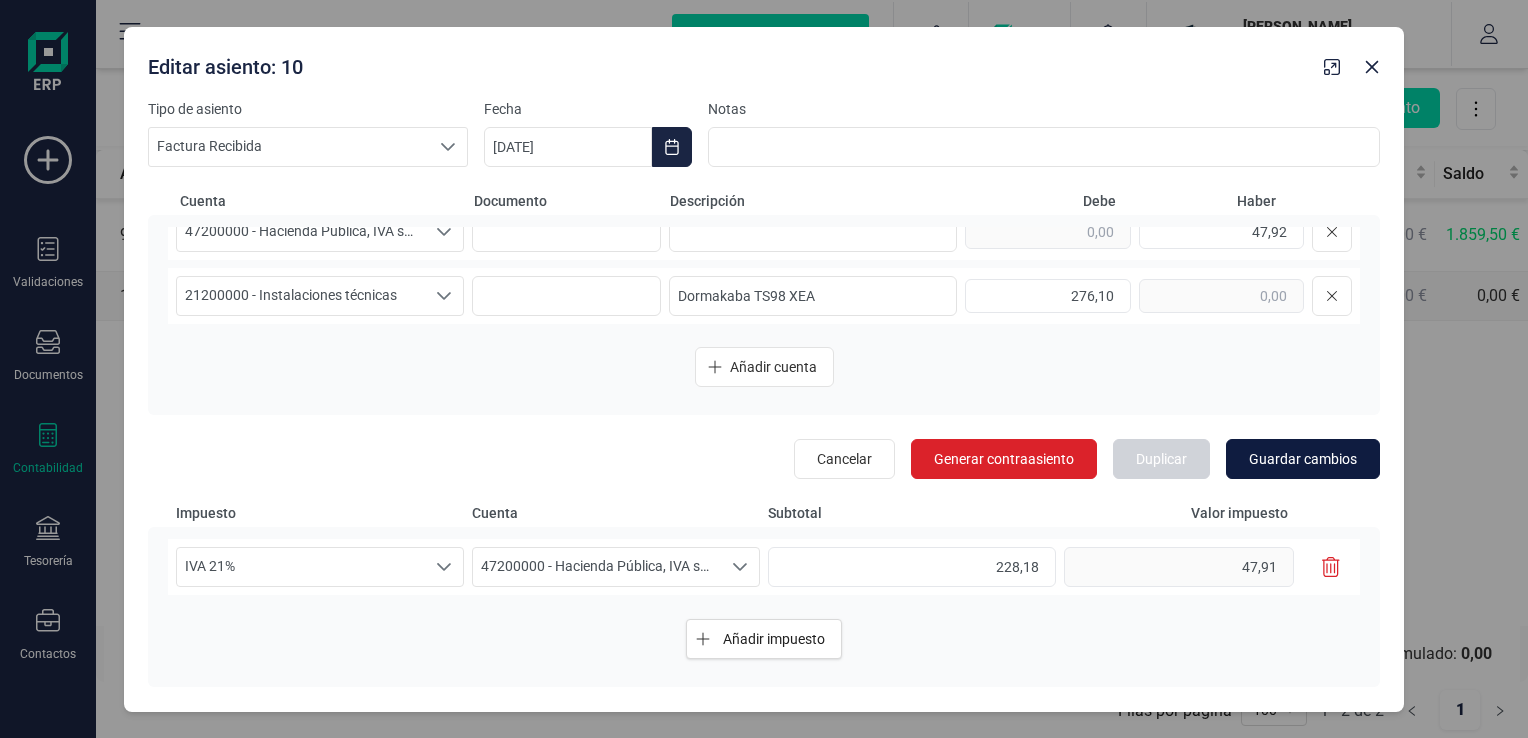 click on "Guardar cambios" at bounding box center [1303, 459] 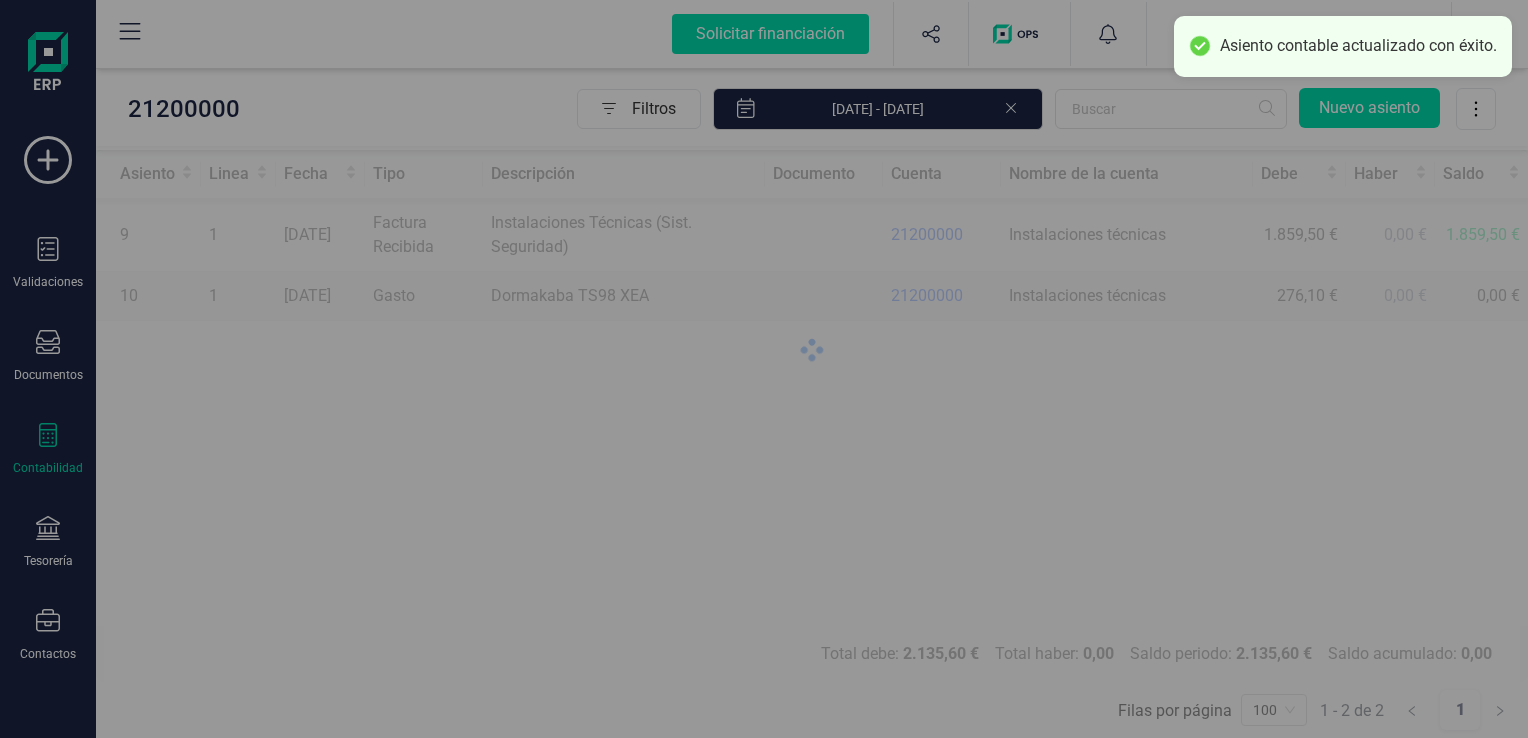 scroll, scrollTop: 0, scrollLeft: 0, axis: both 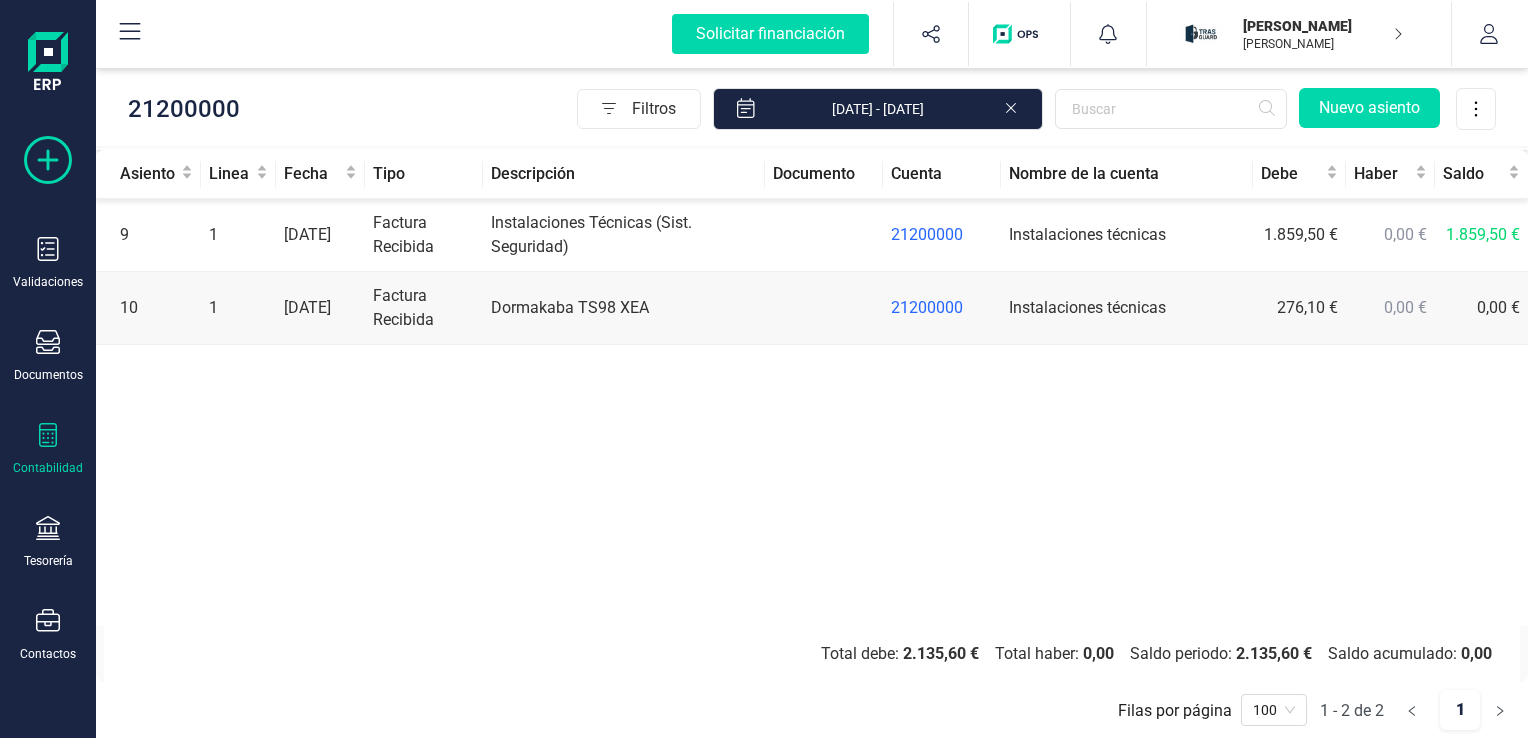 click 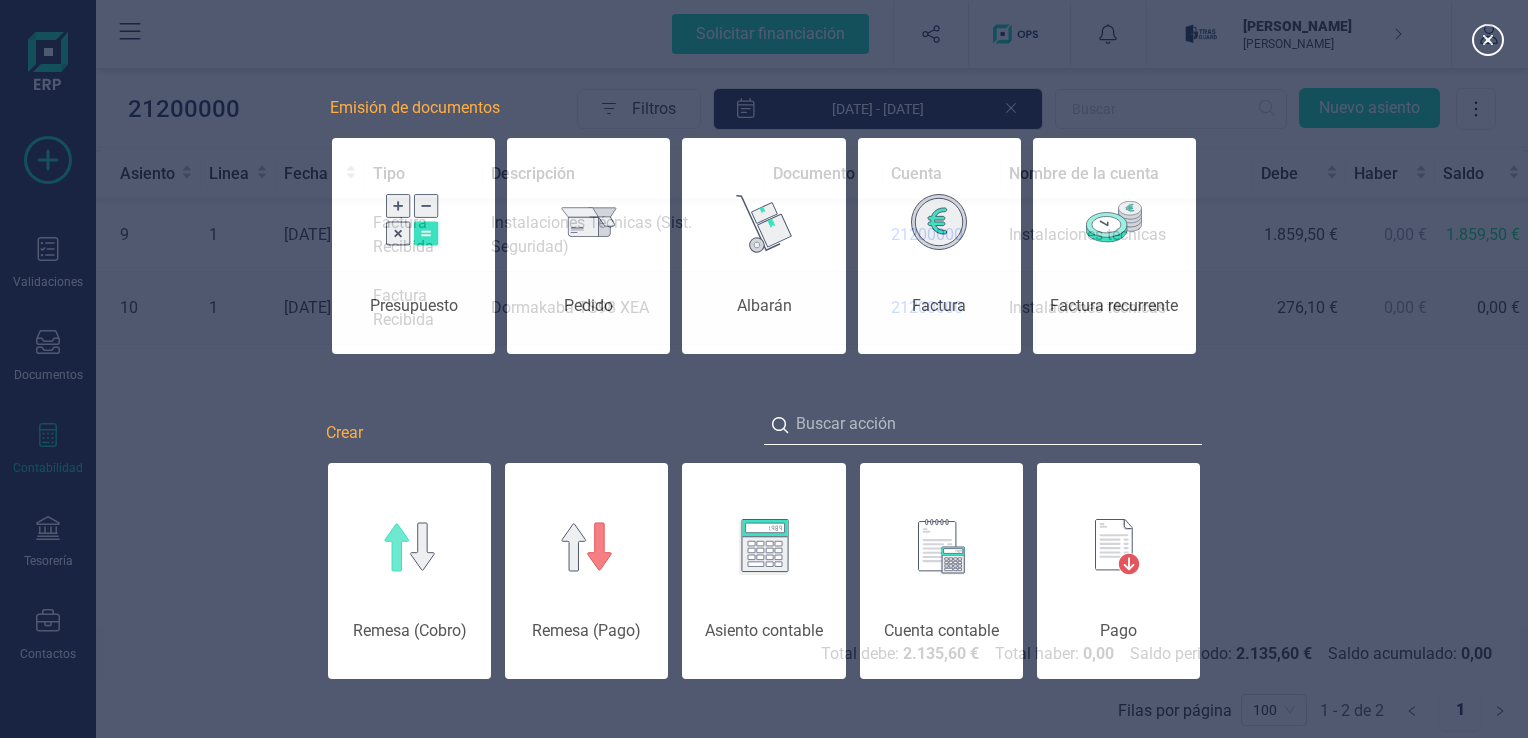 scroll, scrollTop: 0, scrollLeft: 100, axis: horizontal 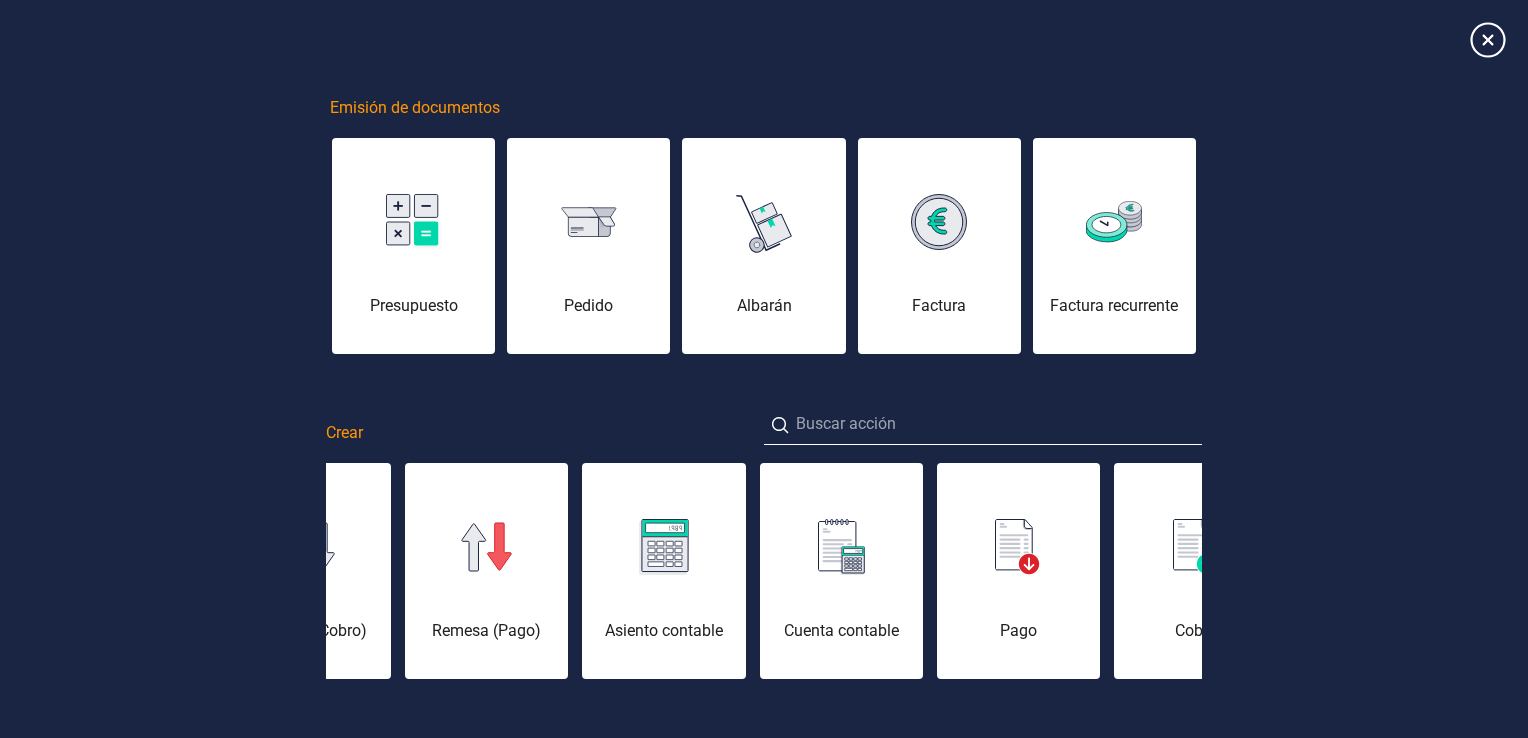 click 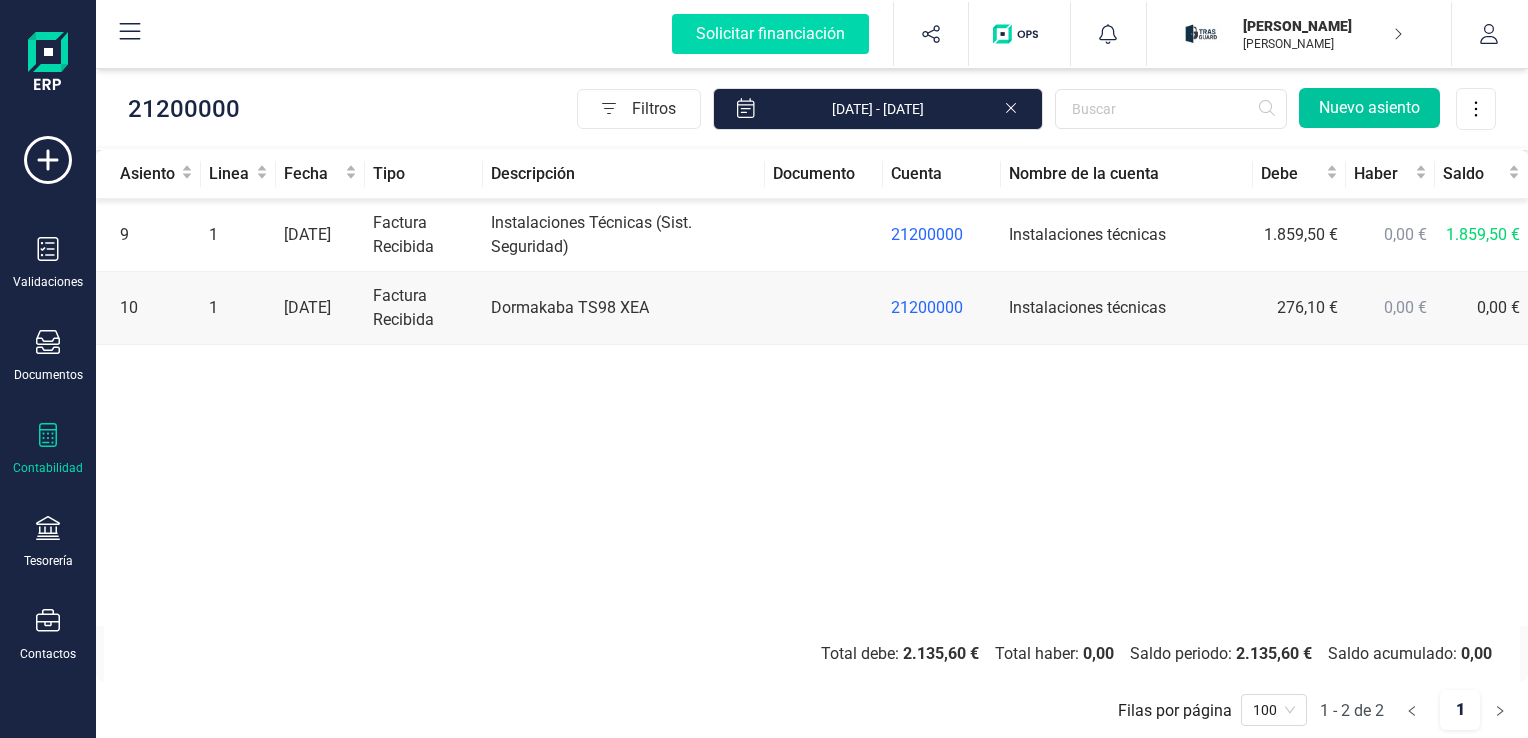 click on "Nuevo asiento" at bounding box center [1369, 108] 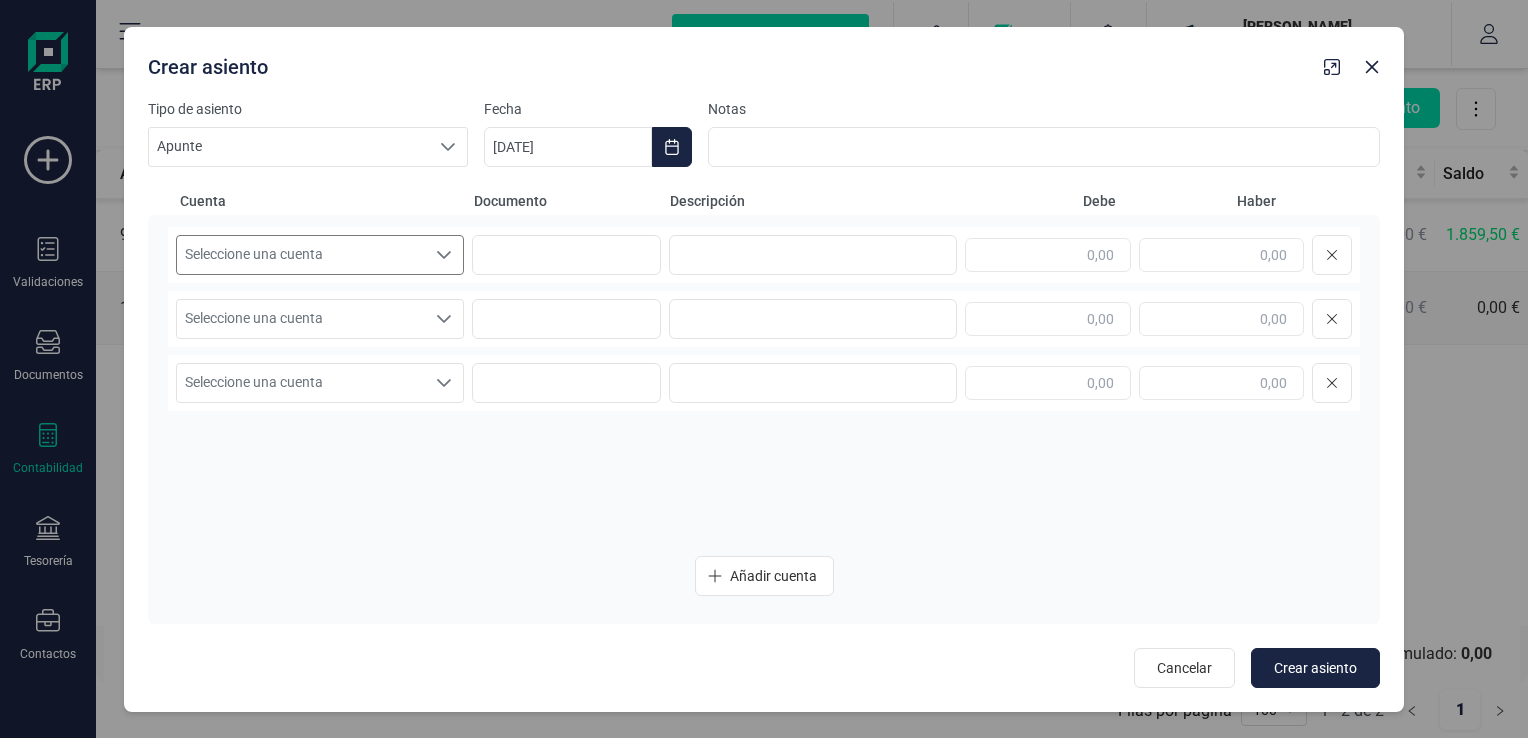 click on "Seleccione una cuenta" at bounding box center (301, 255) 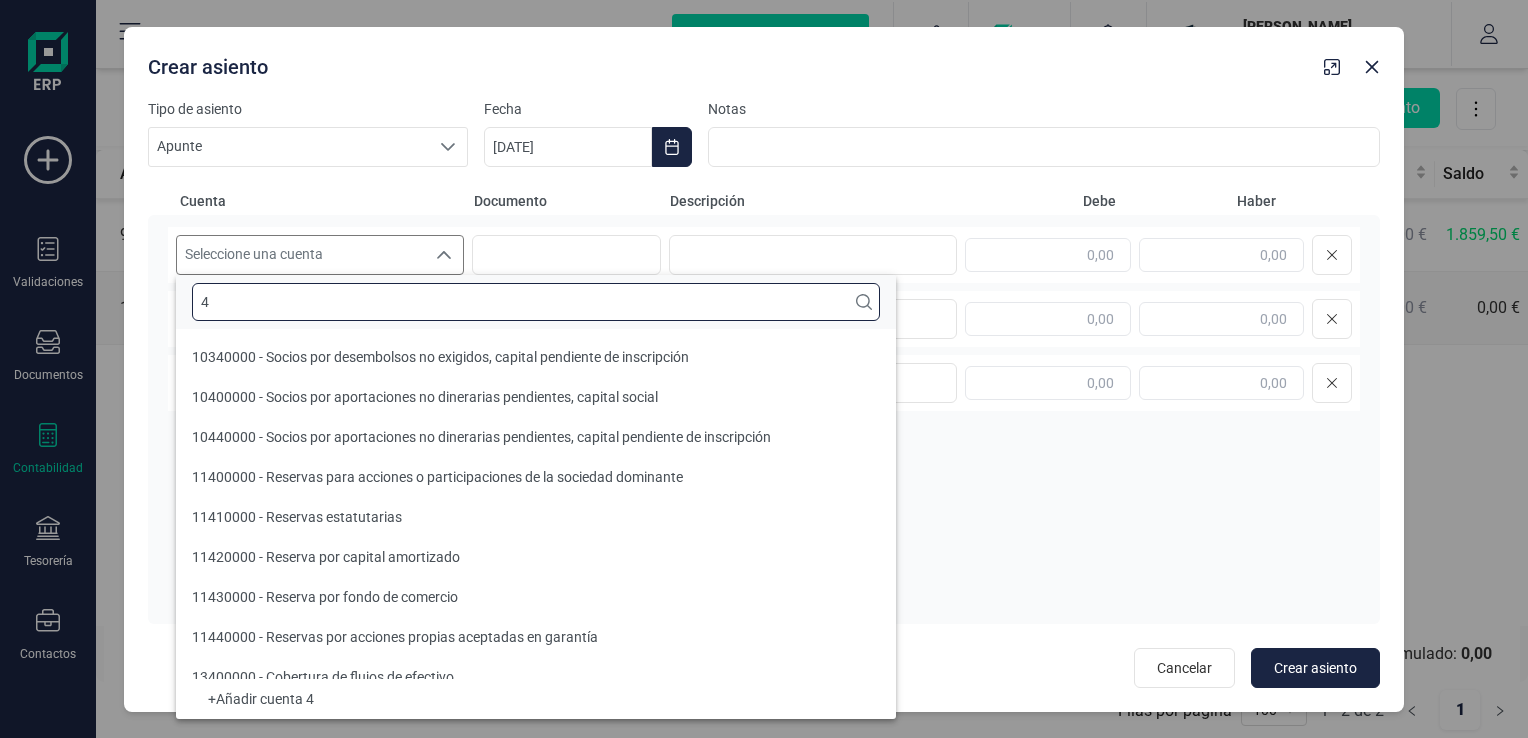 scroll, scrollTop: 8, scrollLeft: 0, axis: vertical 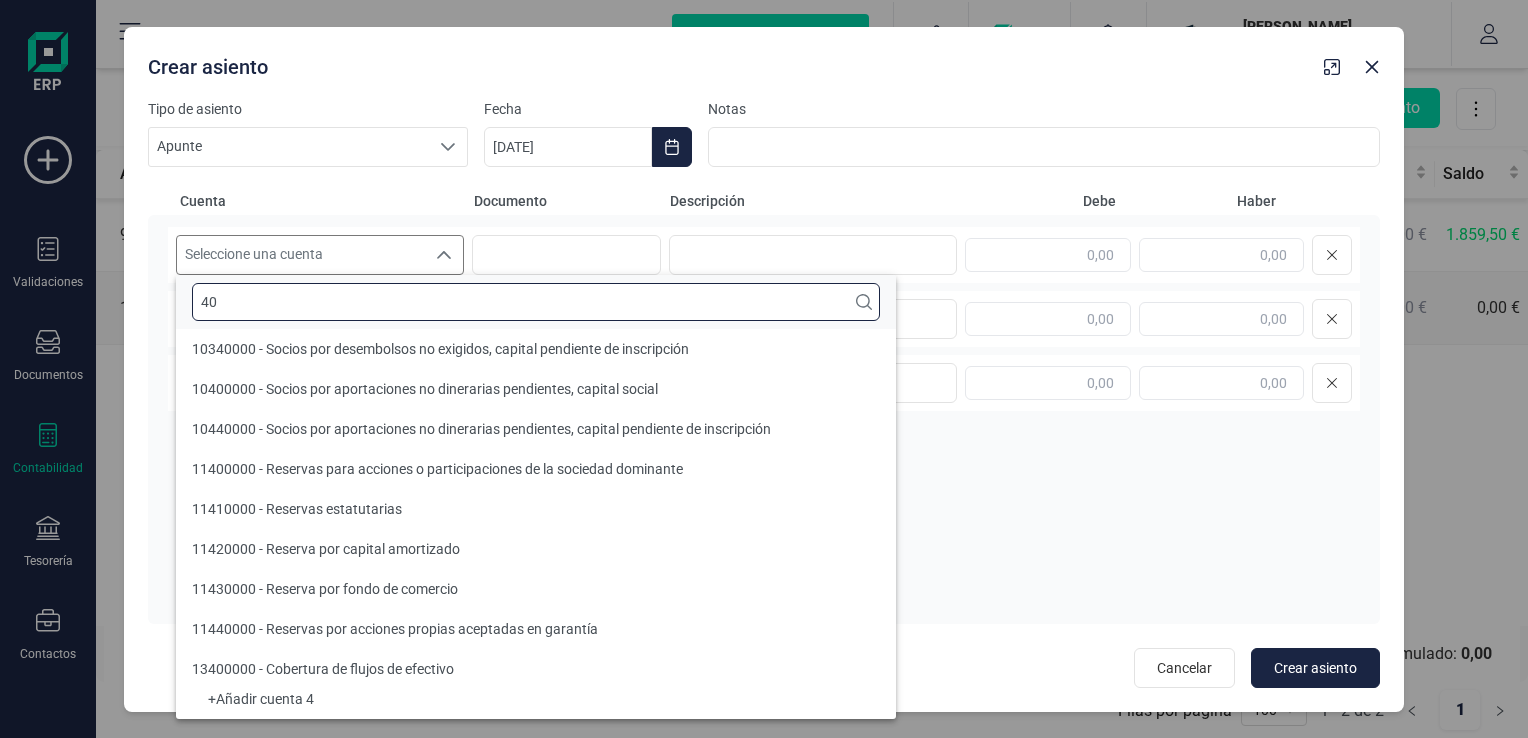 type on "400" 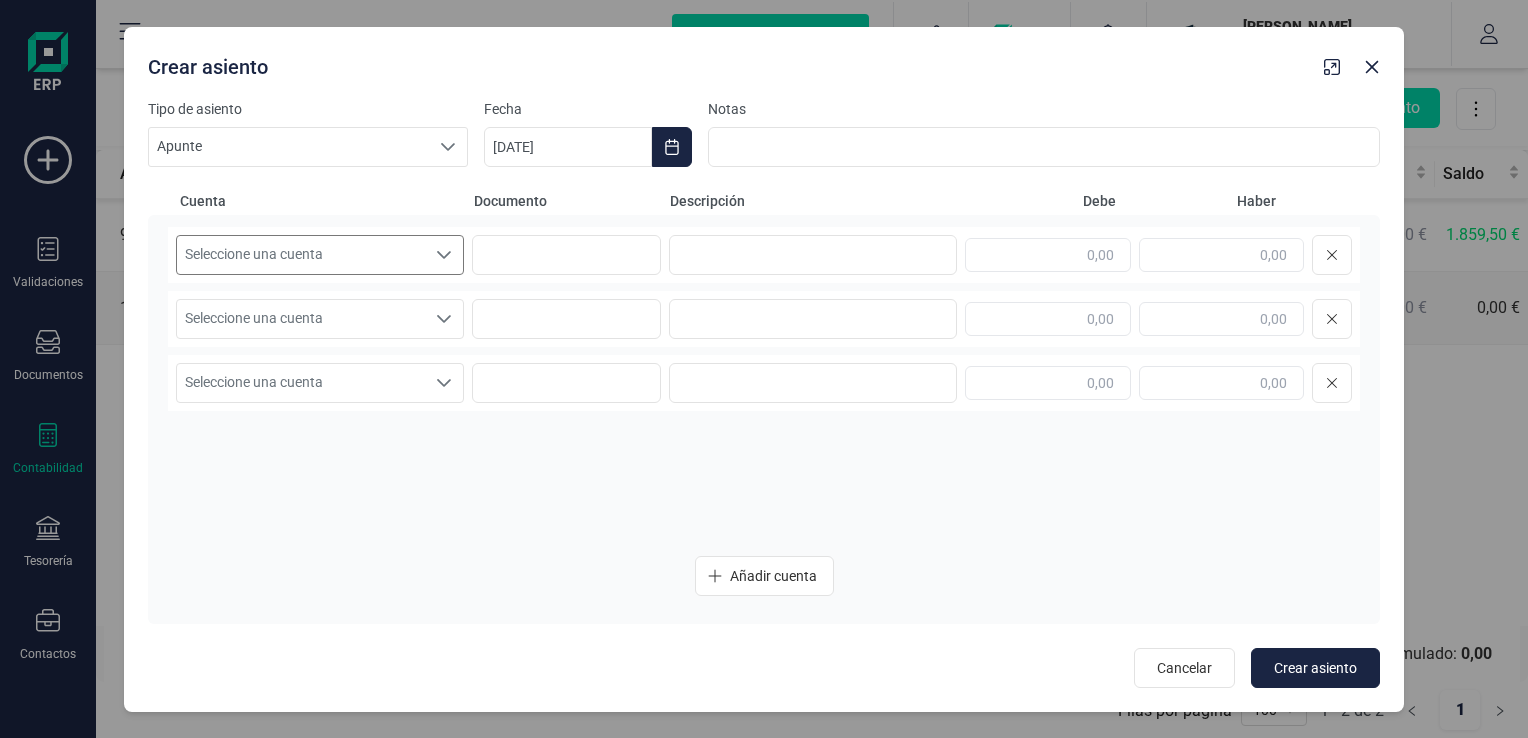 click on "Seleccione una cuenta" at bounding box center (301, 255) 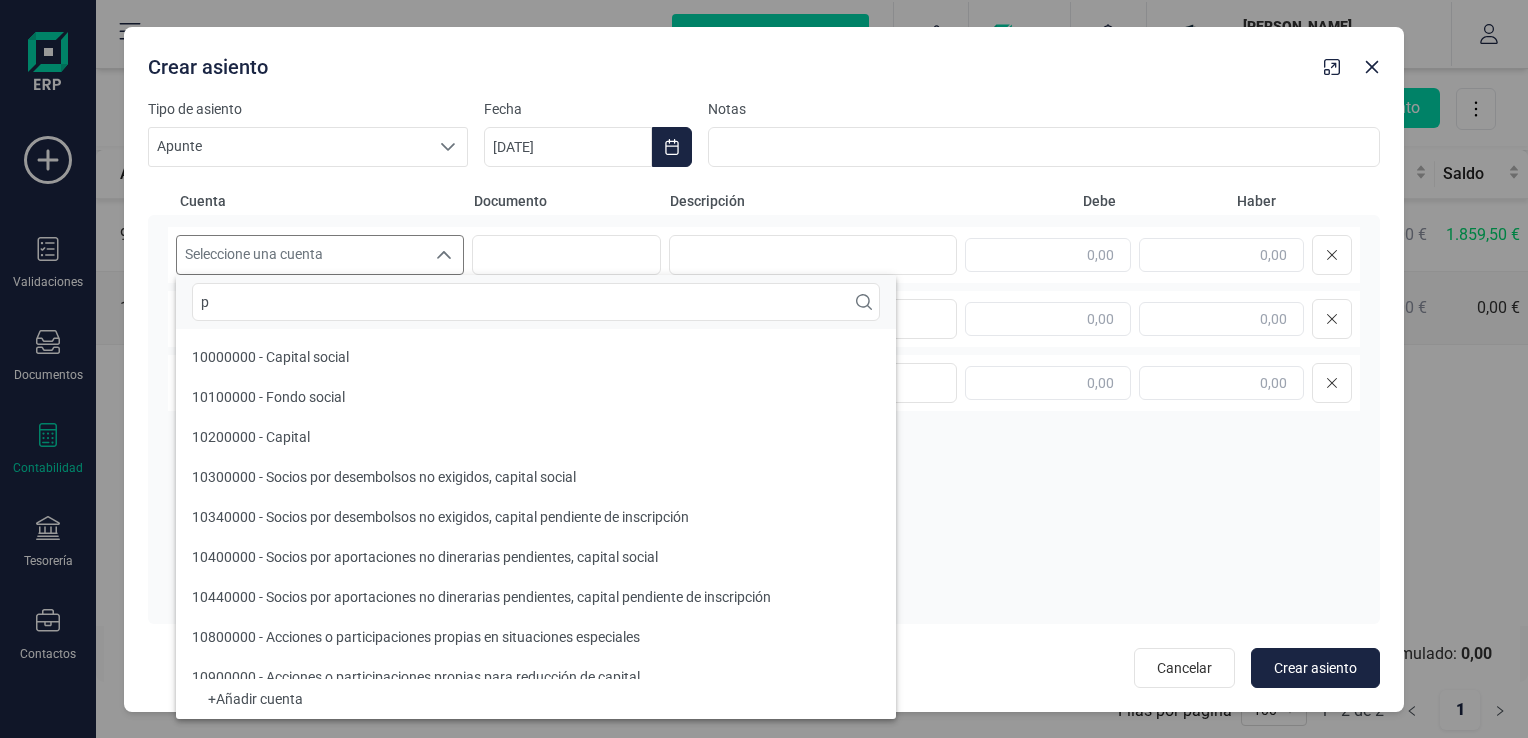 scroll, scrollTop: 8, scrollLeft: 0, axis: vertical 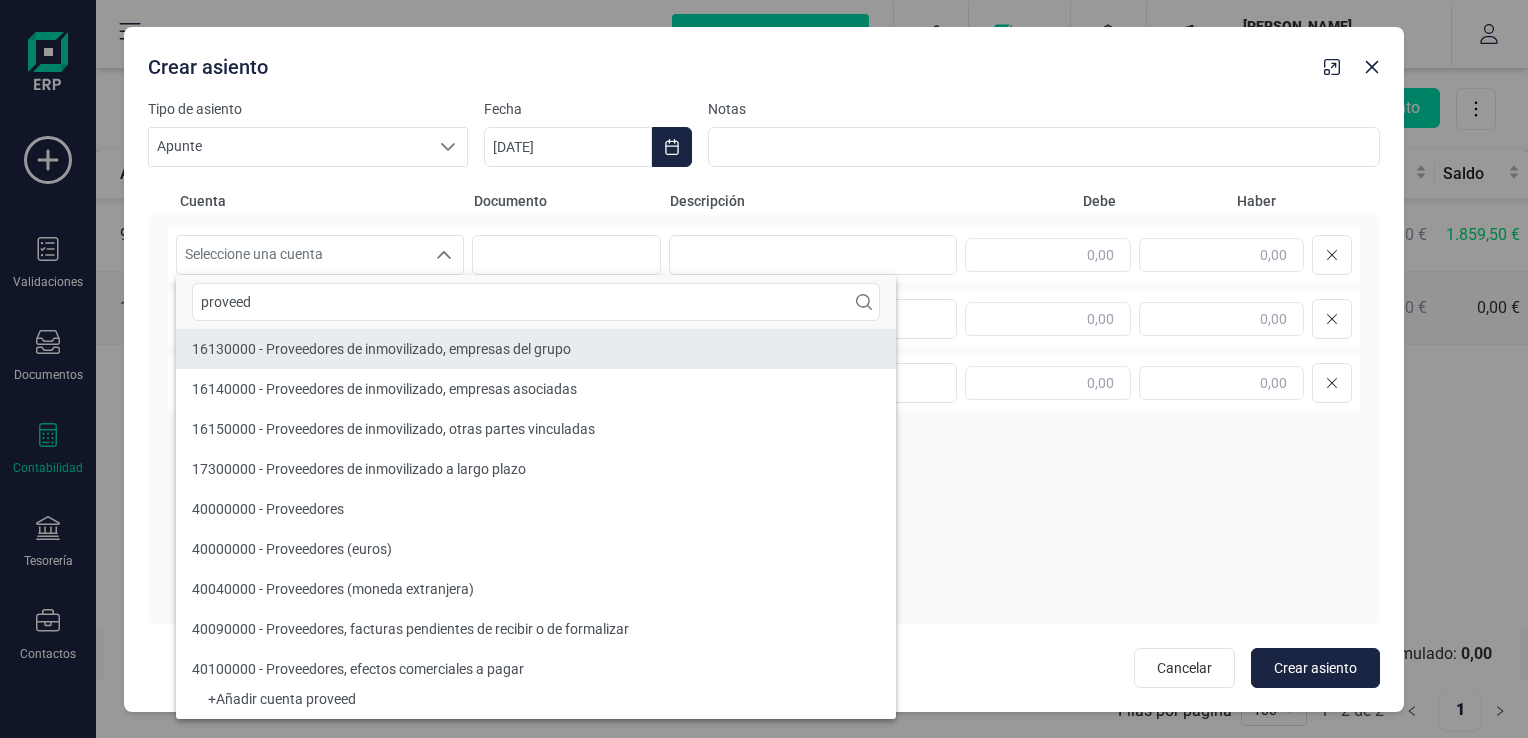 type on "proveed" 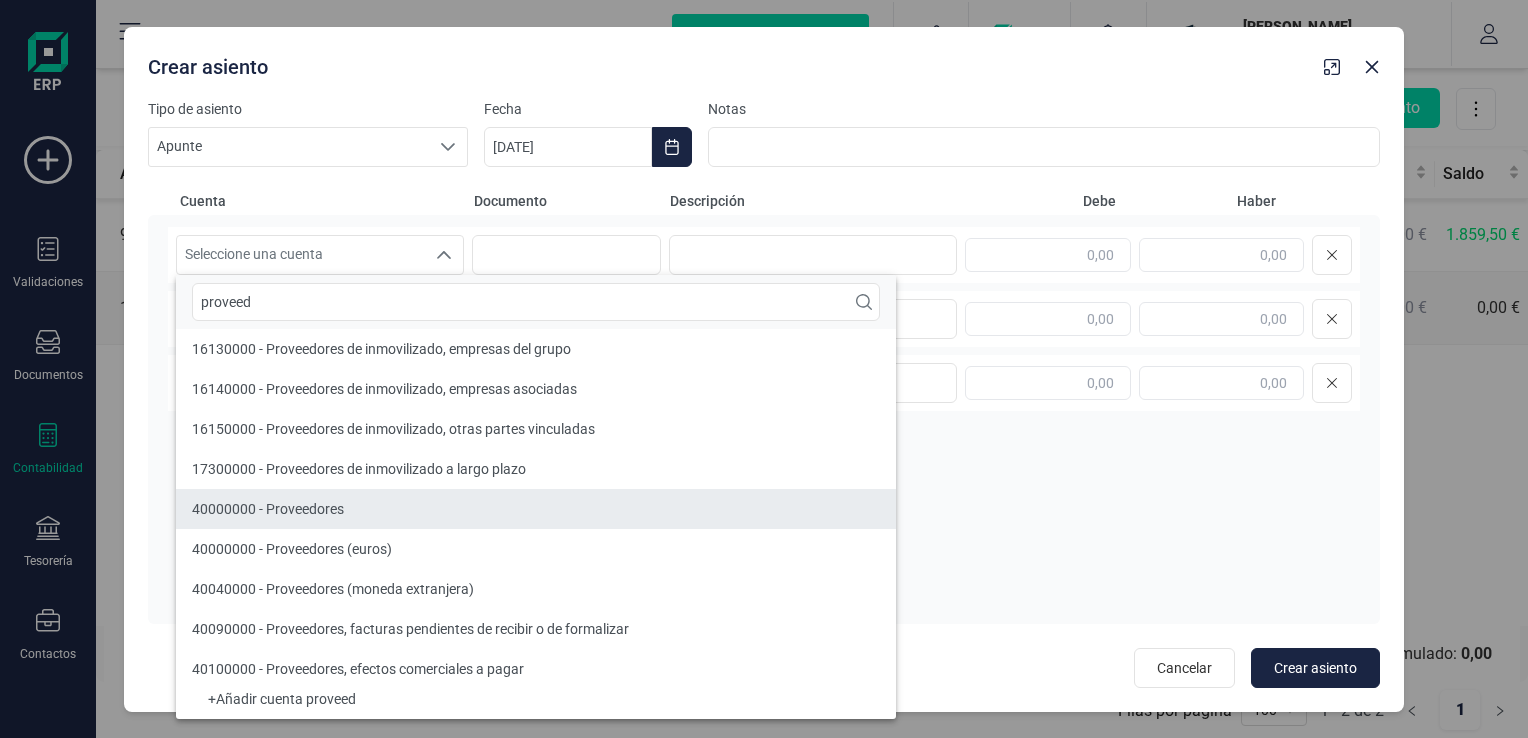 click on "40000000 - Proveedores" at bounding box center (536, 509) 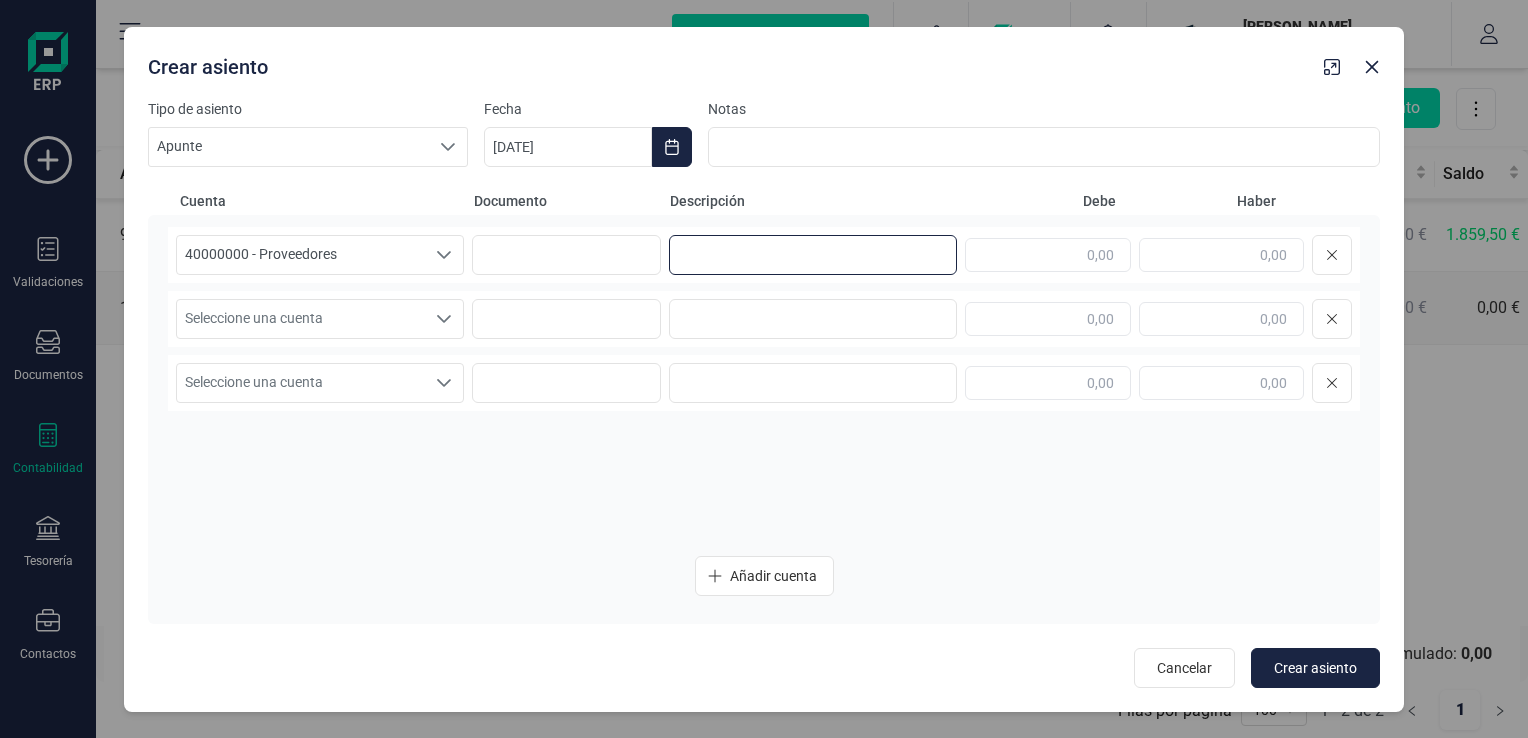 click at bounding box center [813, 255] 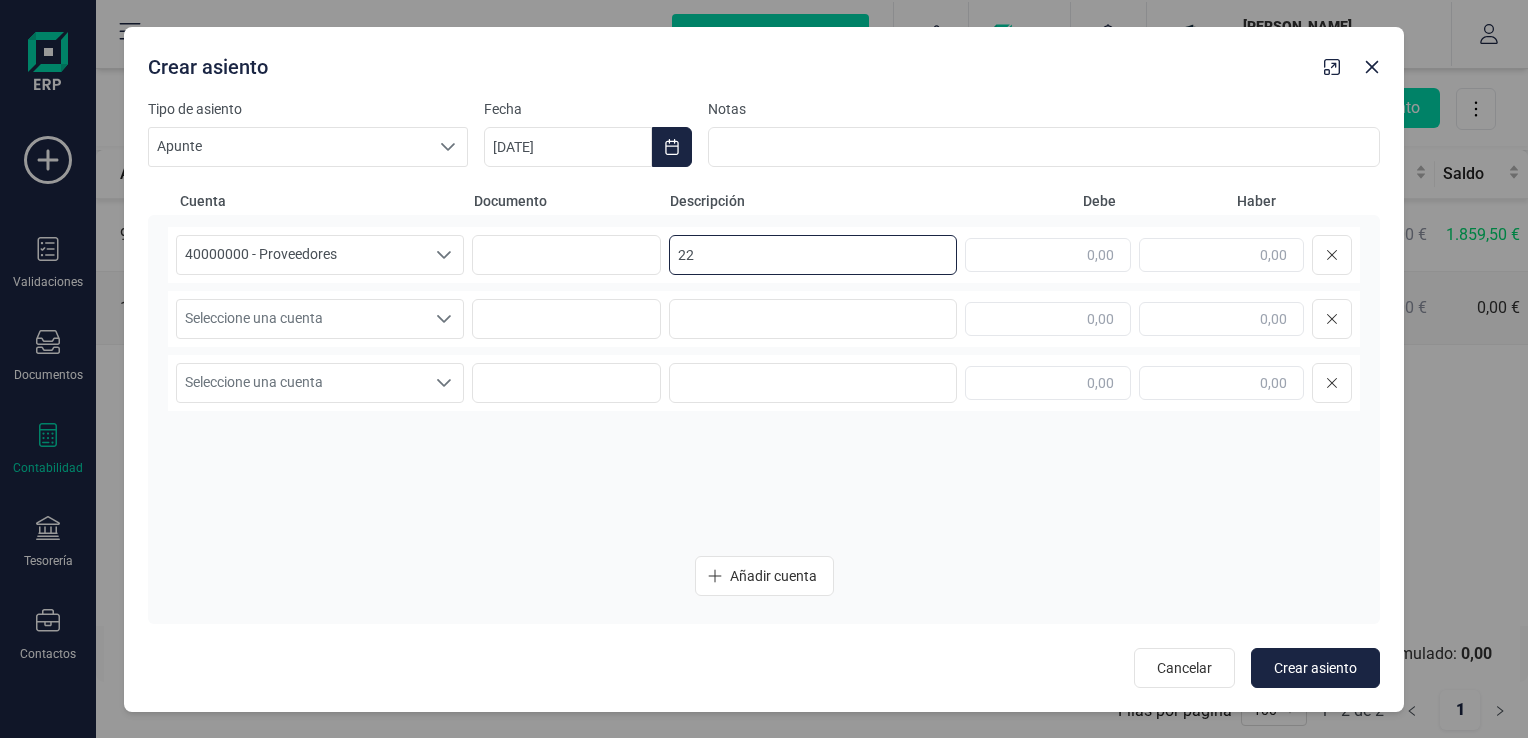 type on "2" 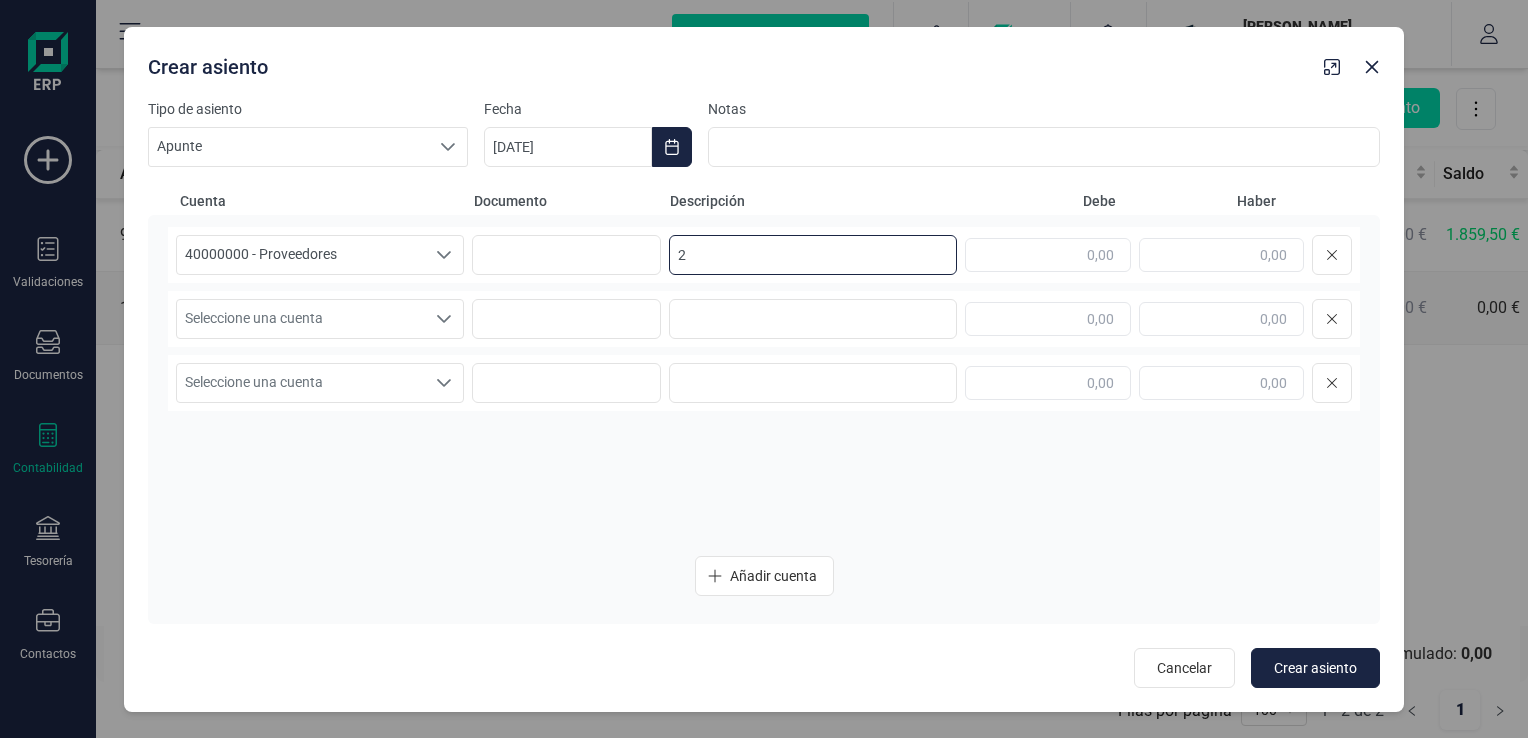 type 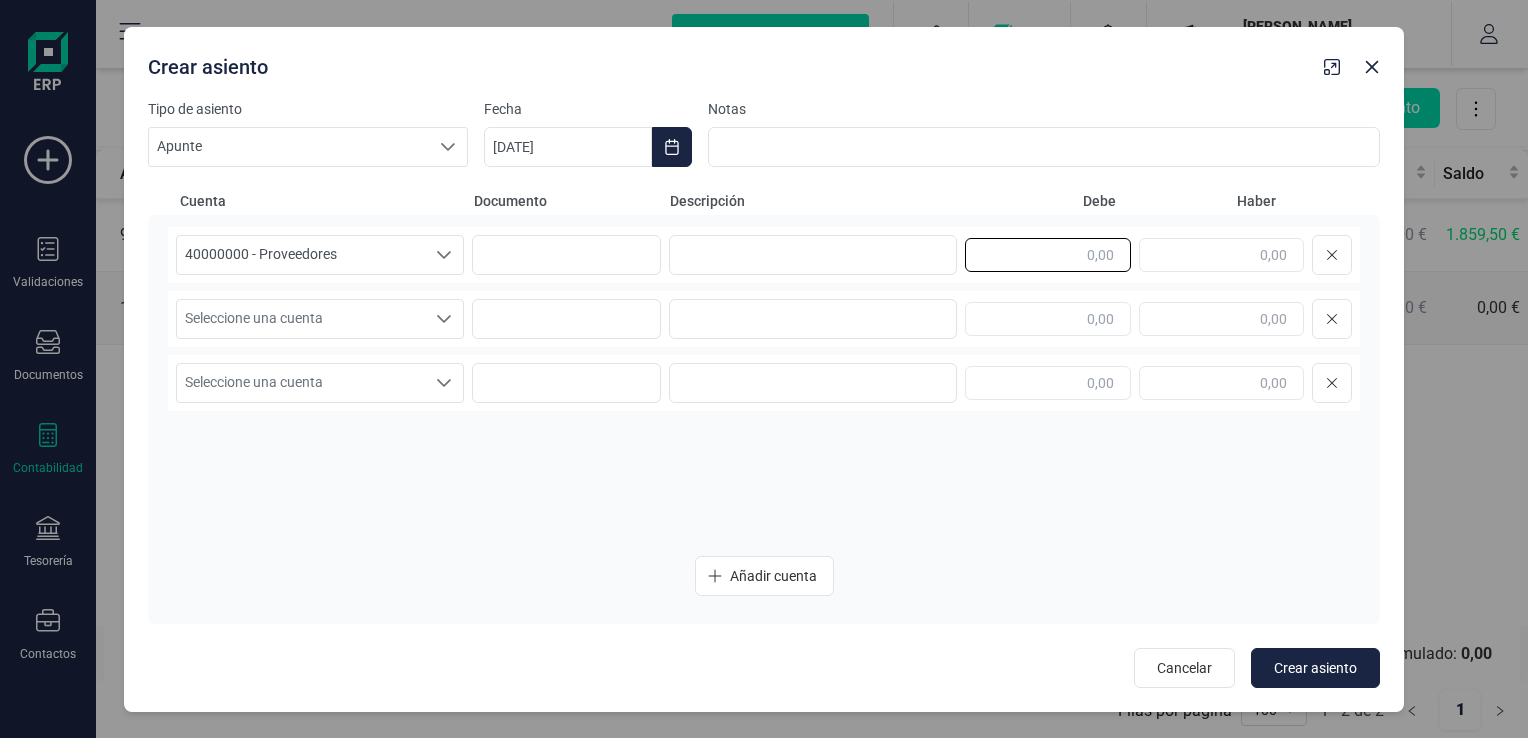 click at bounding box center [1047, 255] 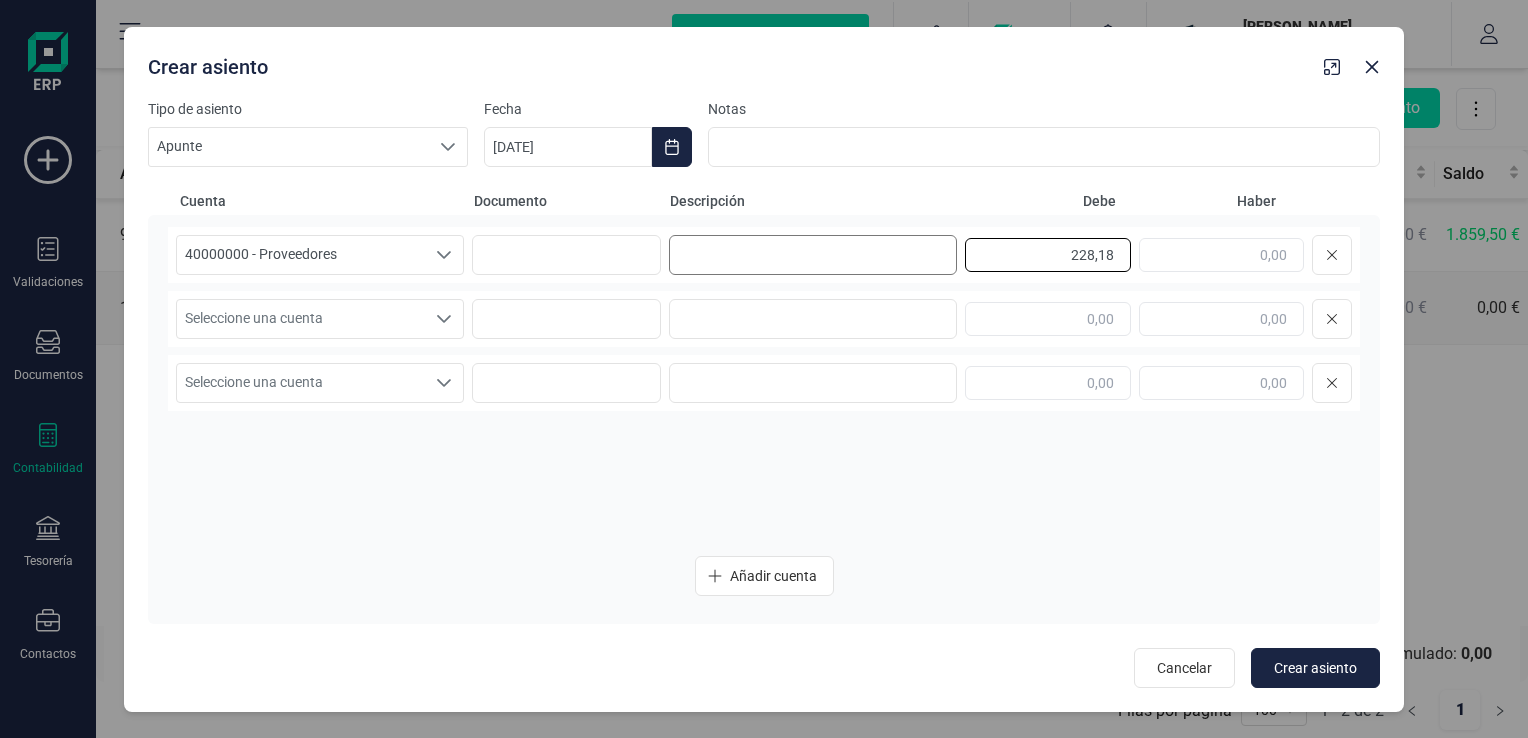 type on "228,18" 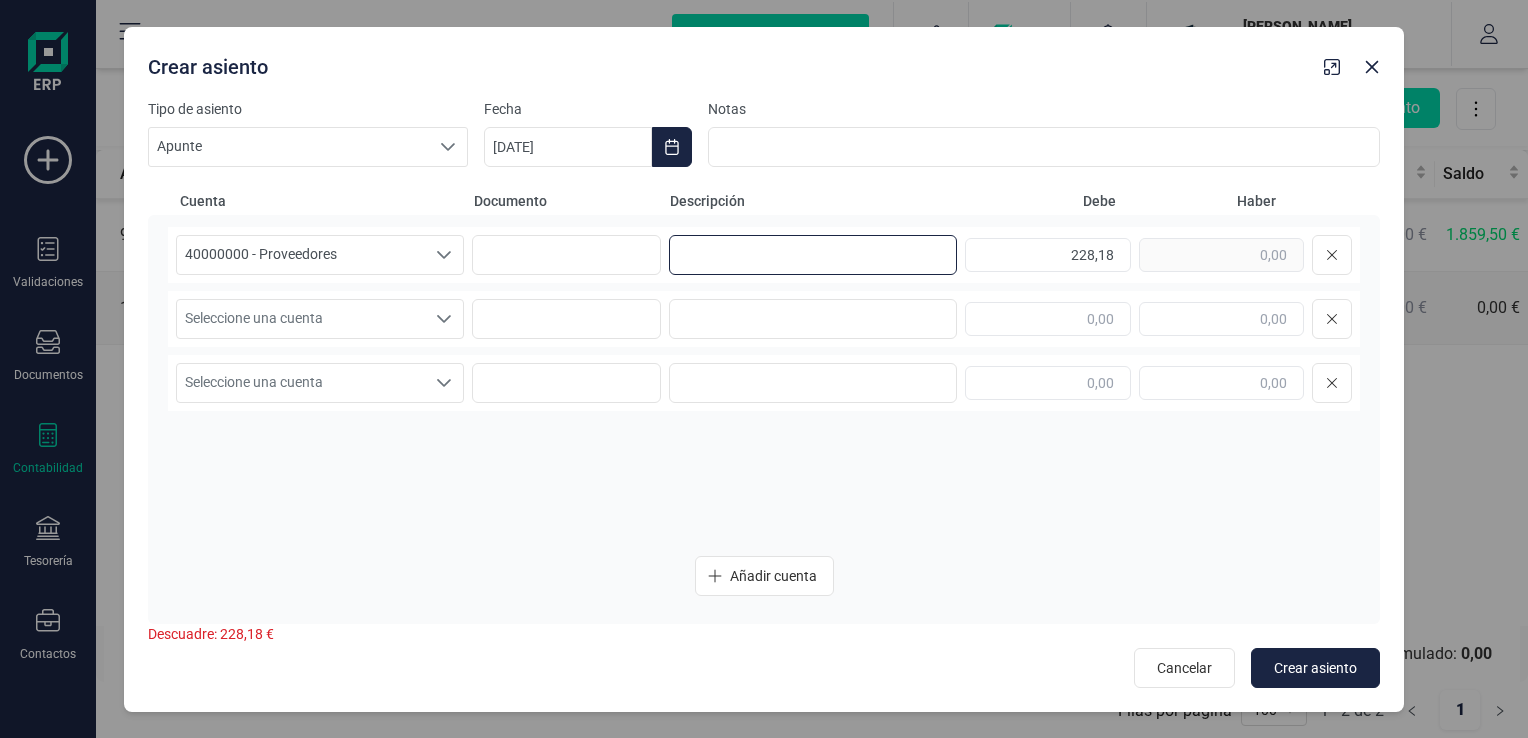 click at bounding box center [813, 255] 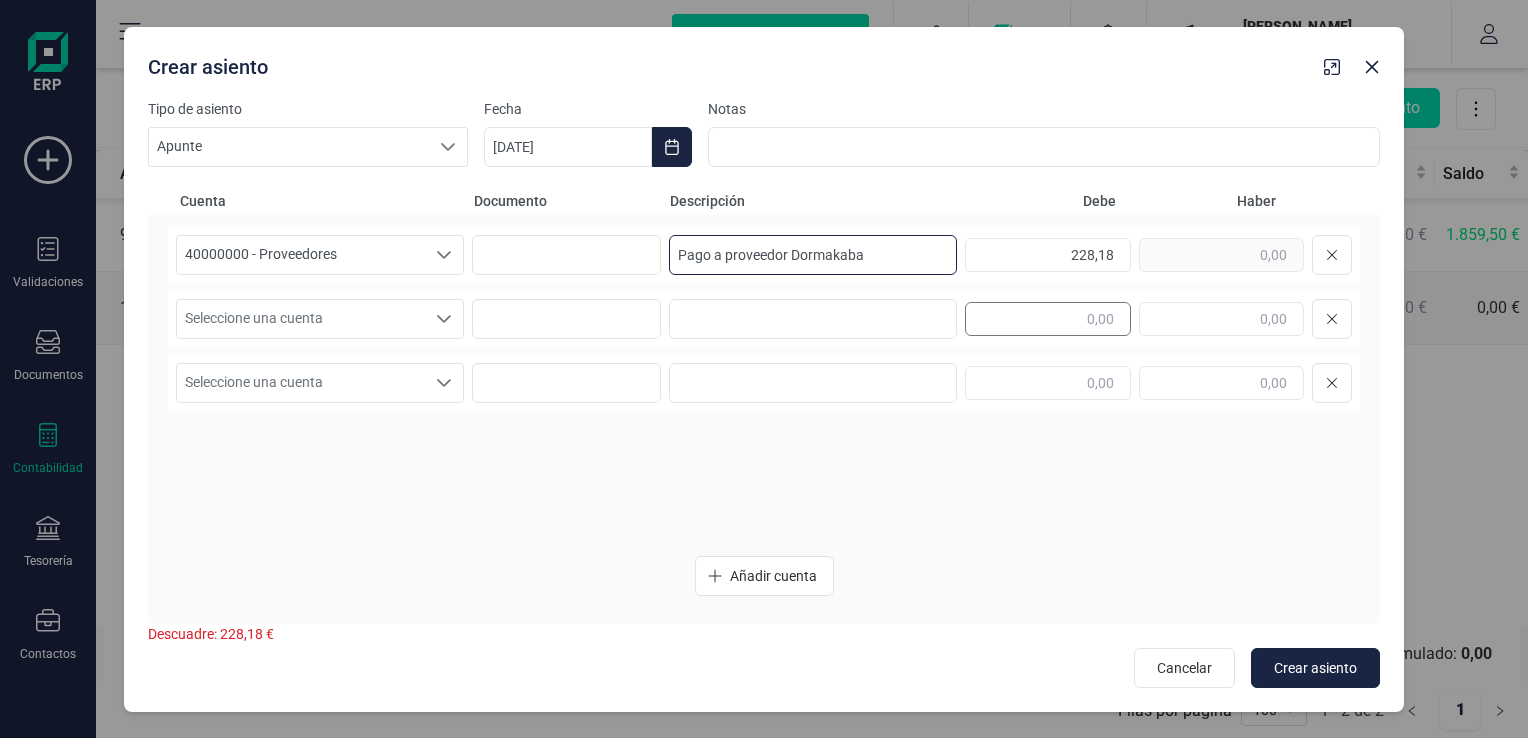 type on "Pago a proveedor Dormakaba" 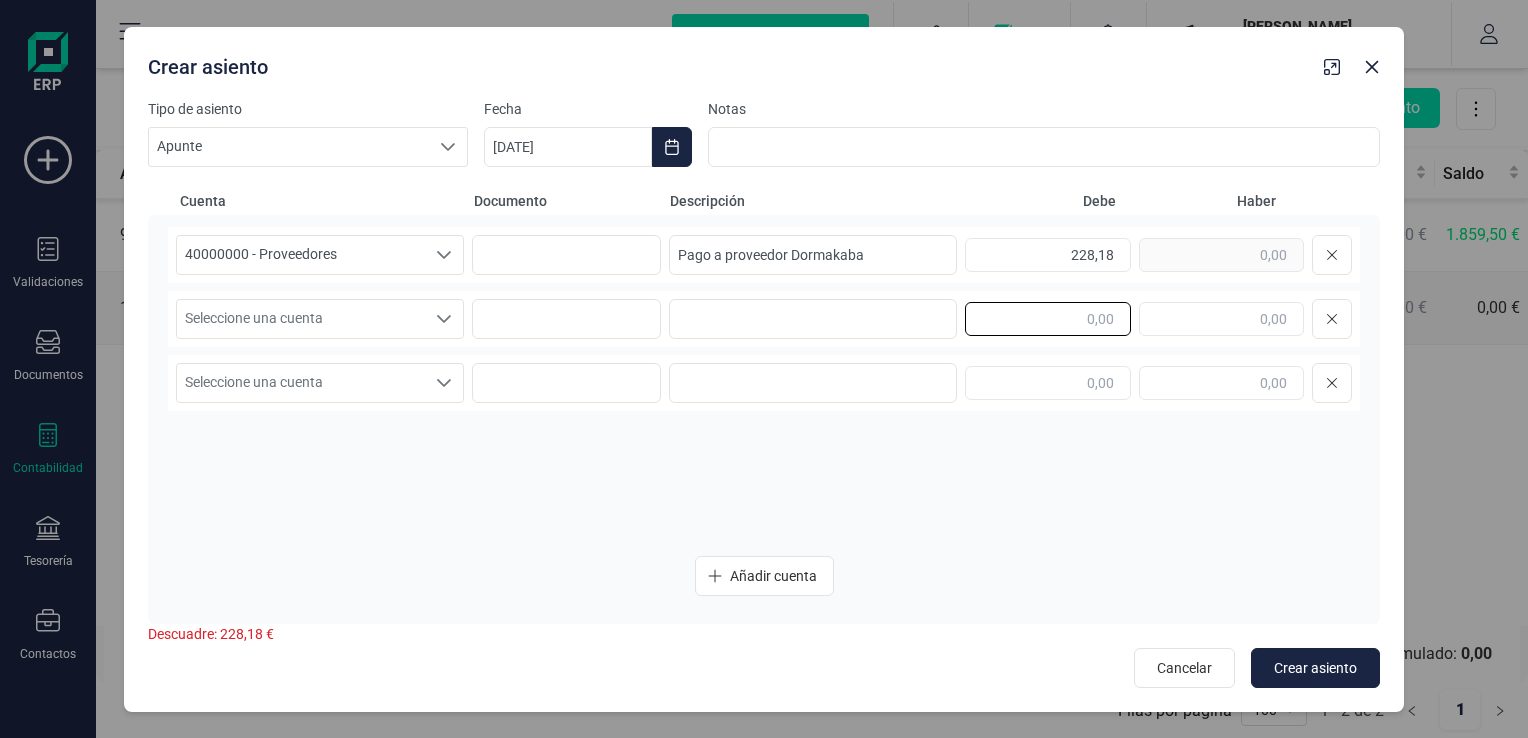 click at bounding box center [1047, 319] 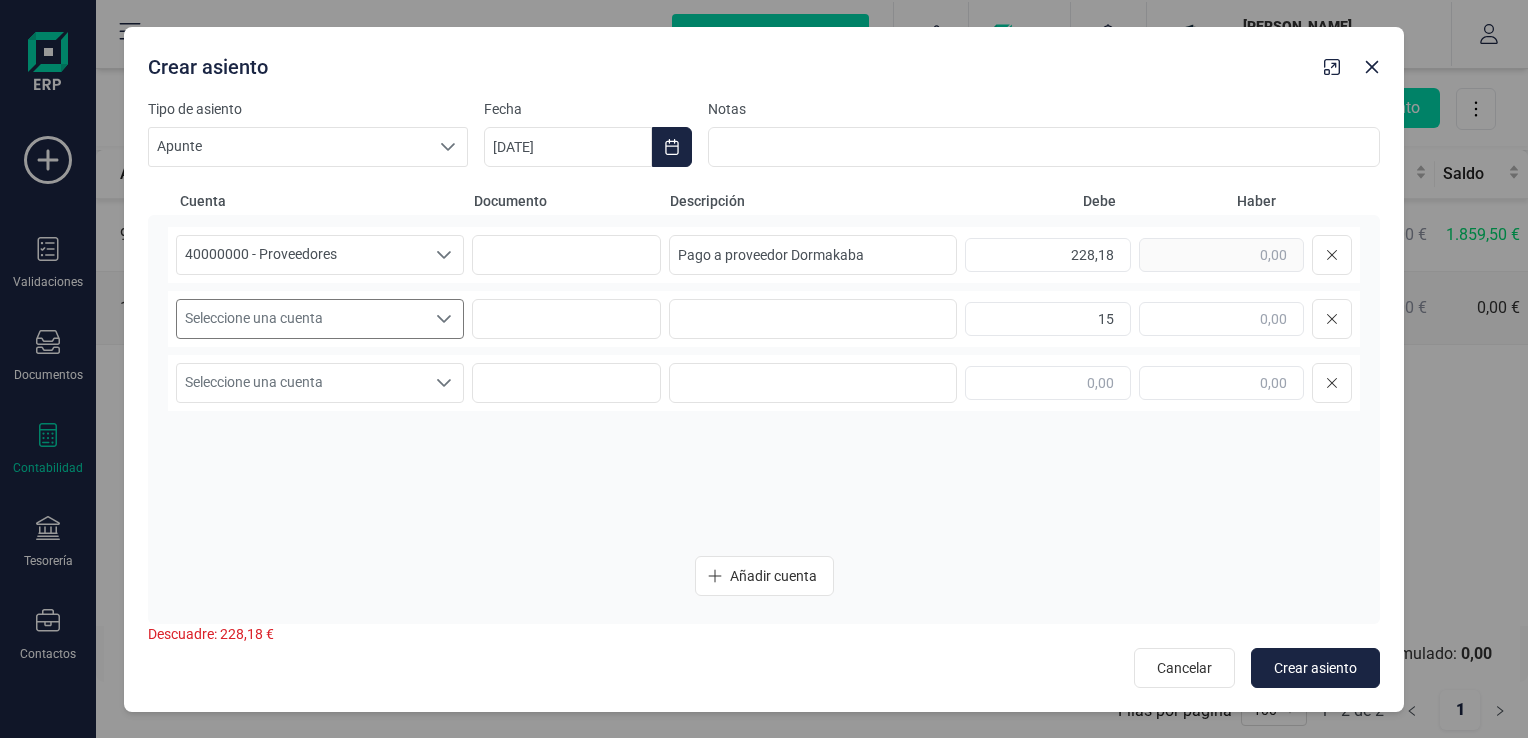 type on "15,00" 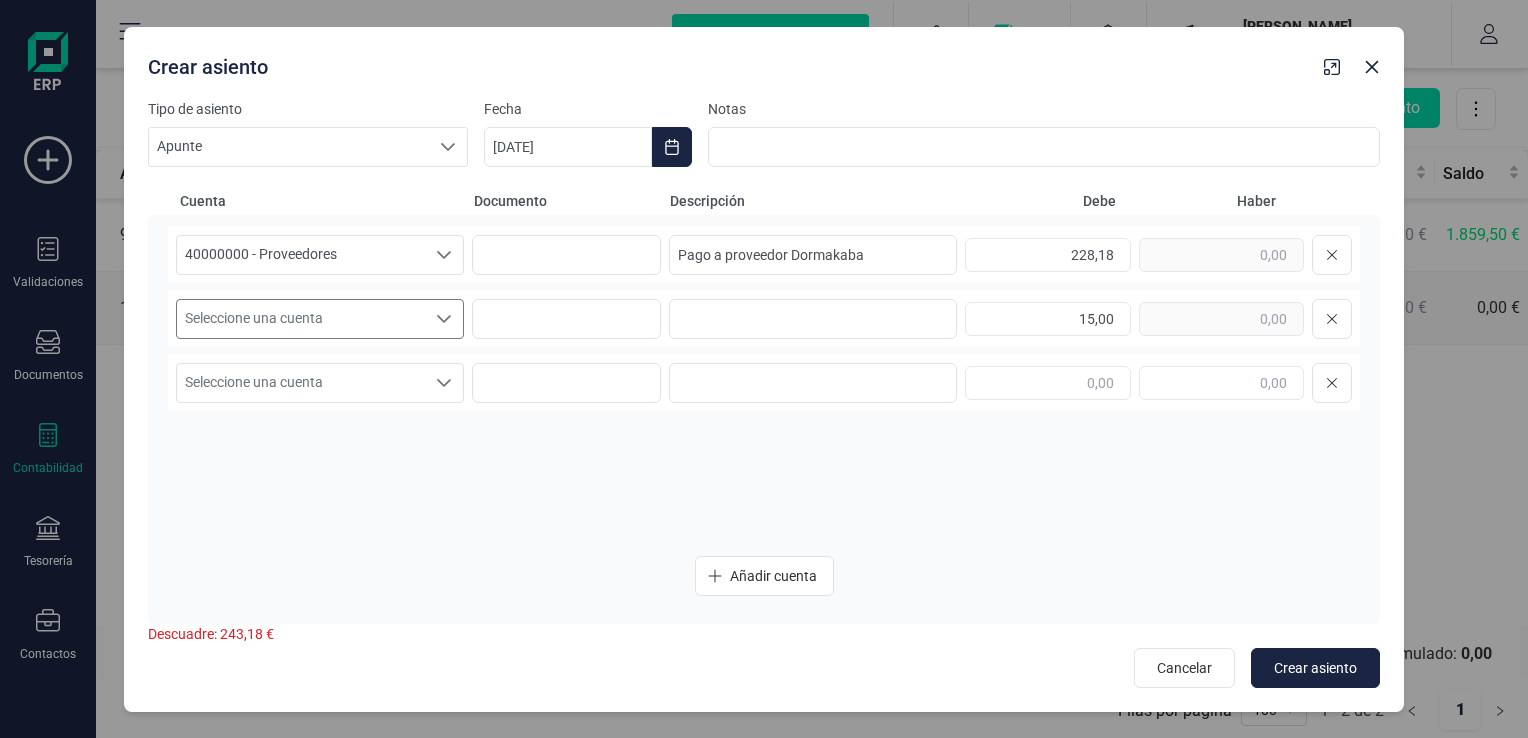 click at bounding box center [444, 319] 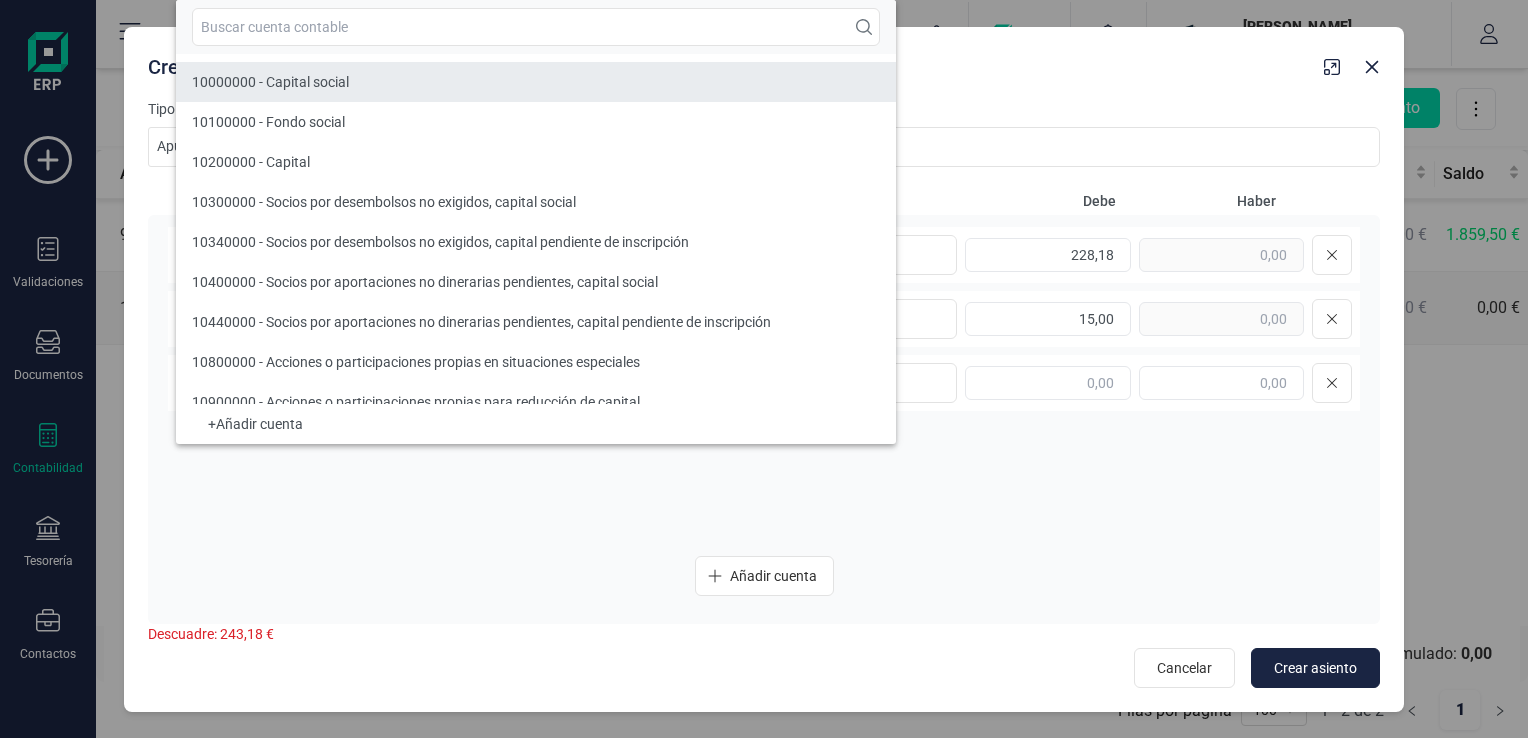 type 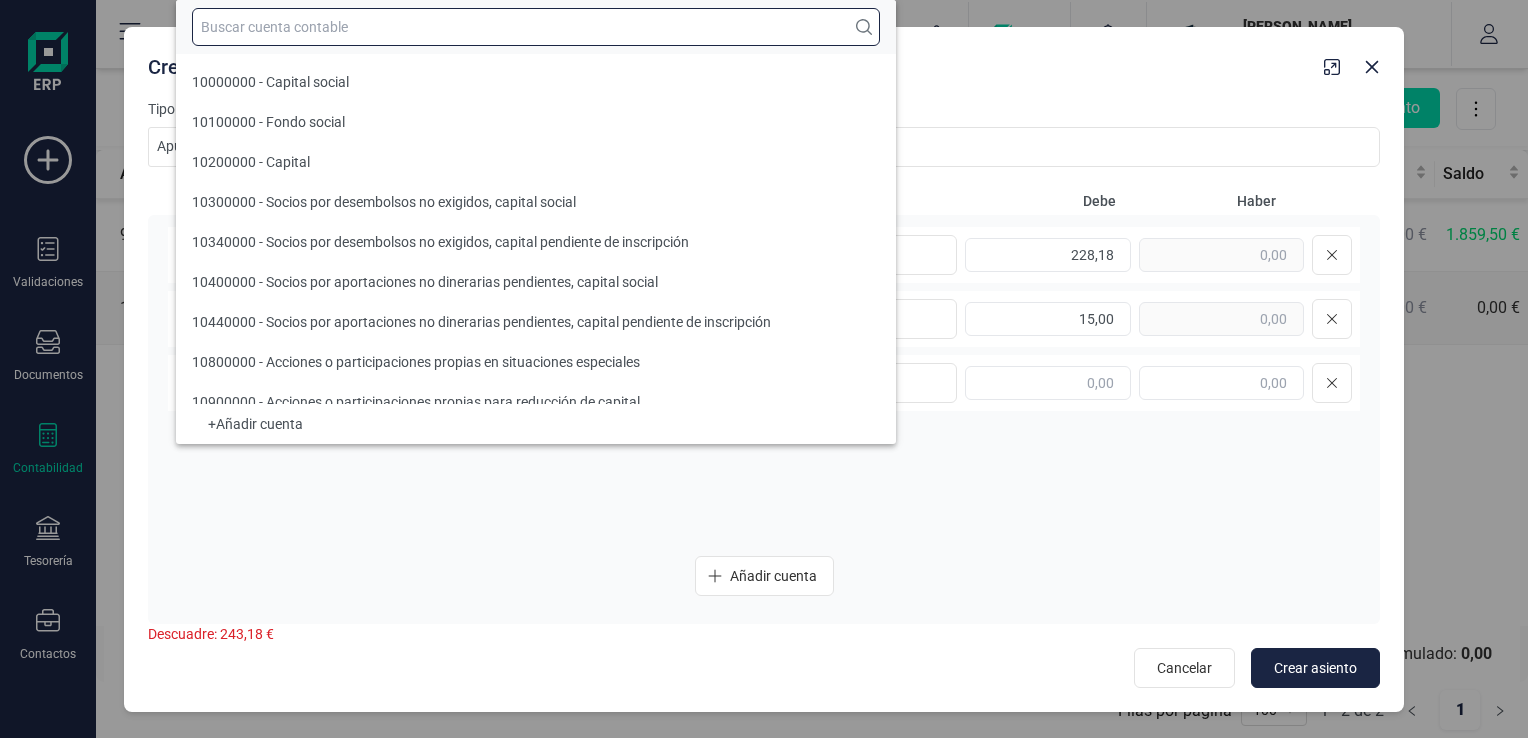 click at bounding box center [536, 27] 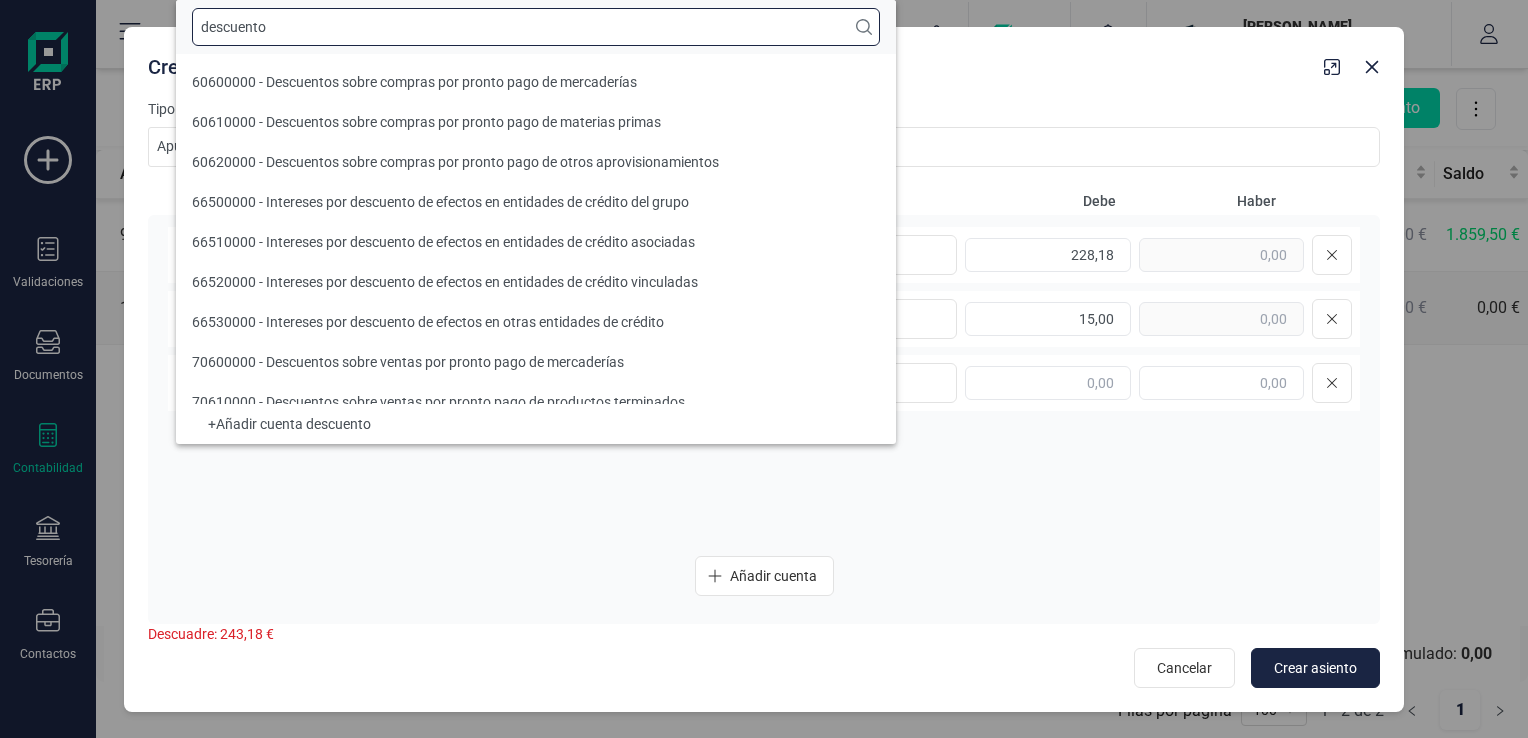 scroll, scrollTop: 8, scrollLeft: 0, axis: vertical 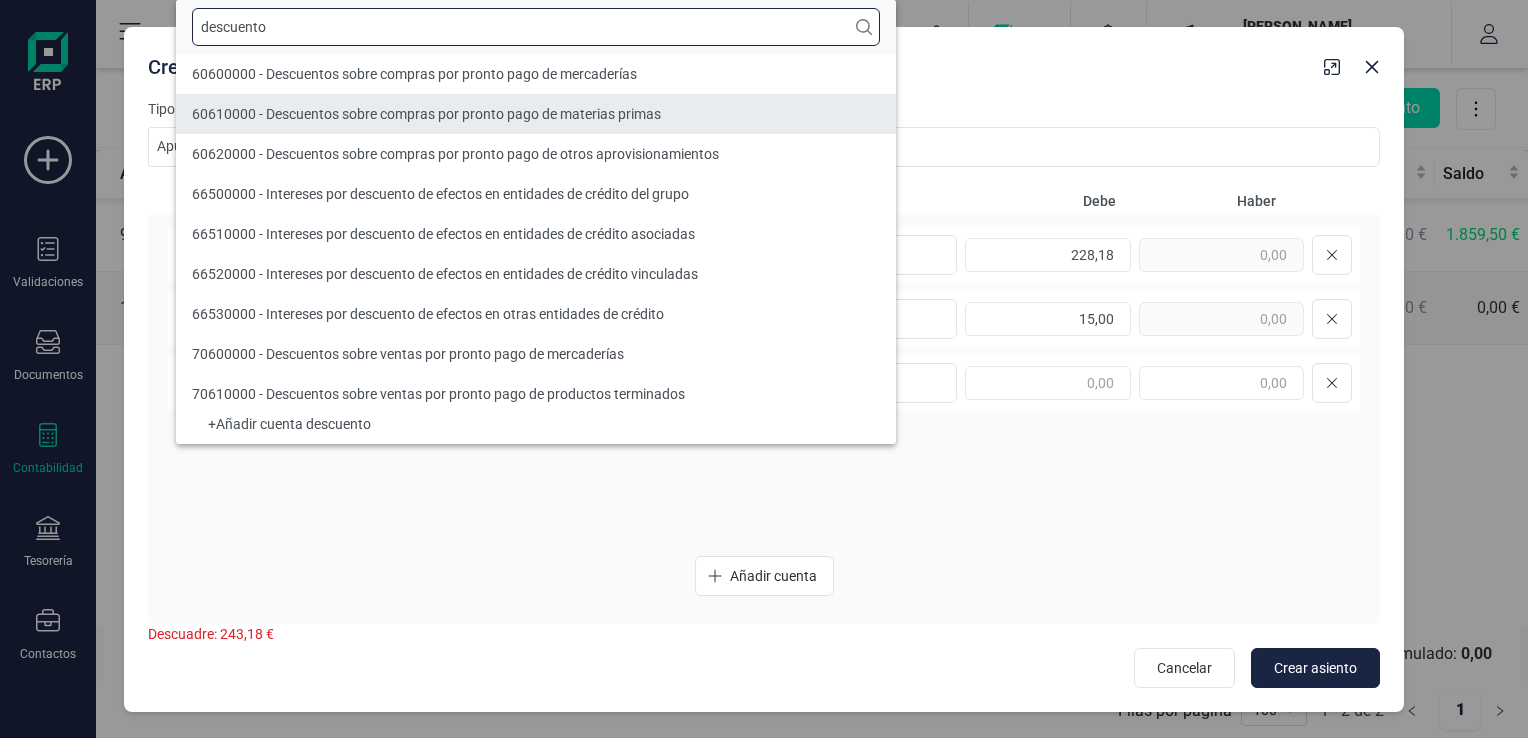 type on "descuento" 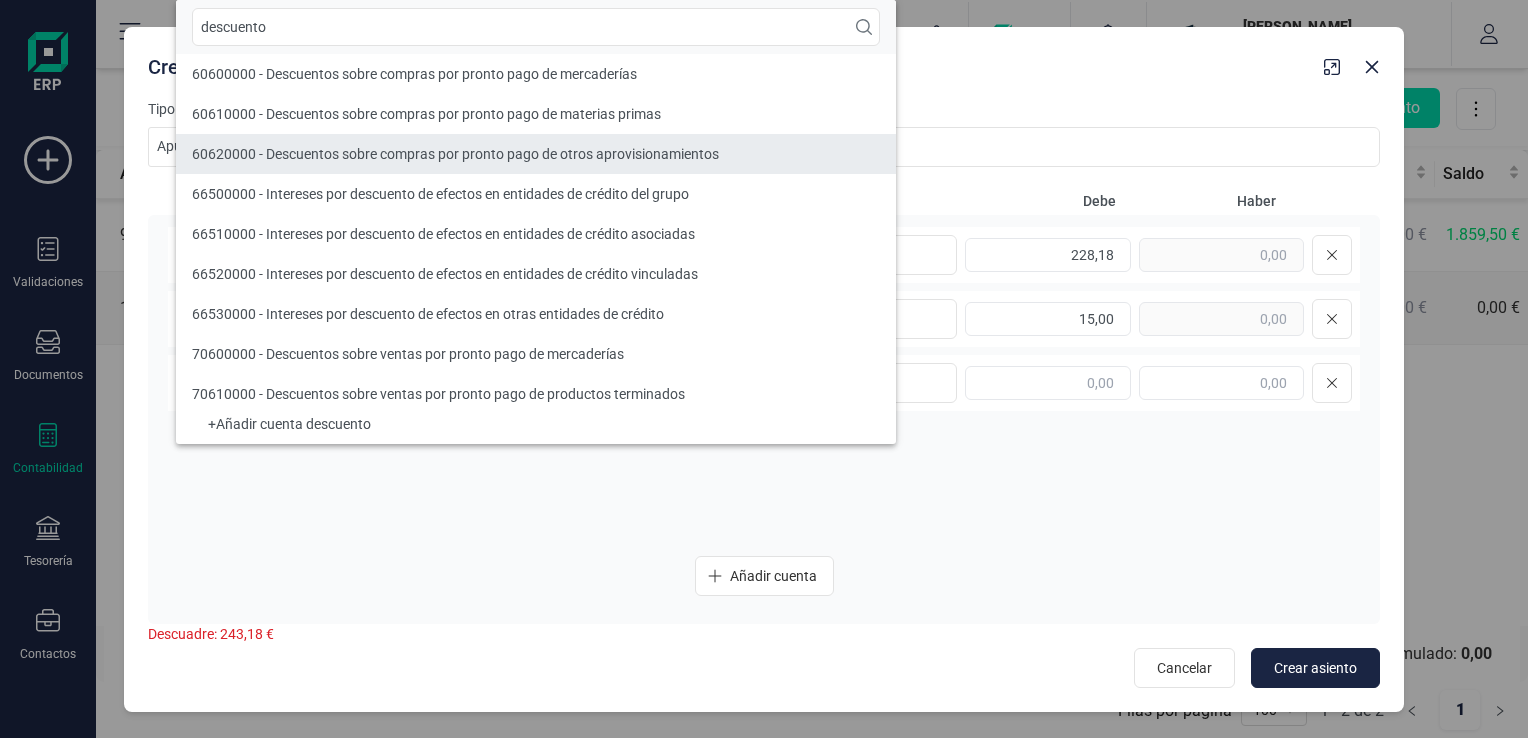 click on "60620000 - Descuentos sobre compras por pronto pago de otros aprovisionamientos" at bounding box center (536, 154) 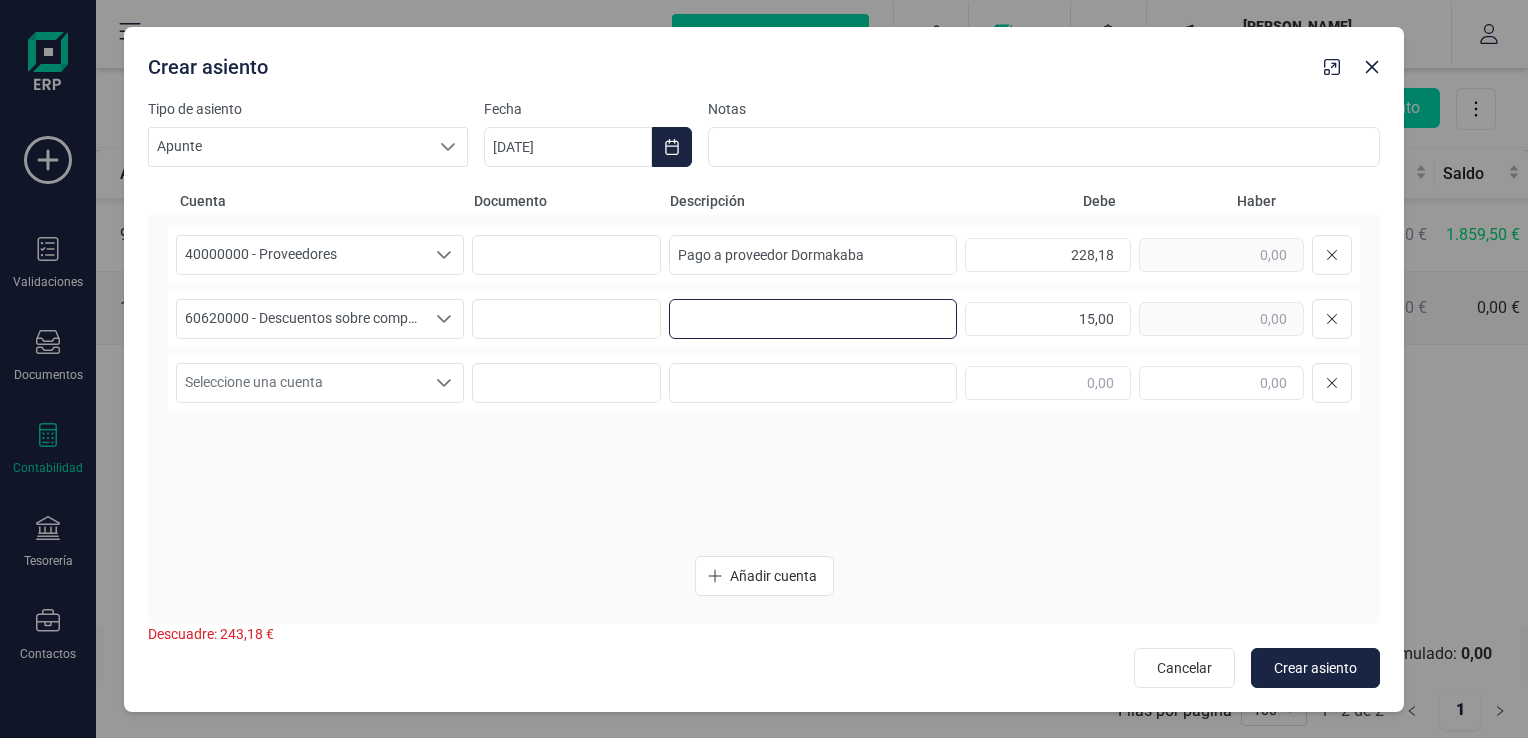 click at bounding box center (813, 319) 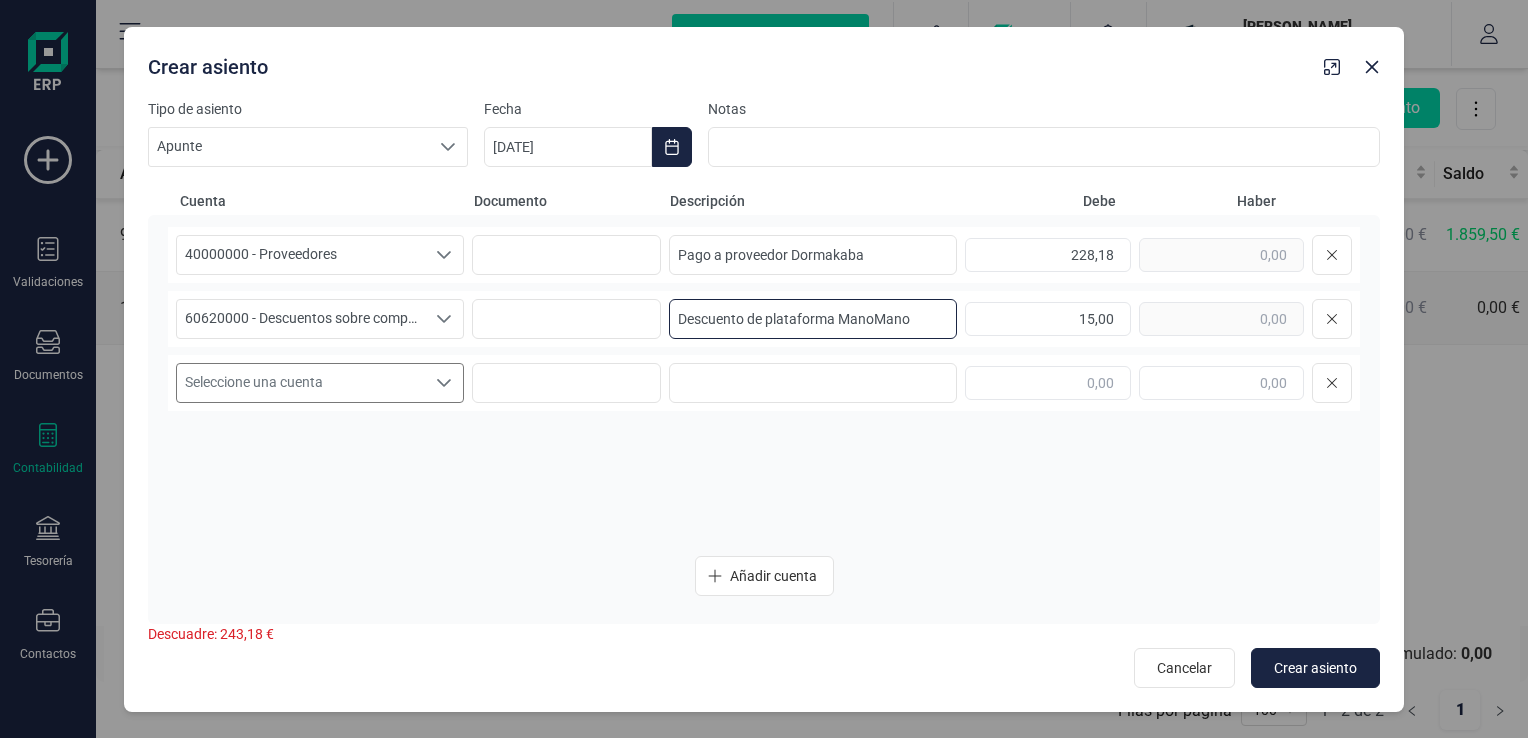 type on "Descuento de plataforma ManoMano" 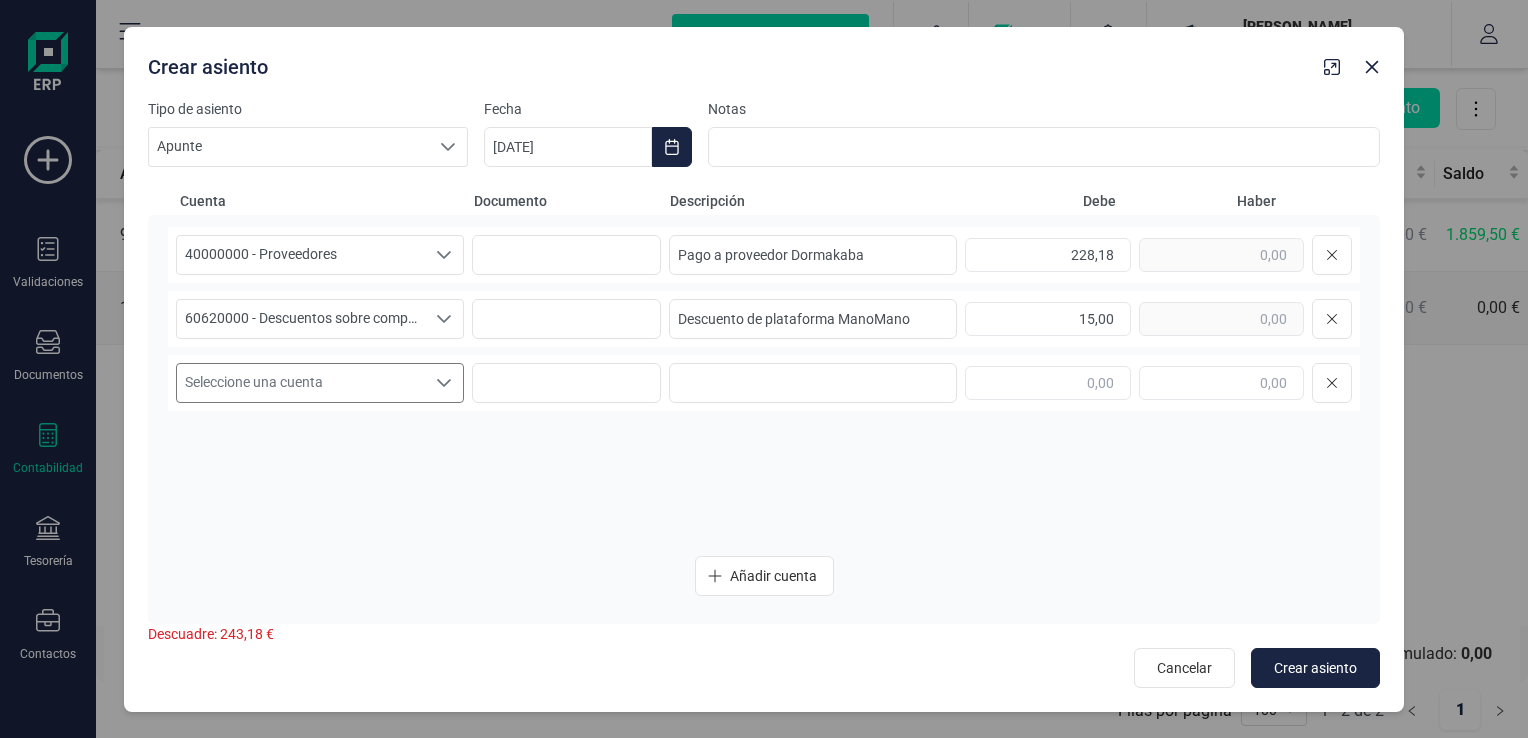 click on "Seleccione una cuenta" at bounding box center (301, 383) 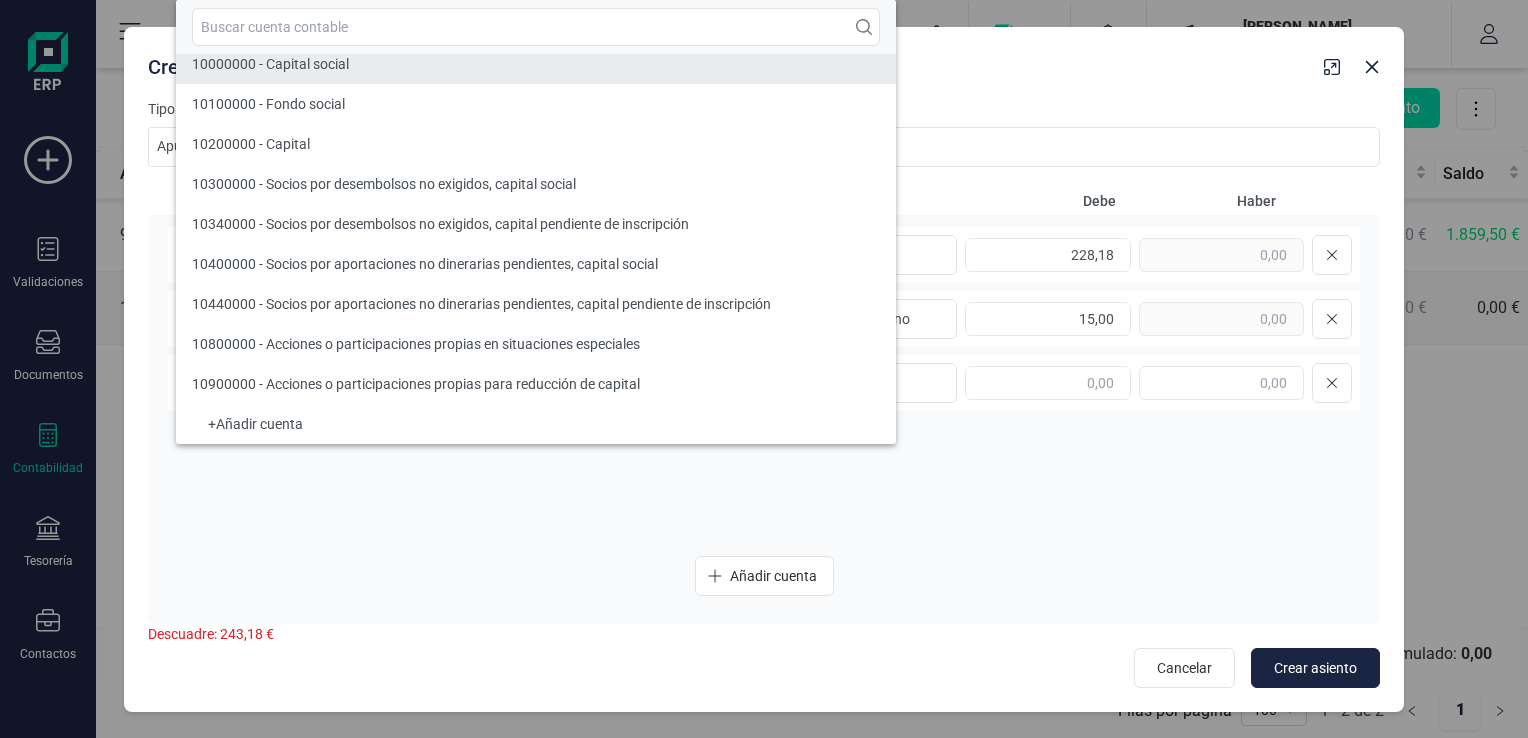 scroll, scrollTop: 8, scrollLeft: 0, axis: vertical 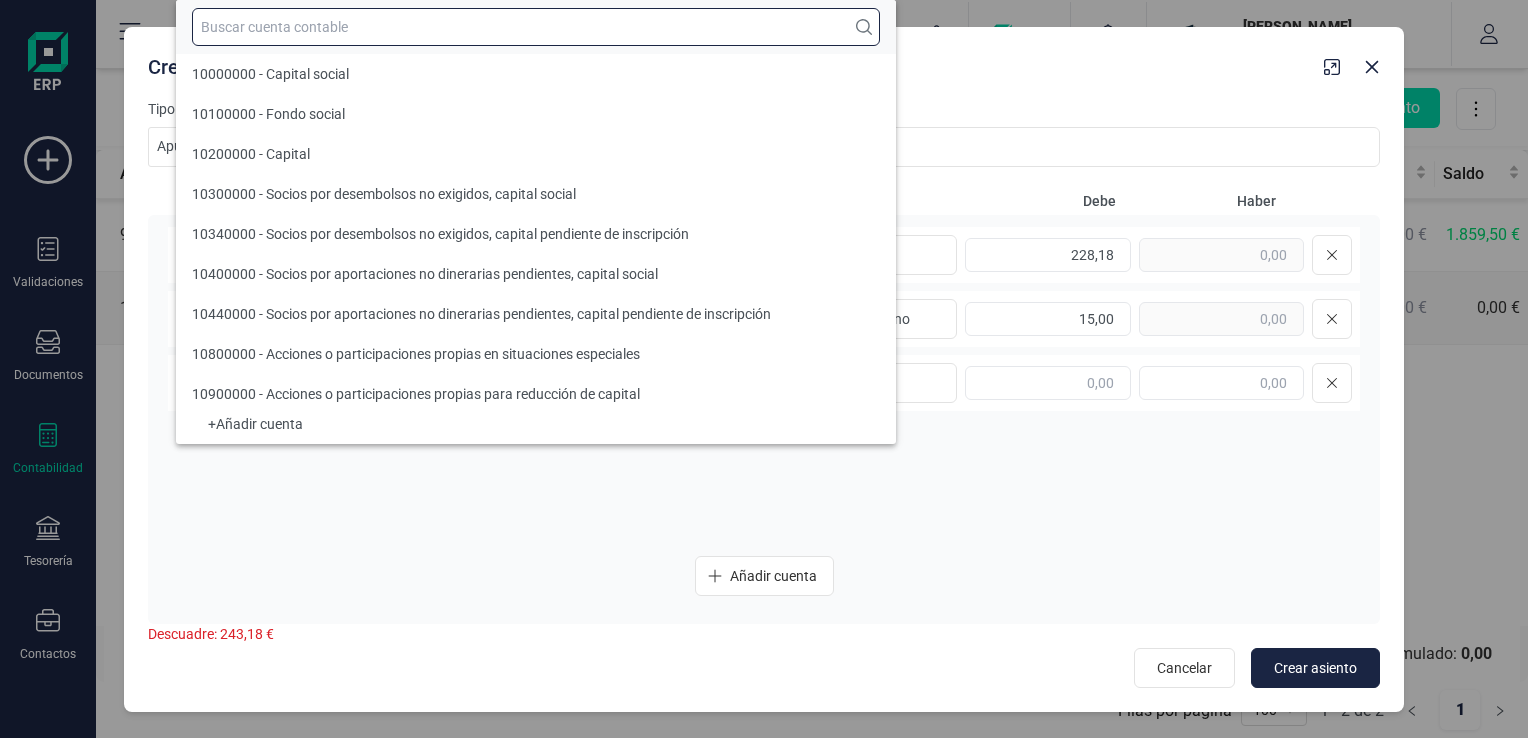 click at bounding box center [536, 27] 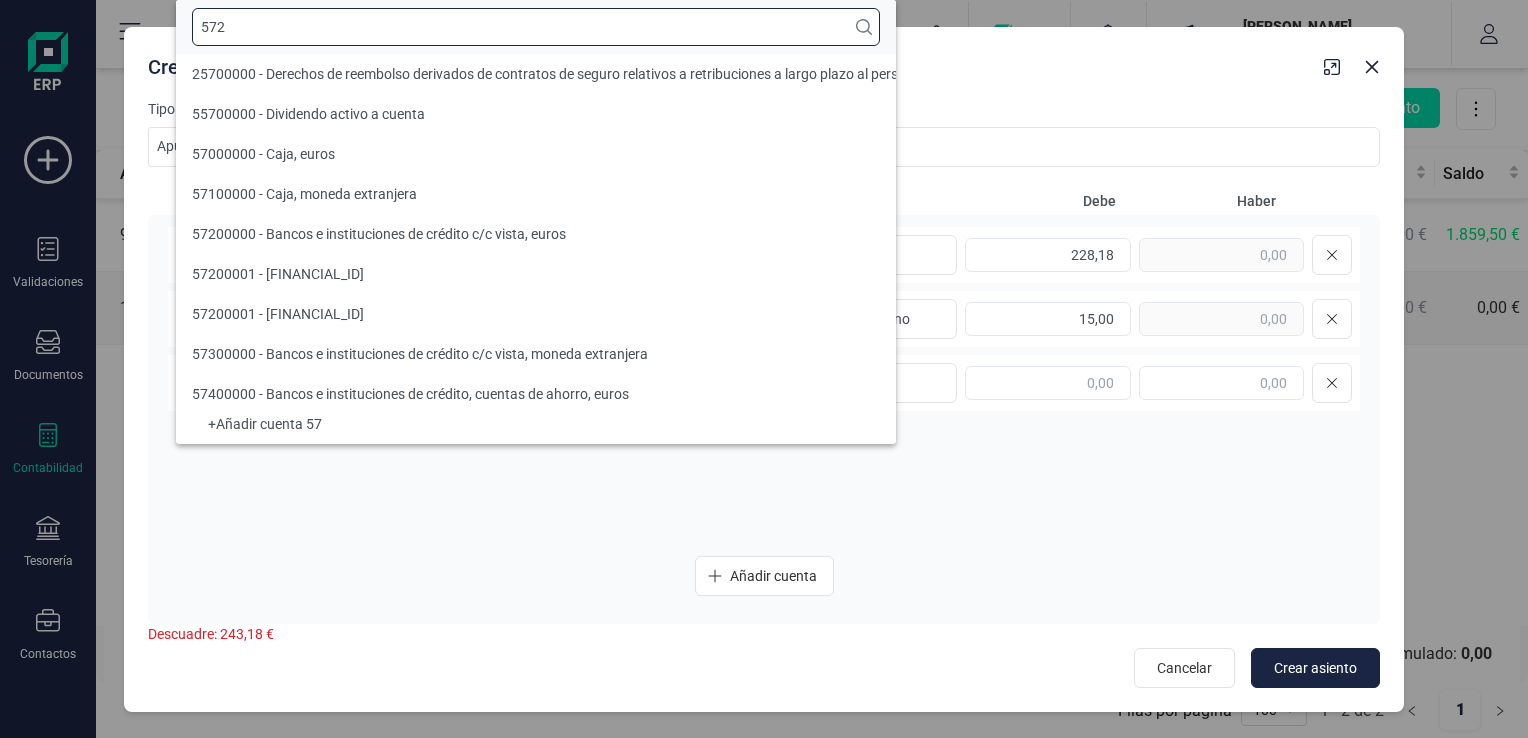 scroll, scrollTop: 0, scrollLeft: 0, axis: both 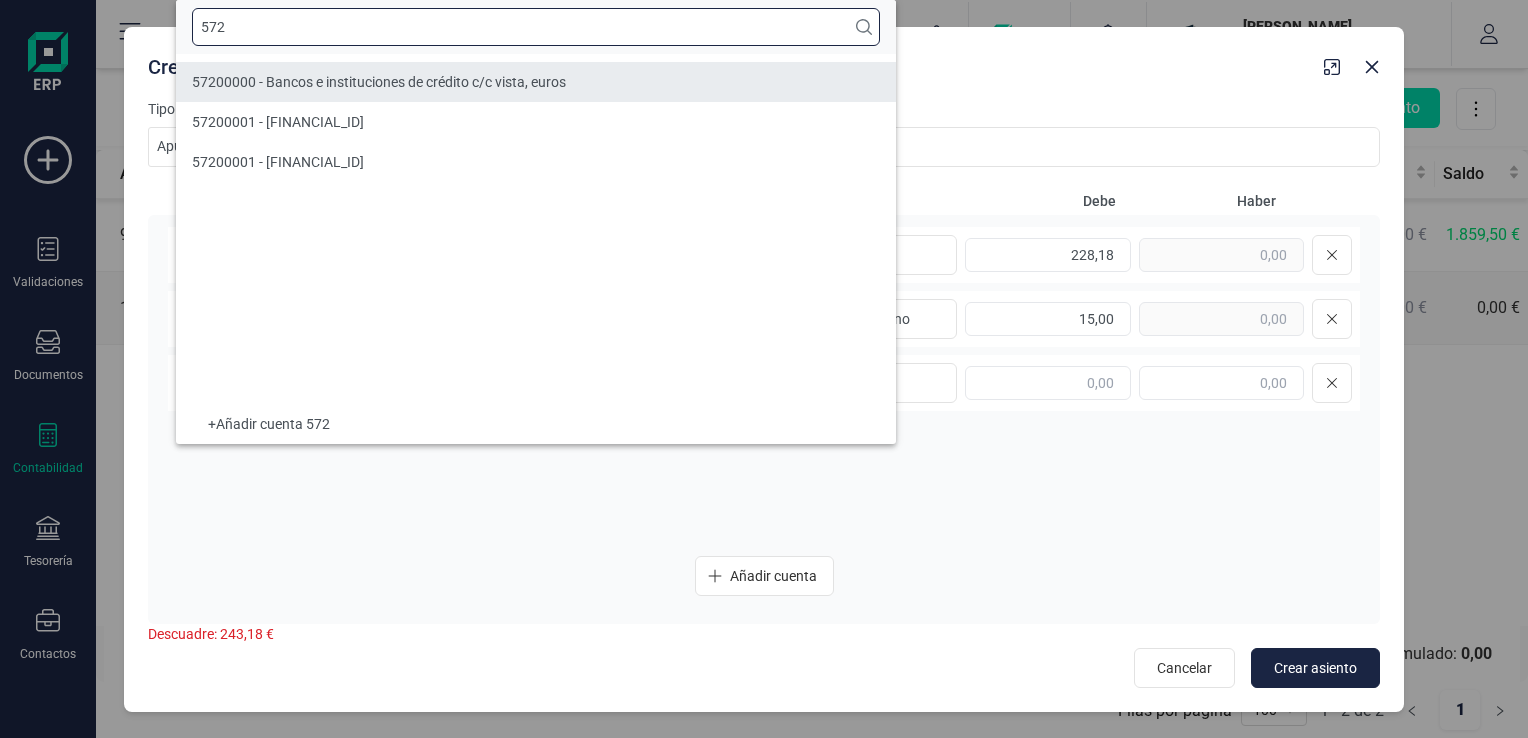 type on "572" 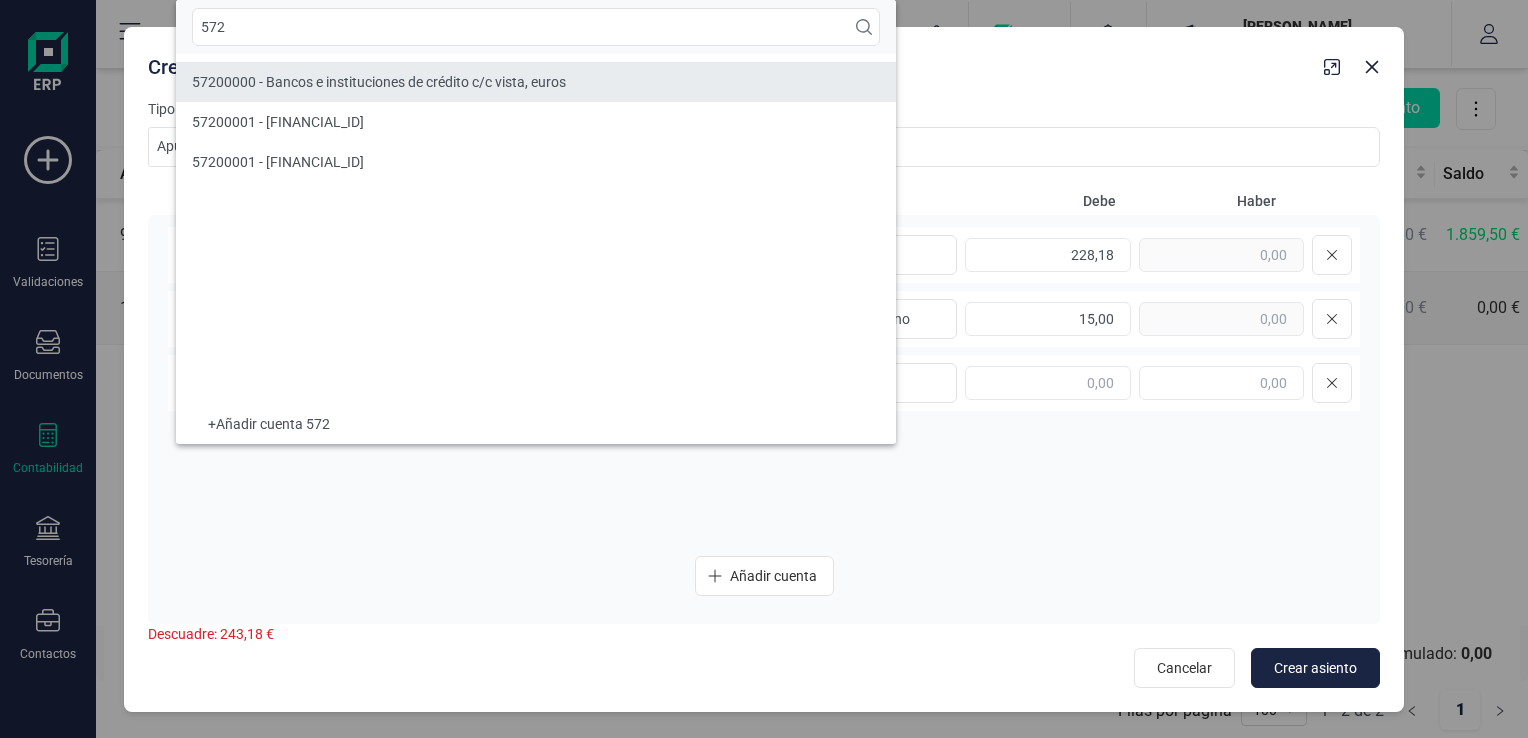 click on "57200000 - Bancos e instituciones de crédito c/c vista, euros" at bounding box center [379, 82] 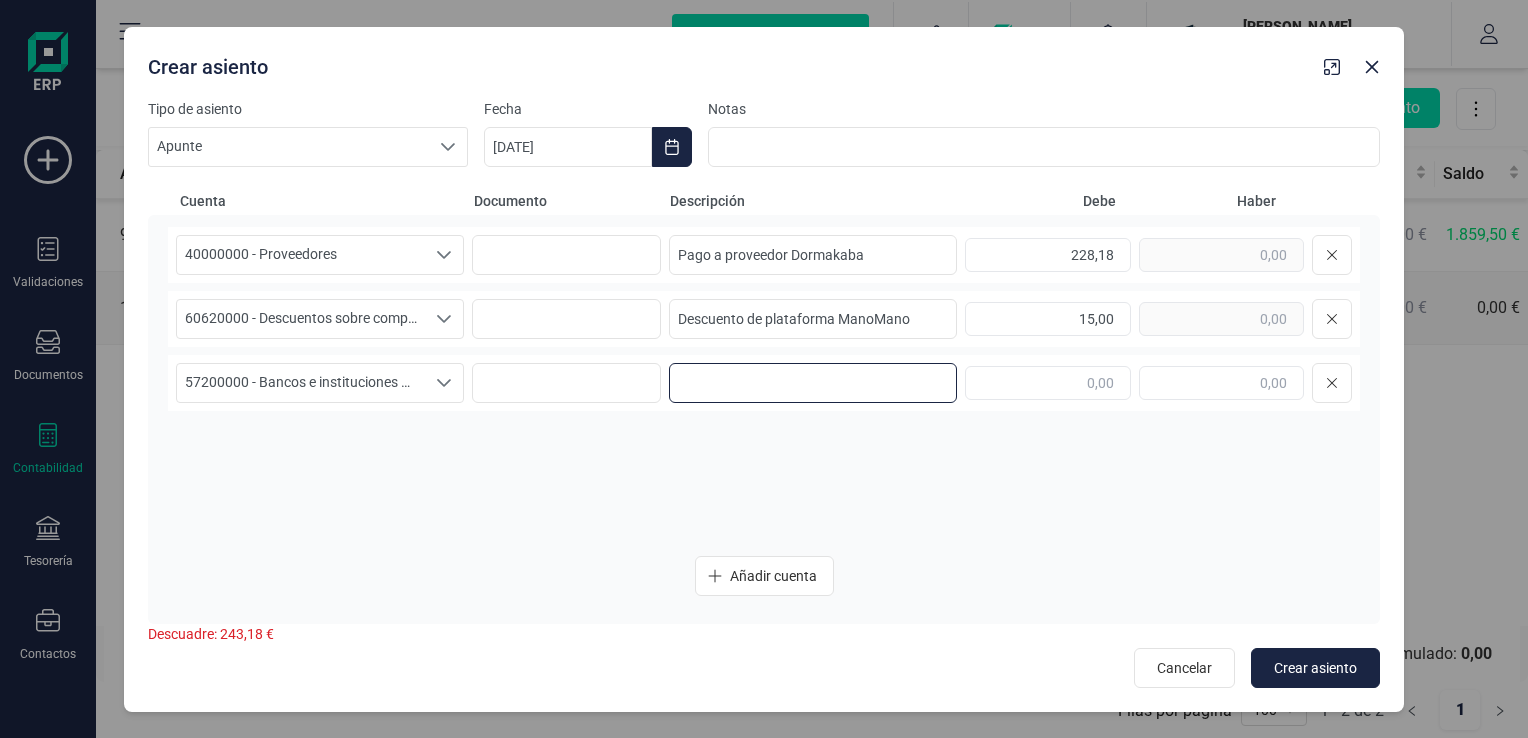 click at bounding box center (813, 383) 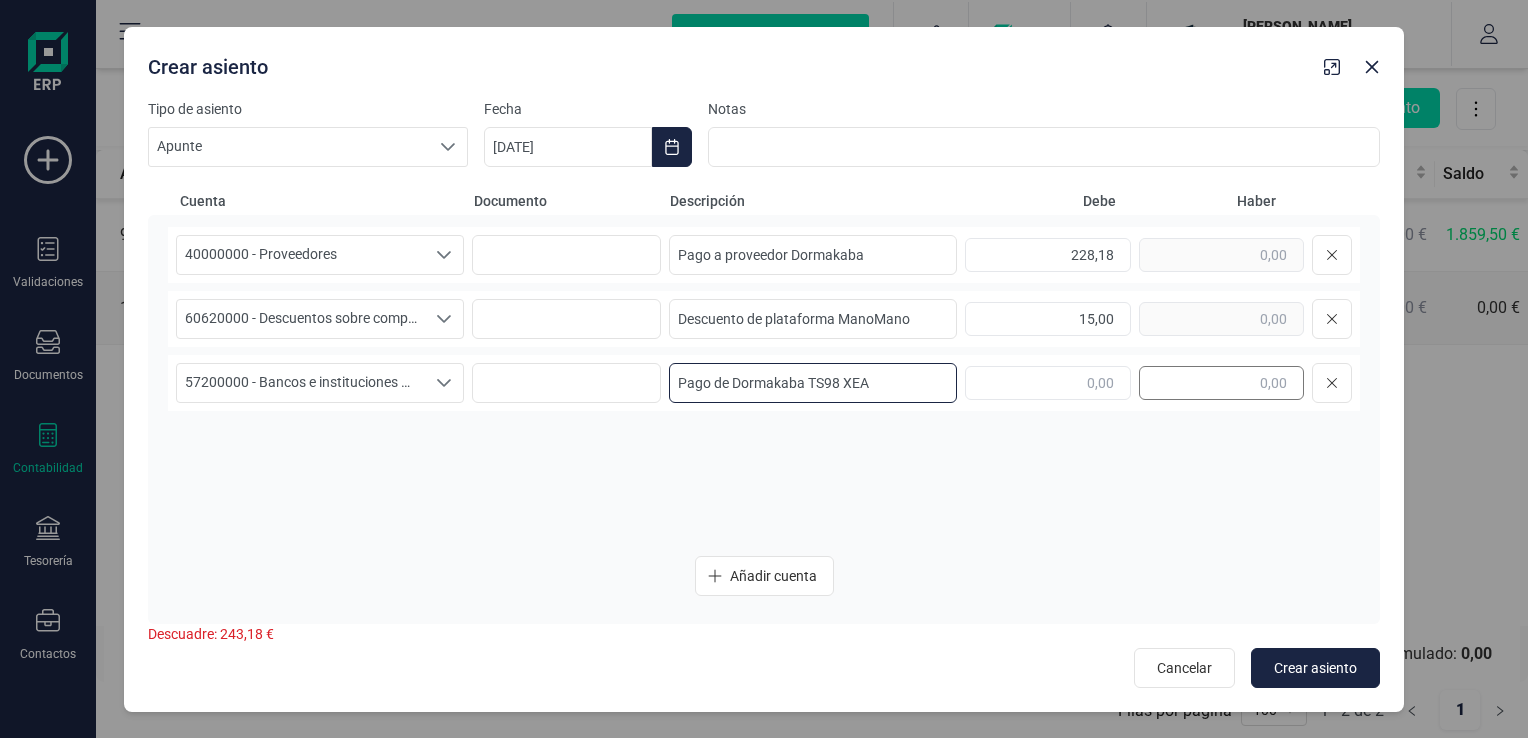 type on "Pago de Dormakaba TS98 XEA" 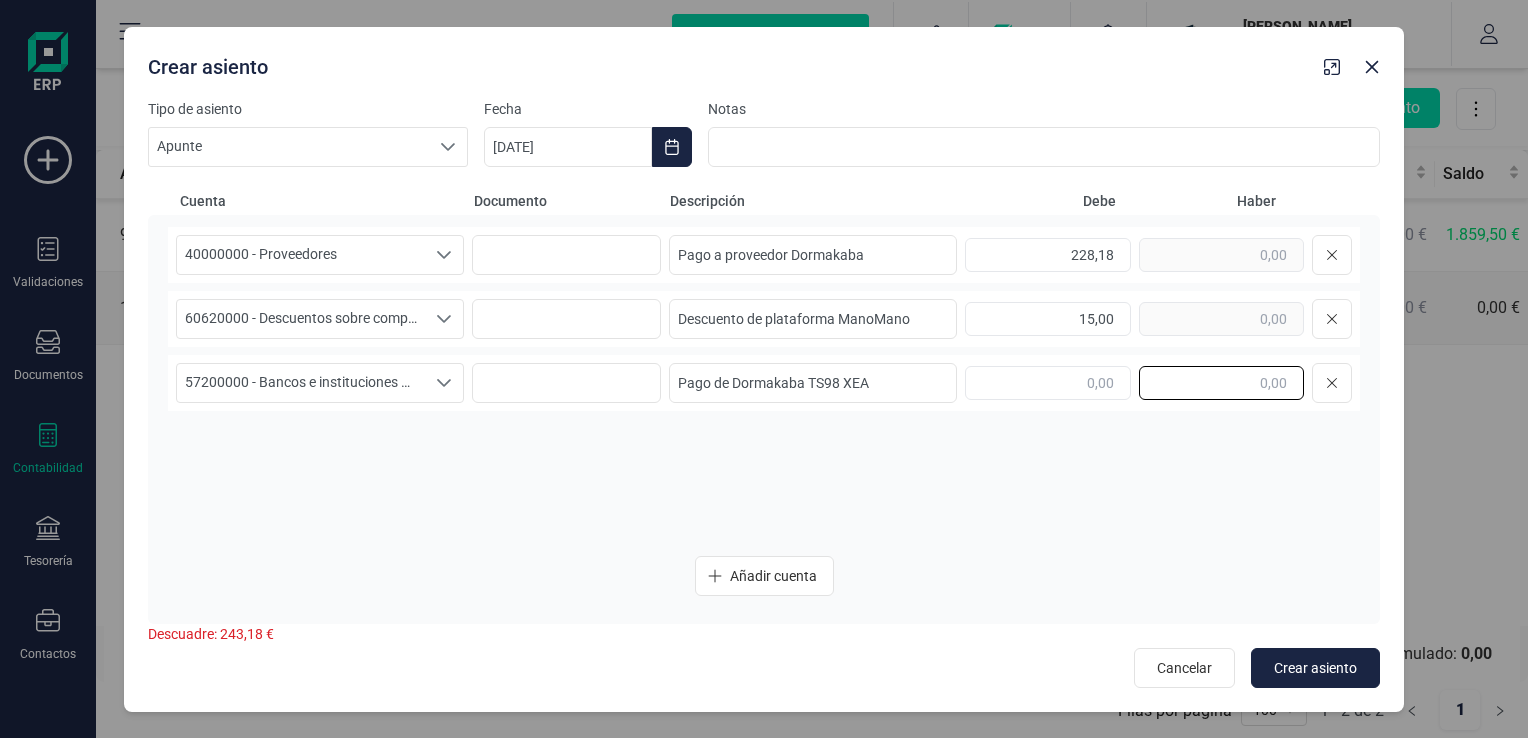 click at bounding box center (1221, 383) 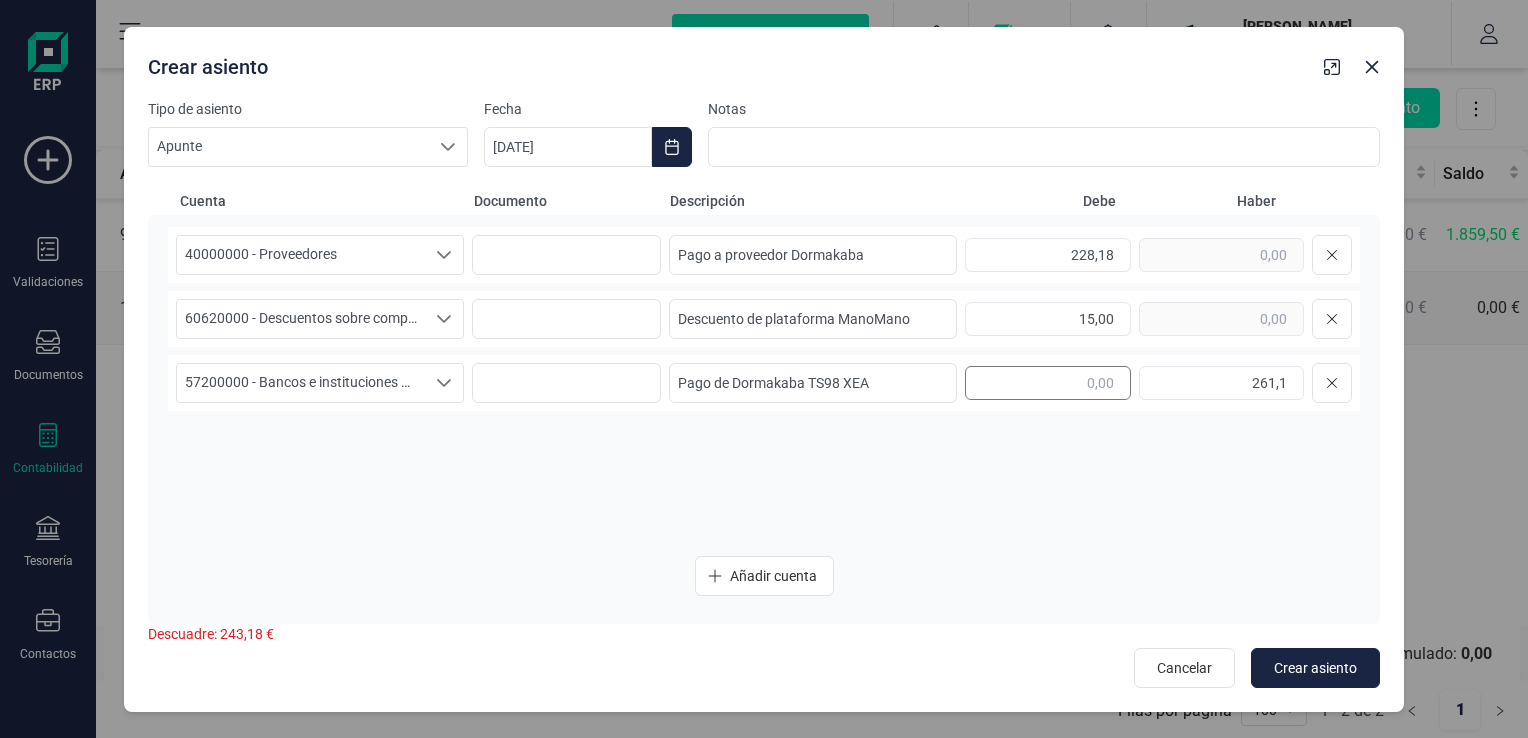 type on "261,10" 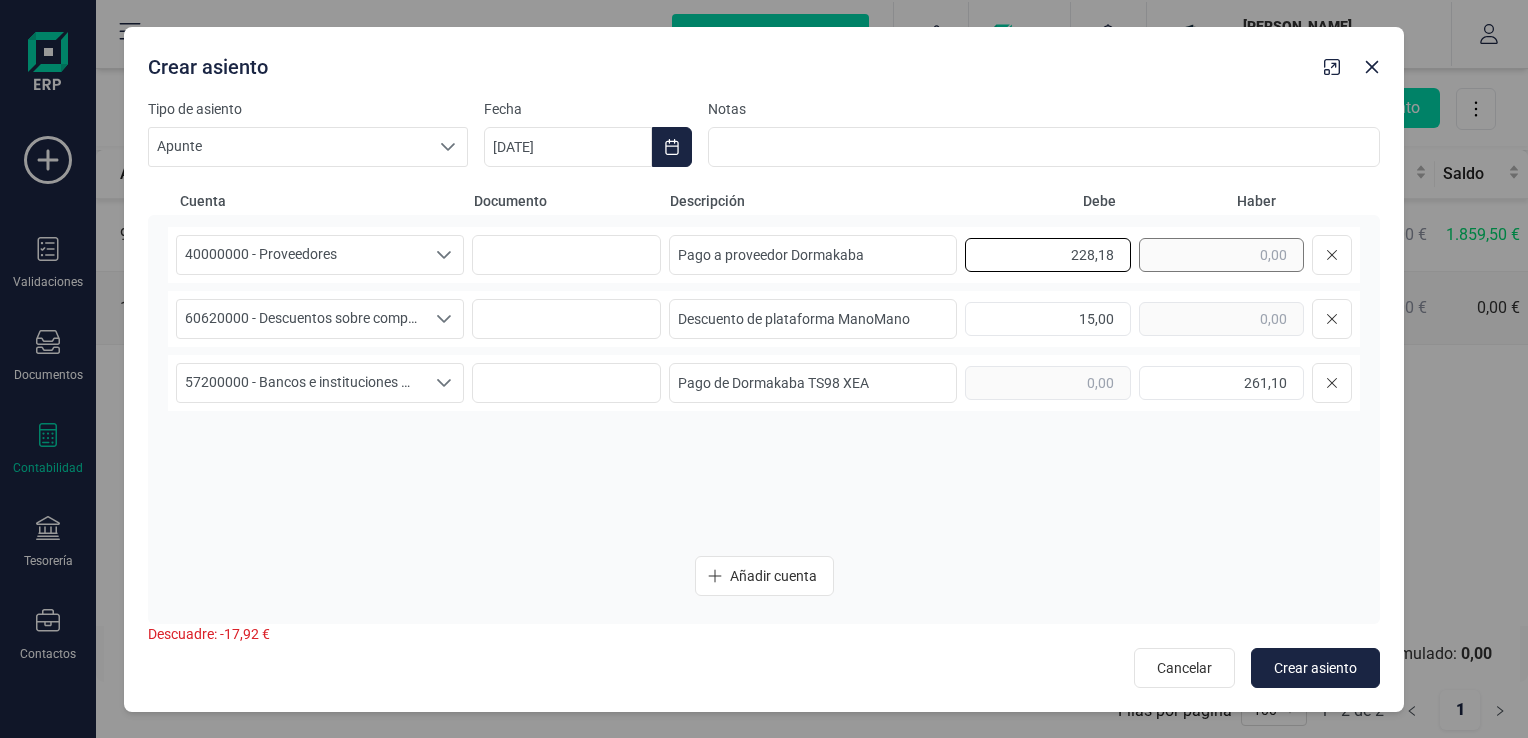 click on "228,18" at bounding box center (1158, 255) 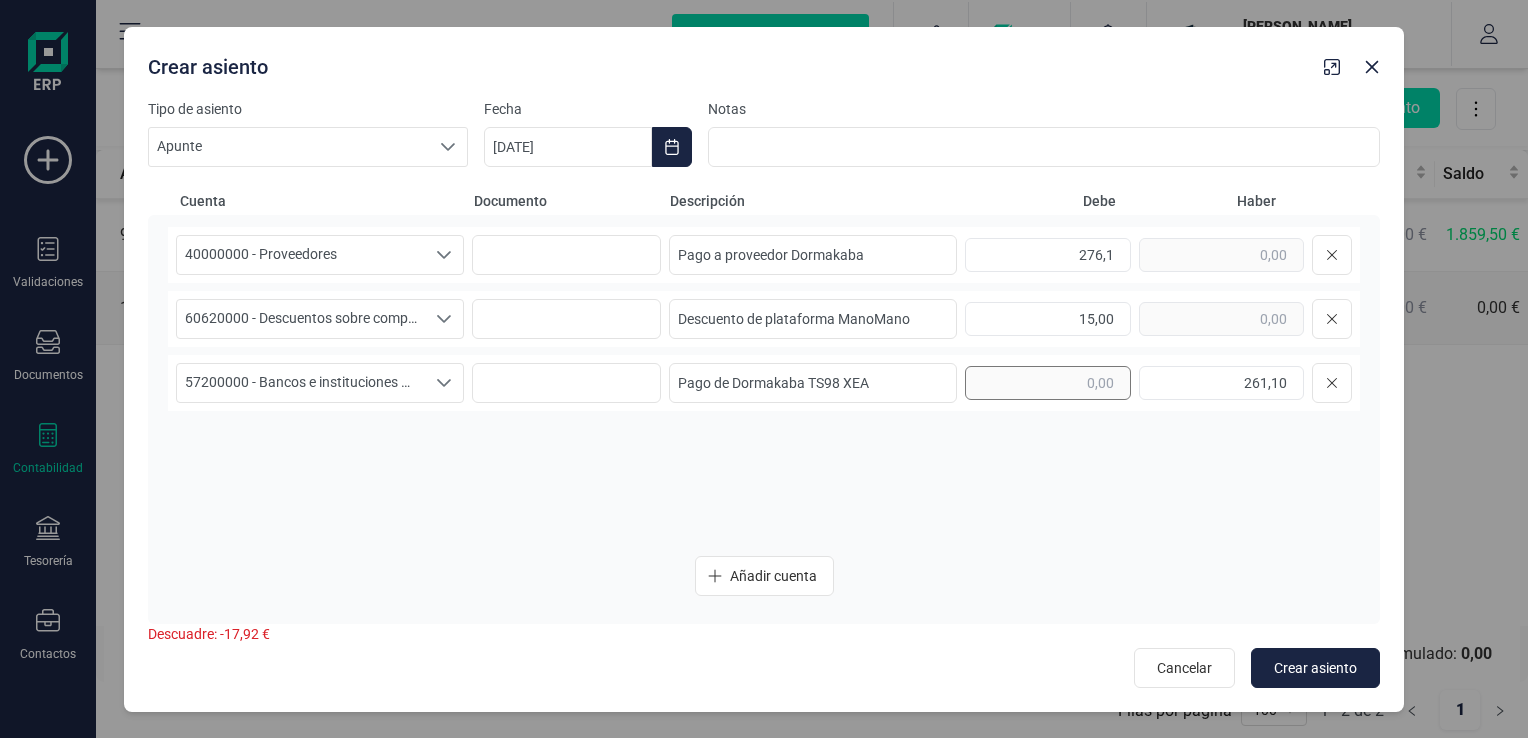 type on "276,10" 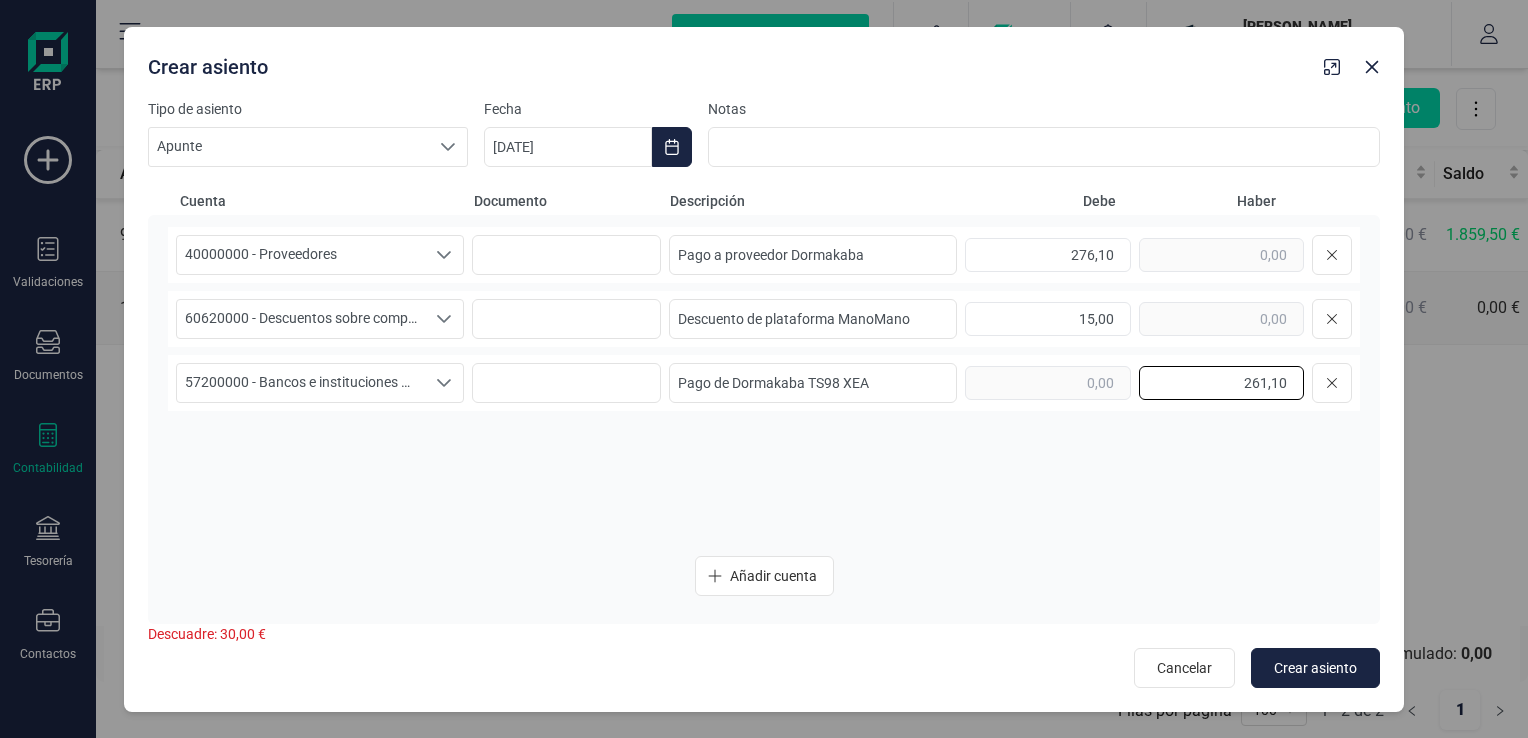 click on "261,10" at bounding box center [1221, 383] 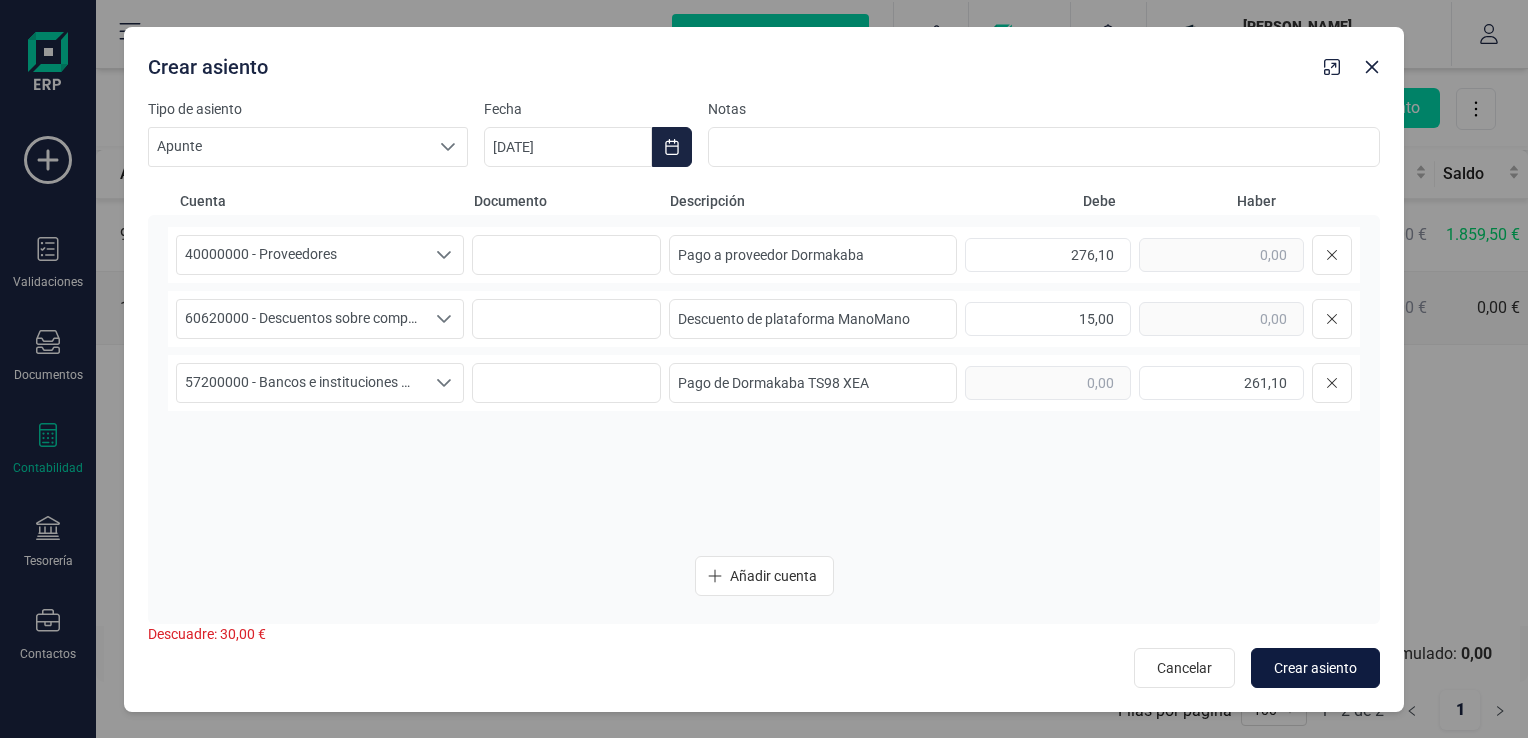 click on "Crear asiento" at bounding box center (1315, 668) 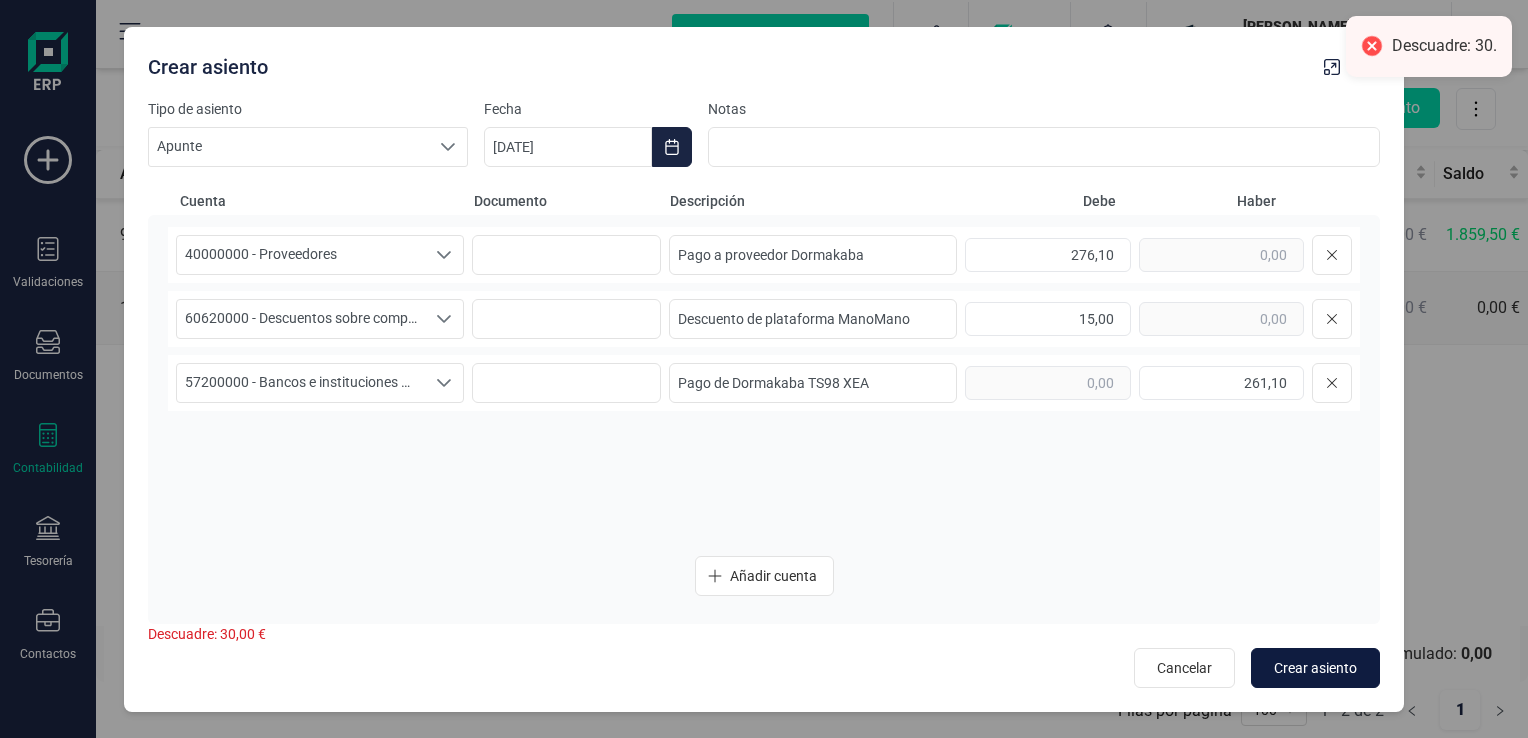 click on "Crear asiento" at bounding box center (1315, 668) 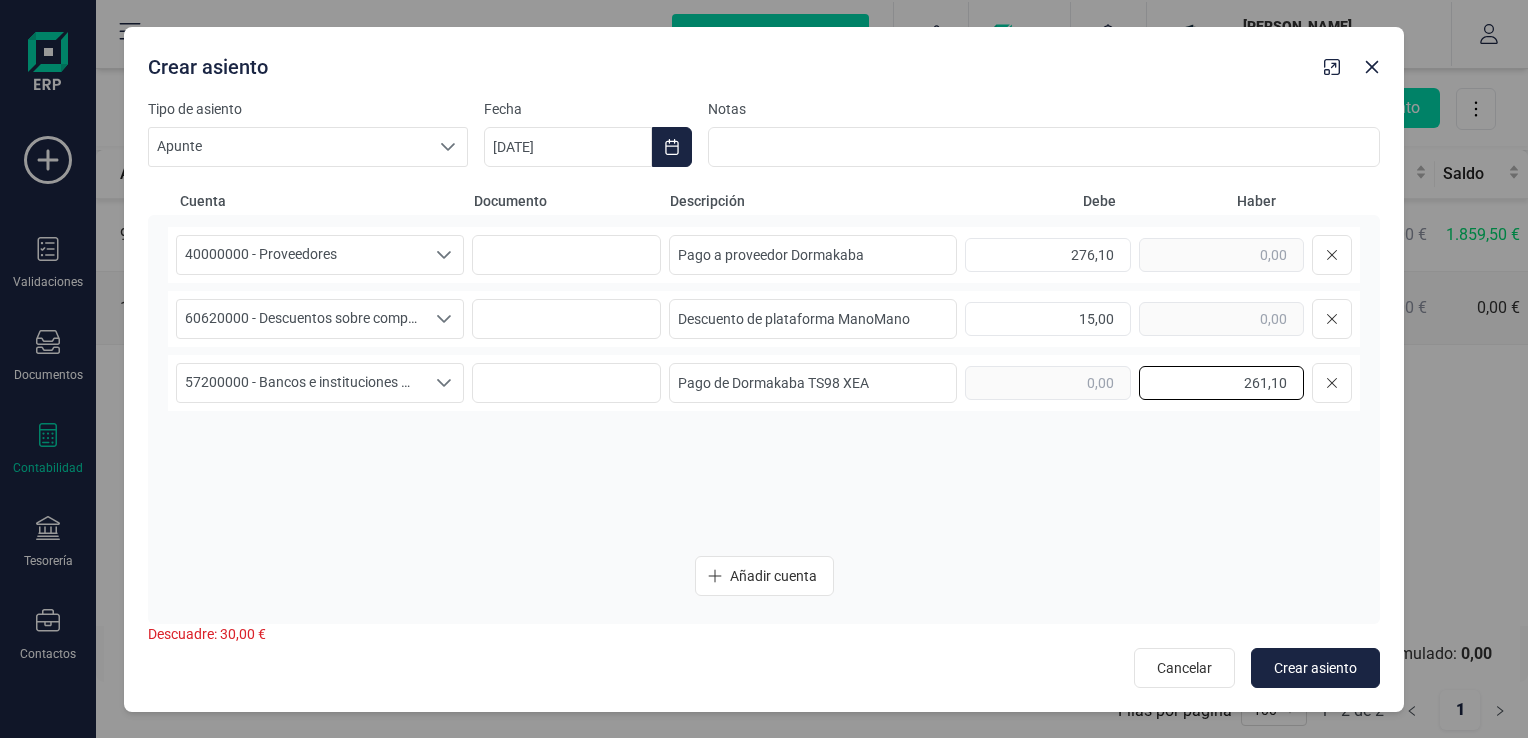 drag, startPoint x: 1233, startPoint y: 378, endPoint x: 1306, endPoint y: 386, distance: 73.43705 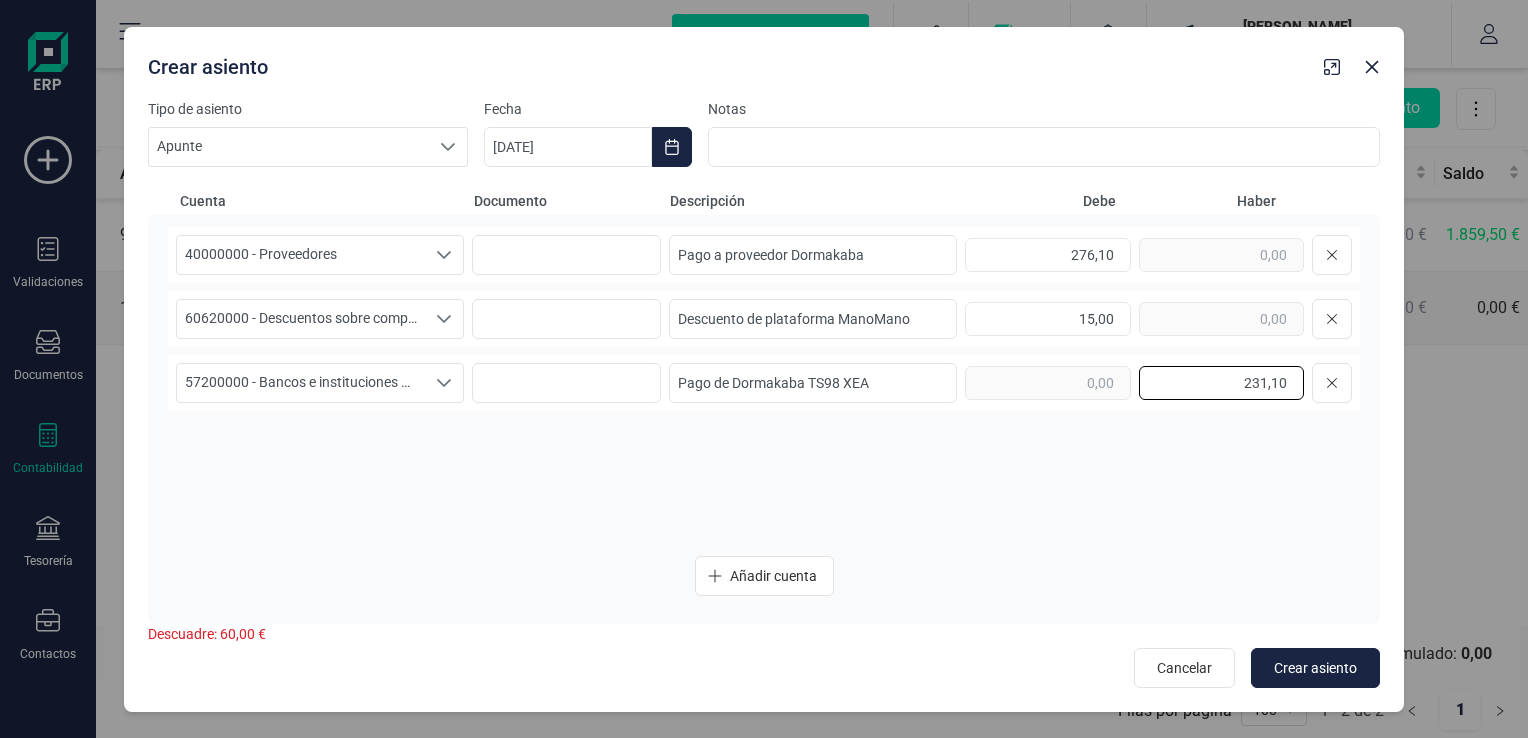 drag, startPoint x: 1217, startPoint y: 383, endPoint x: 1310, endPoint y: 388, distance: 93.13431 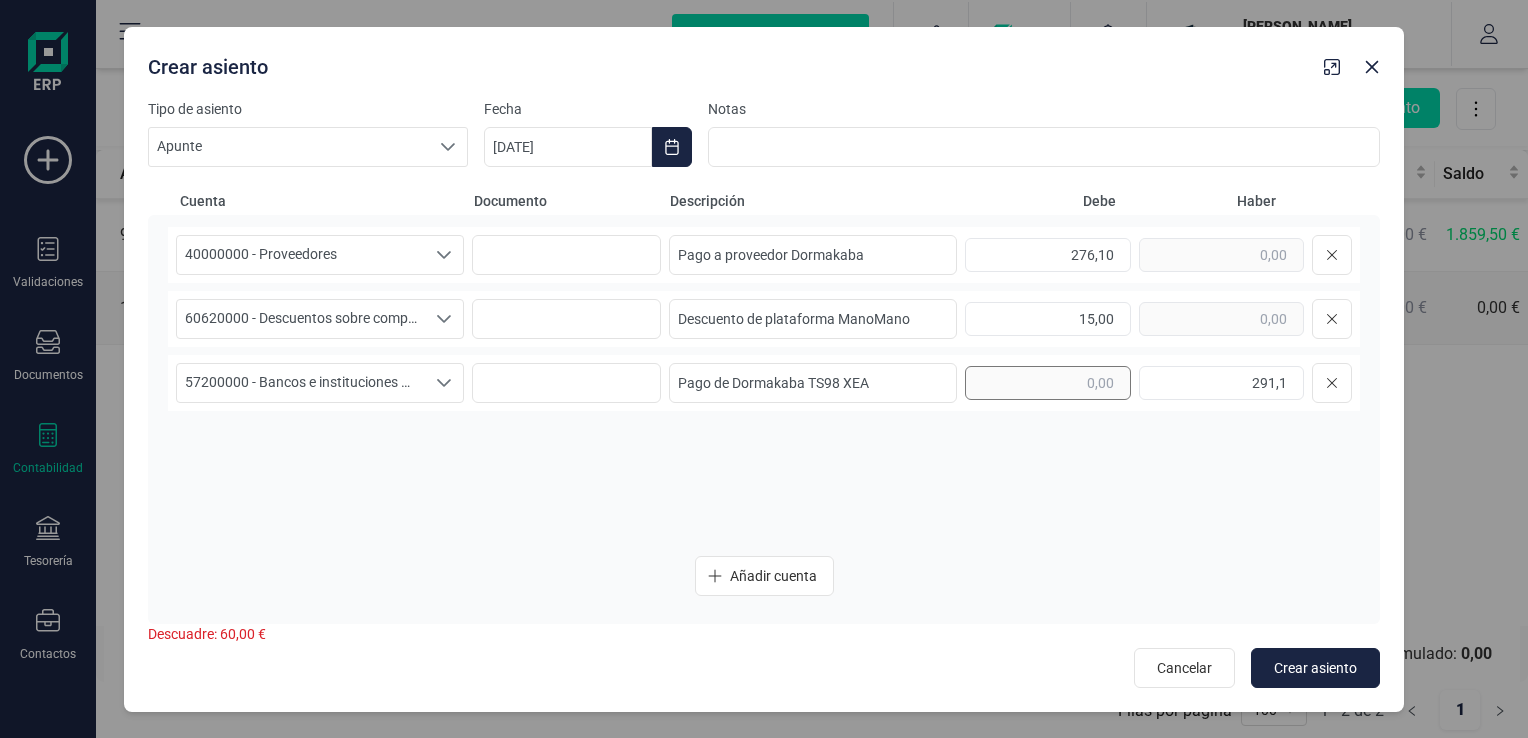 type on "291,10" 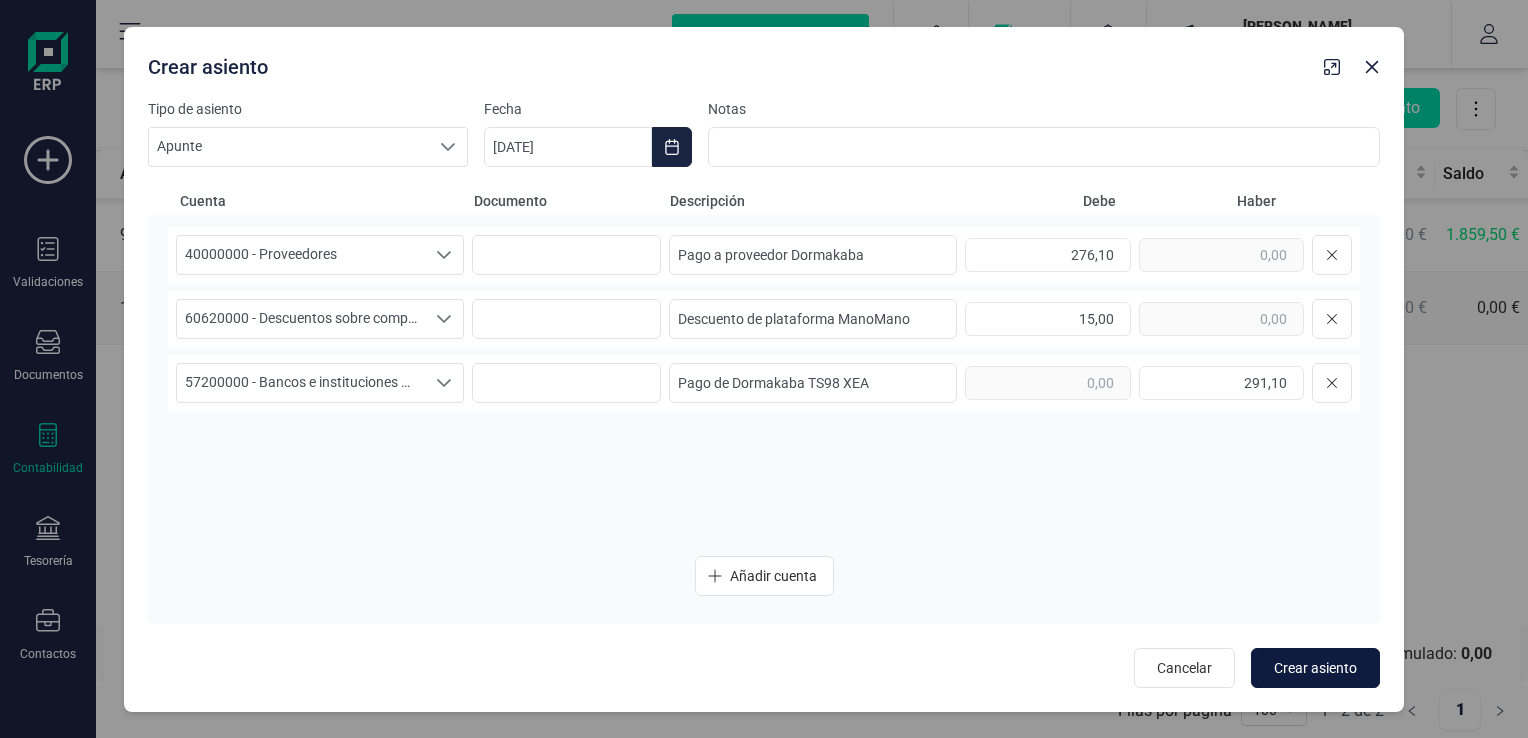 click on "Crear asiento" at bounding box center [1315, 668] 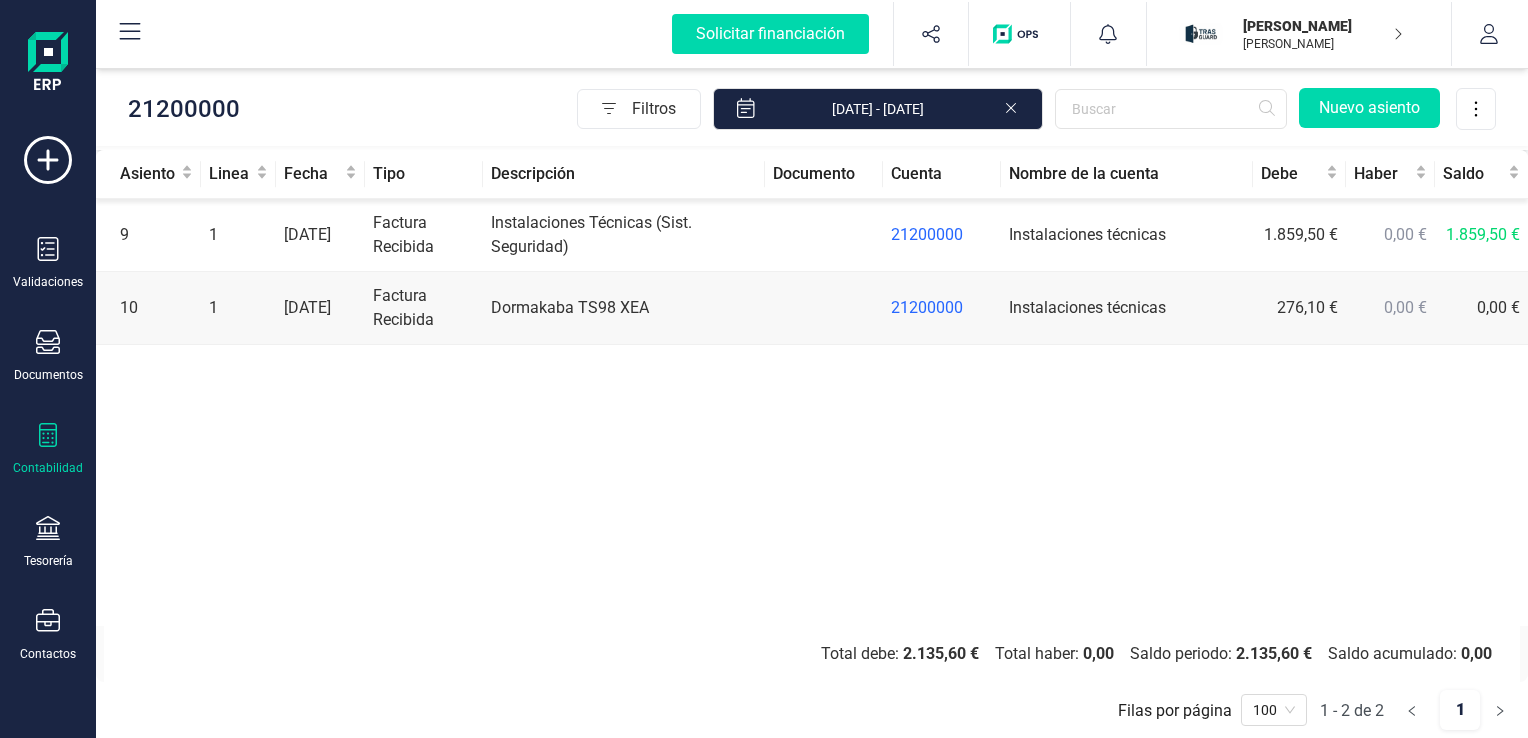 click on "Dormakaba TS98 XEA" at bounding box center (623, 308) 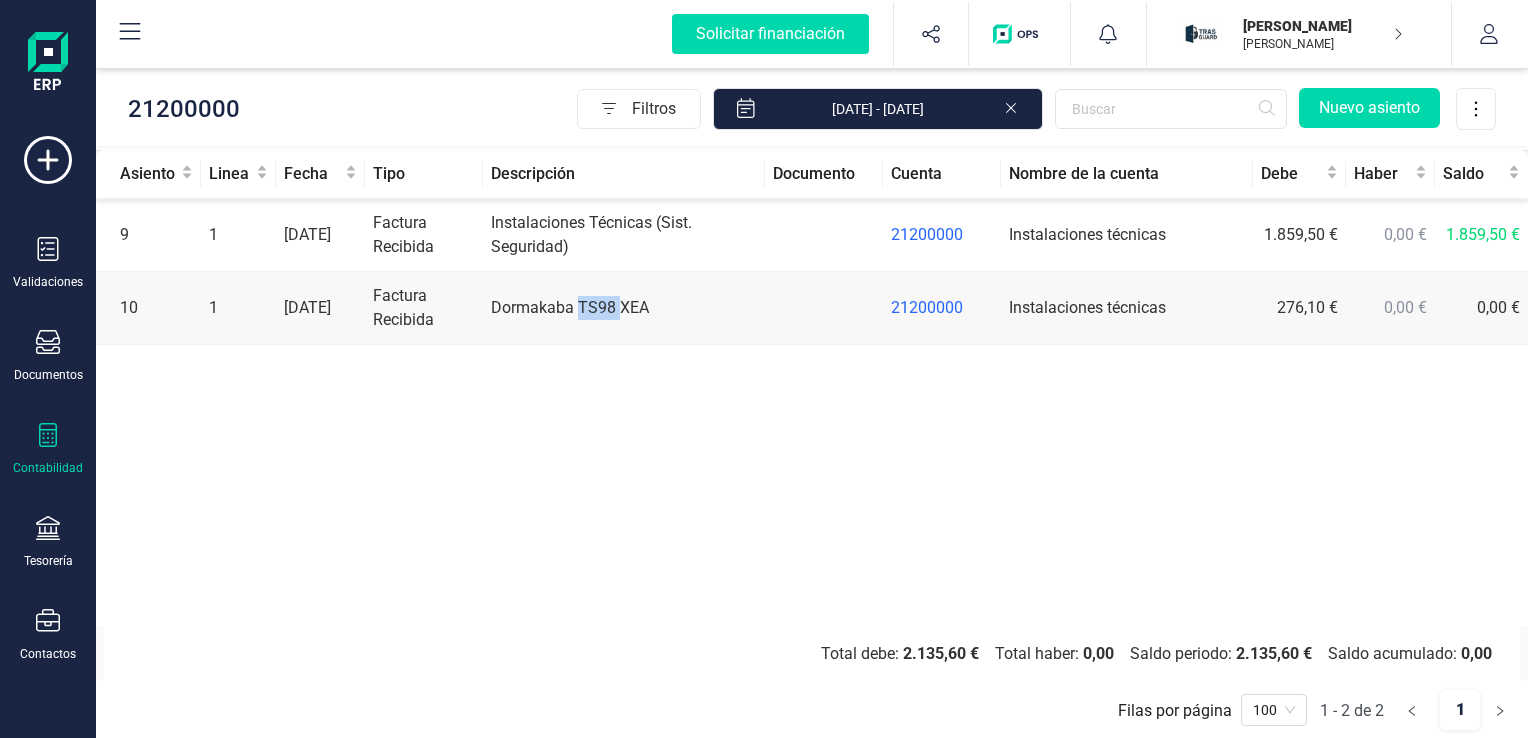 click on "Dormakaba TS98 XEA" at bounding box center (623, 308) 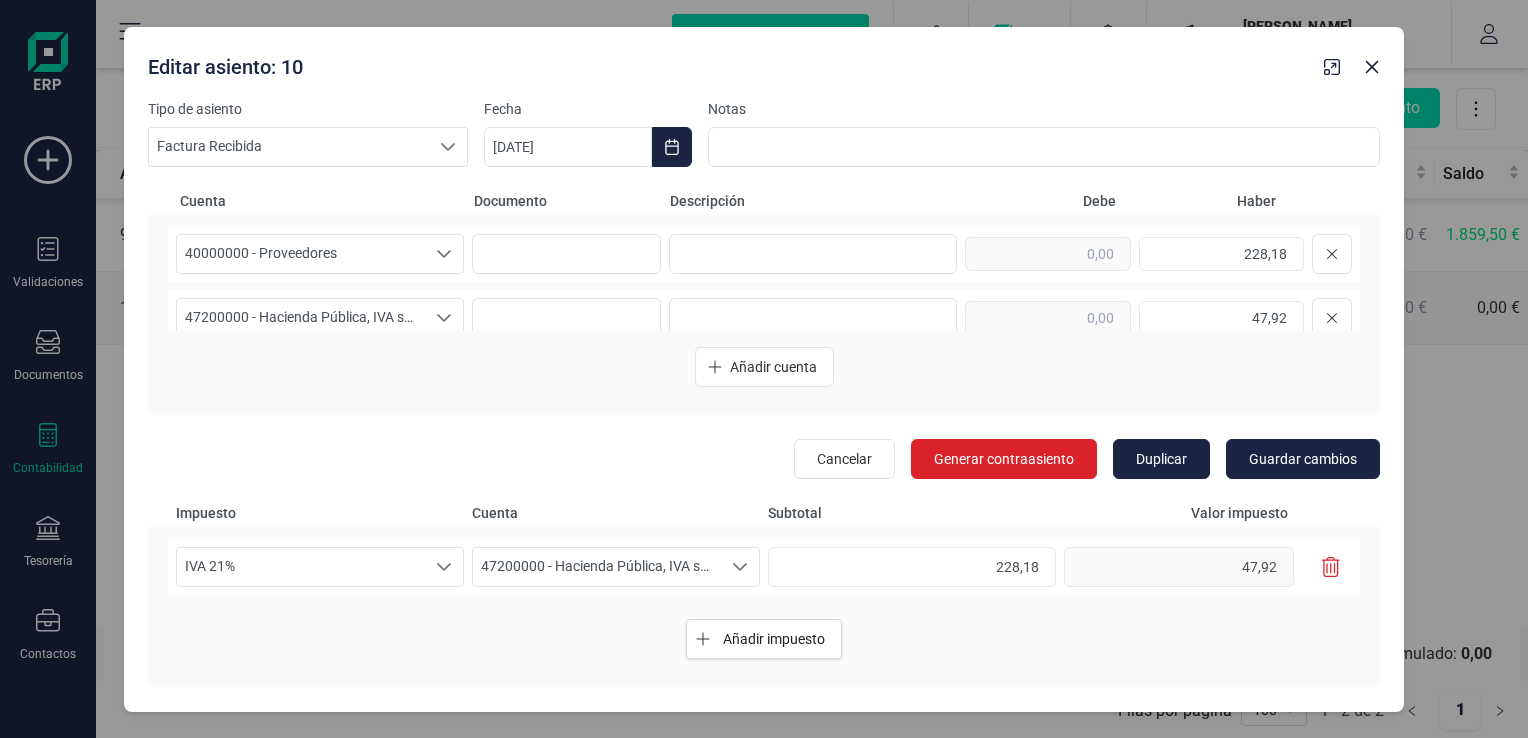 scroll, scrollTop: 0, scrollLeft: 0, axis: both 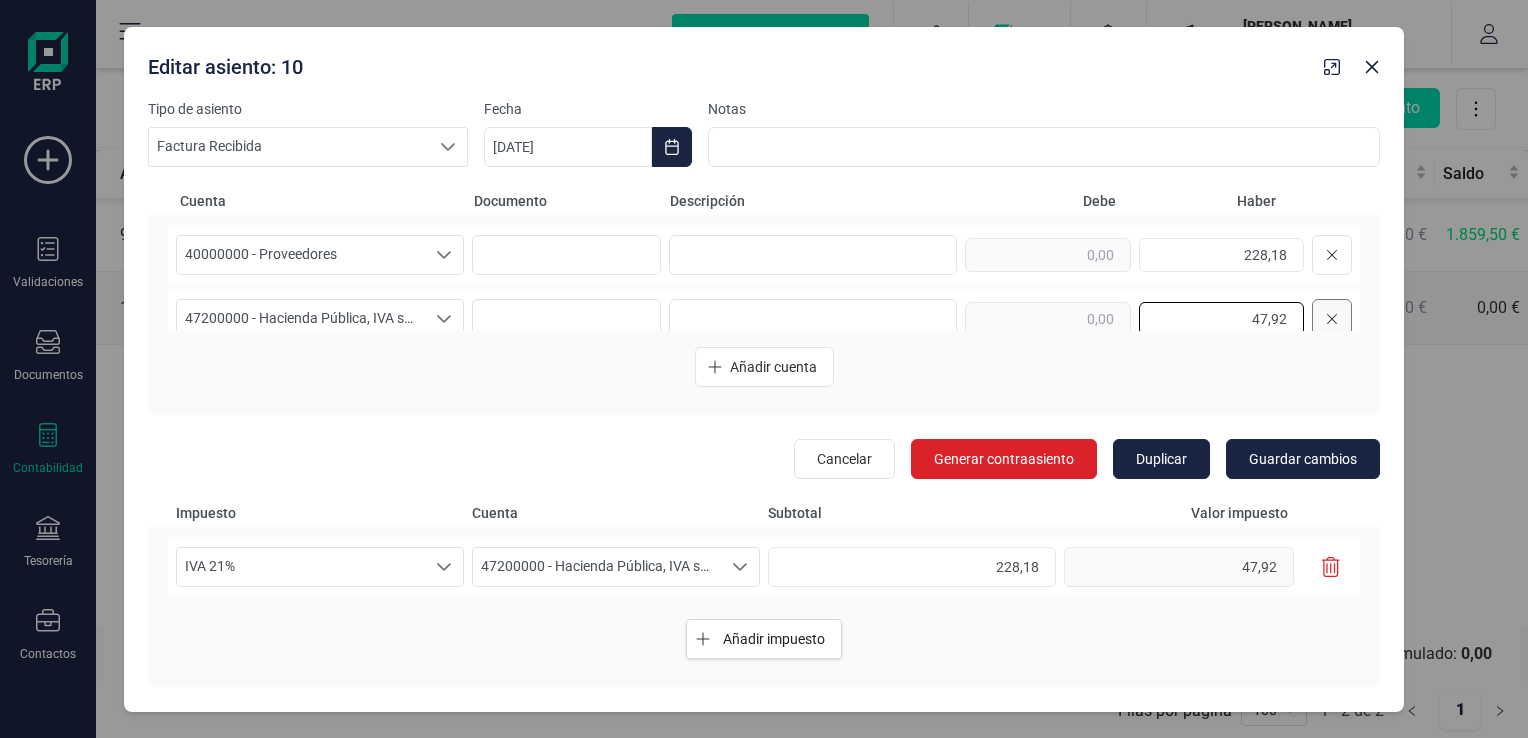 drag, startPoint x: 1236, startPoint y: 234, endPoint x: 1316, endPoint y: 306, distance: 107.62899 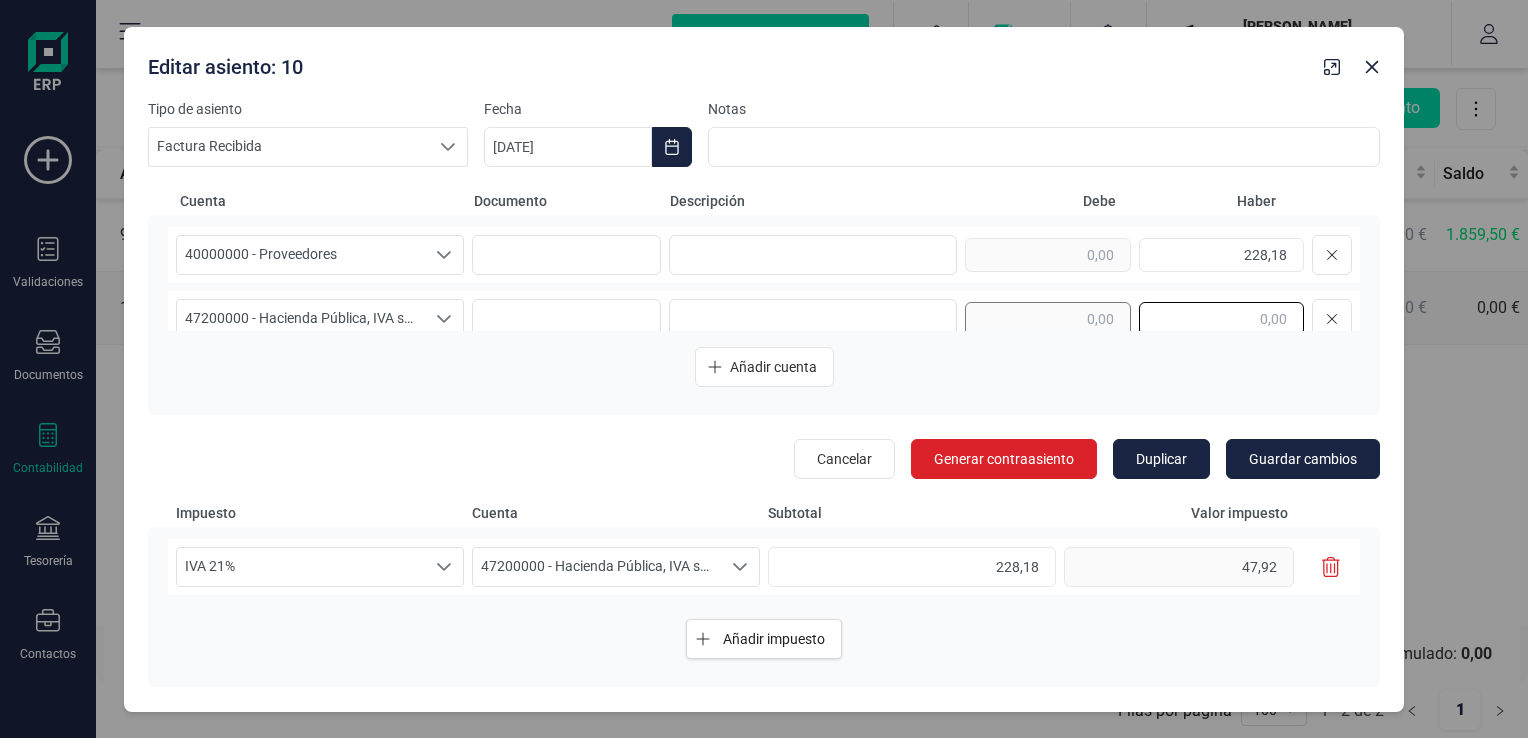 type 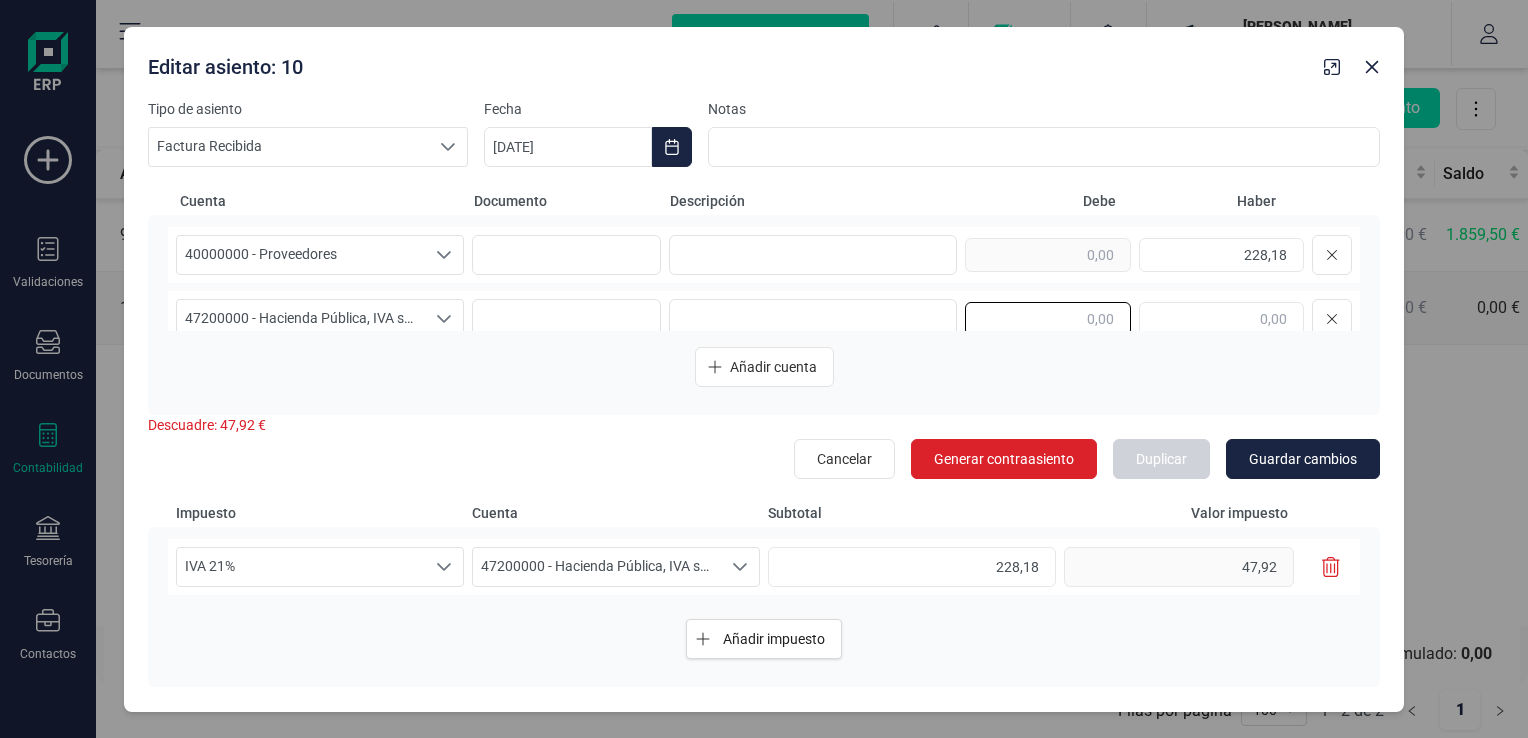 click at bounding box center [1047, 319] 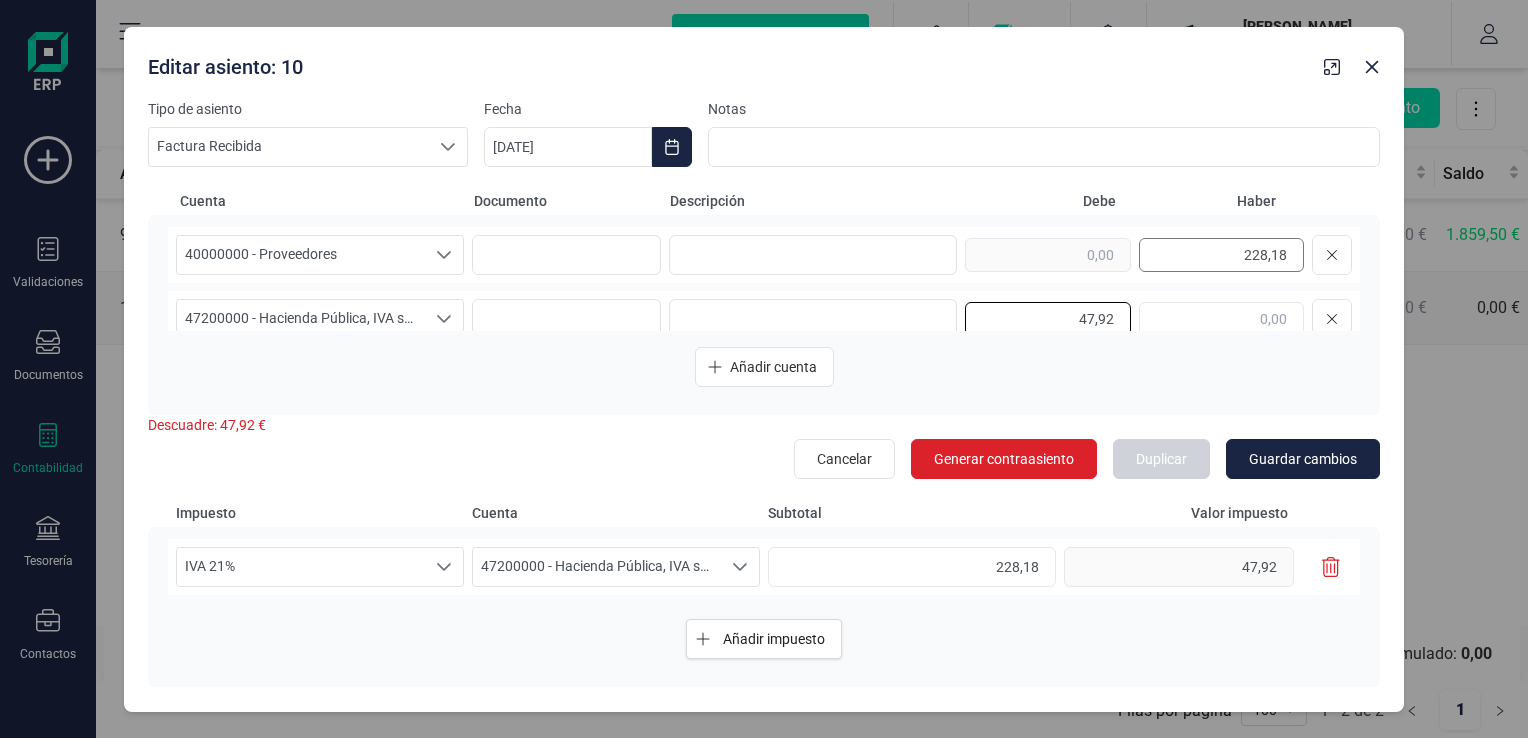 type on "47,92" 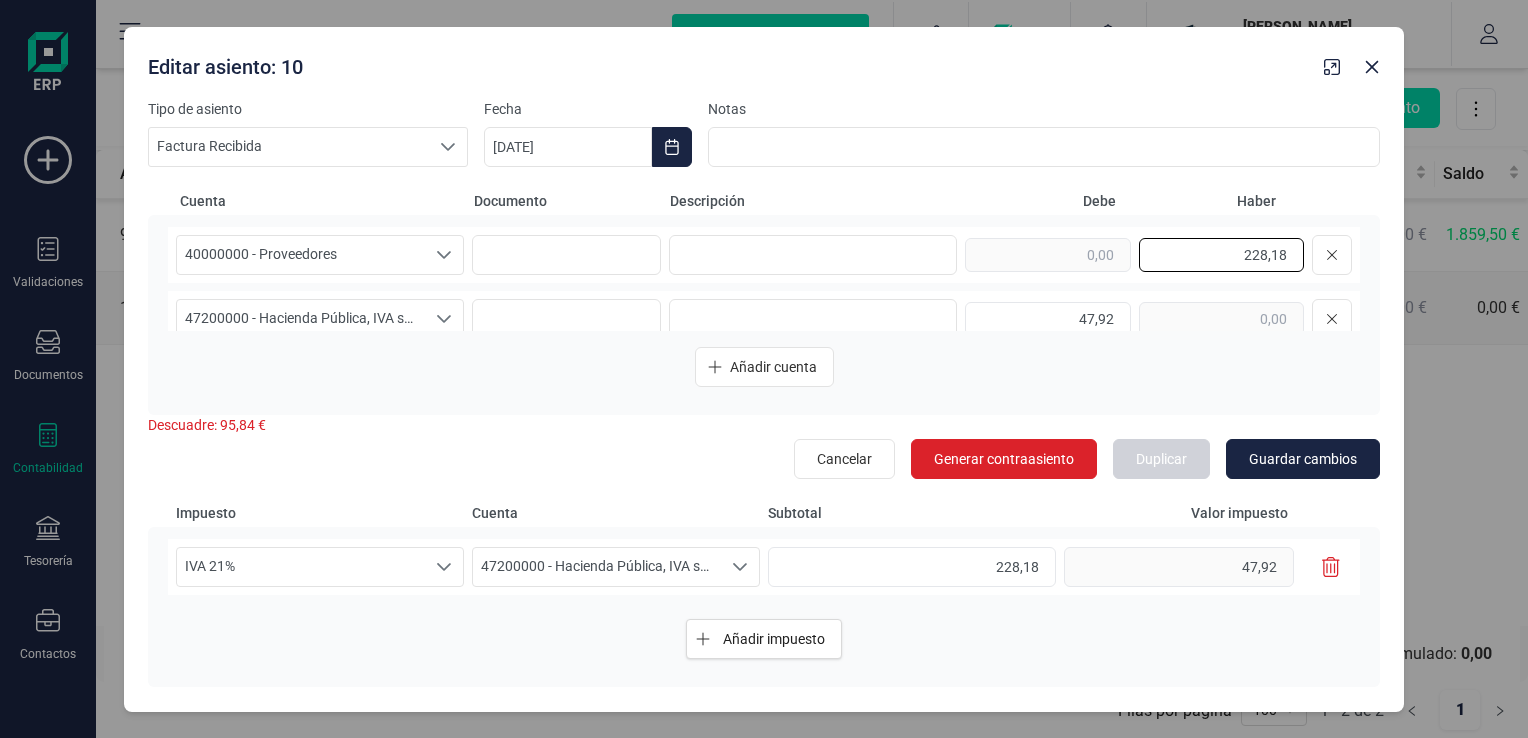 drag, startPoint x: 1230, startPoint y: 252, endPoint x: 1287, endPoint y: 258, distance: 57.31492 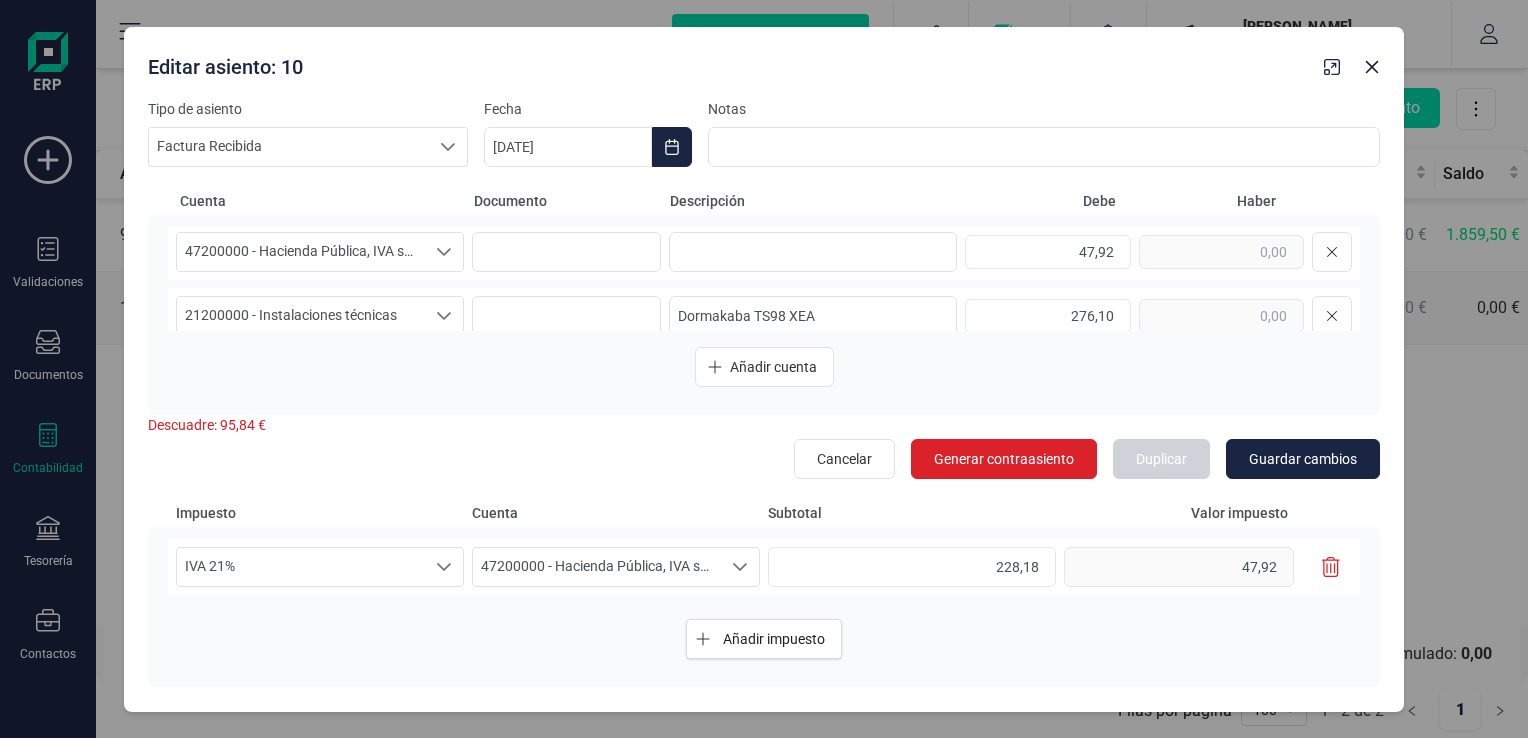 scroll, scrollTop: 87, scrollLeft: 0, axis: vertical 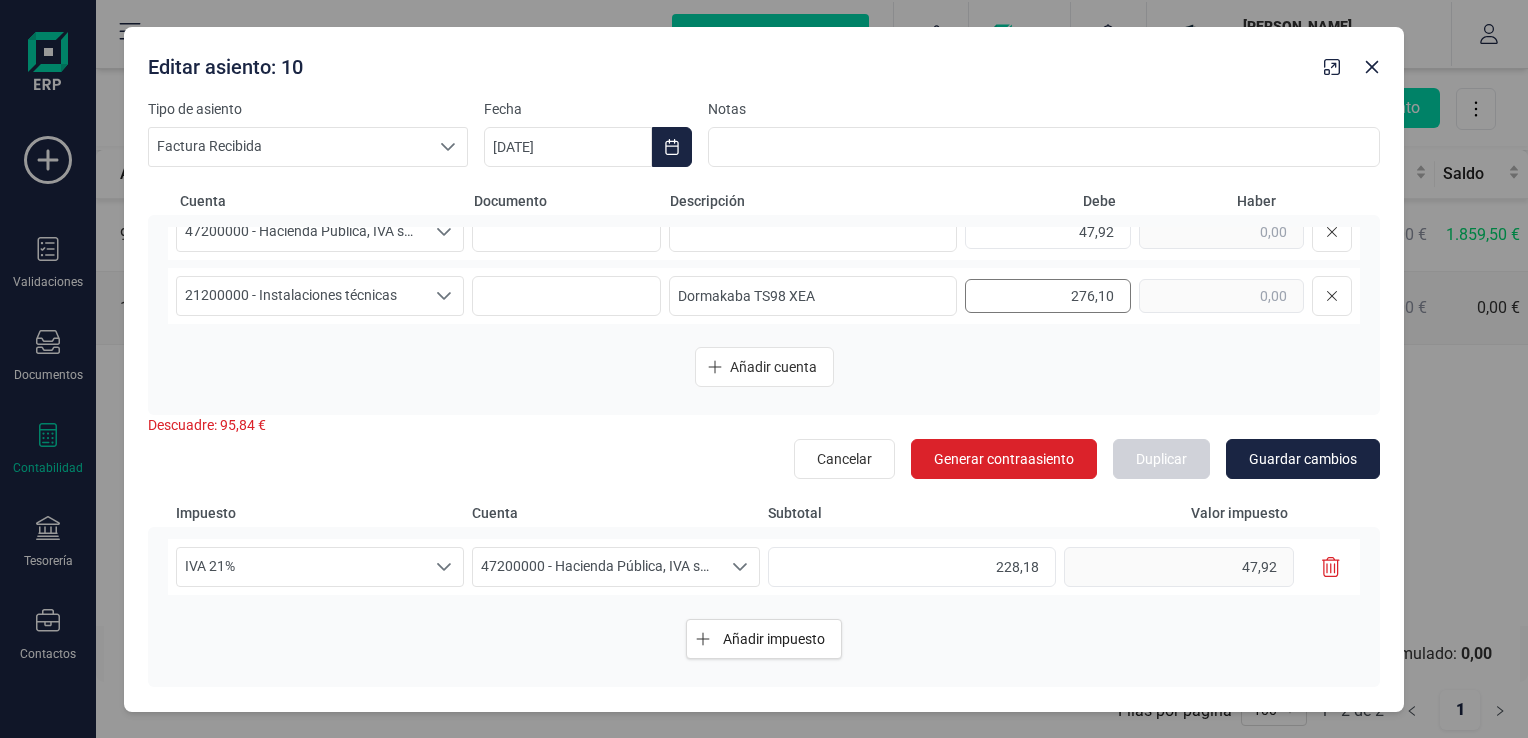 type 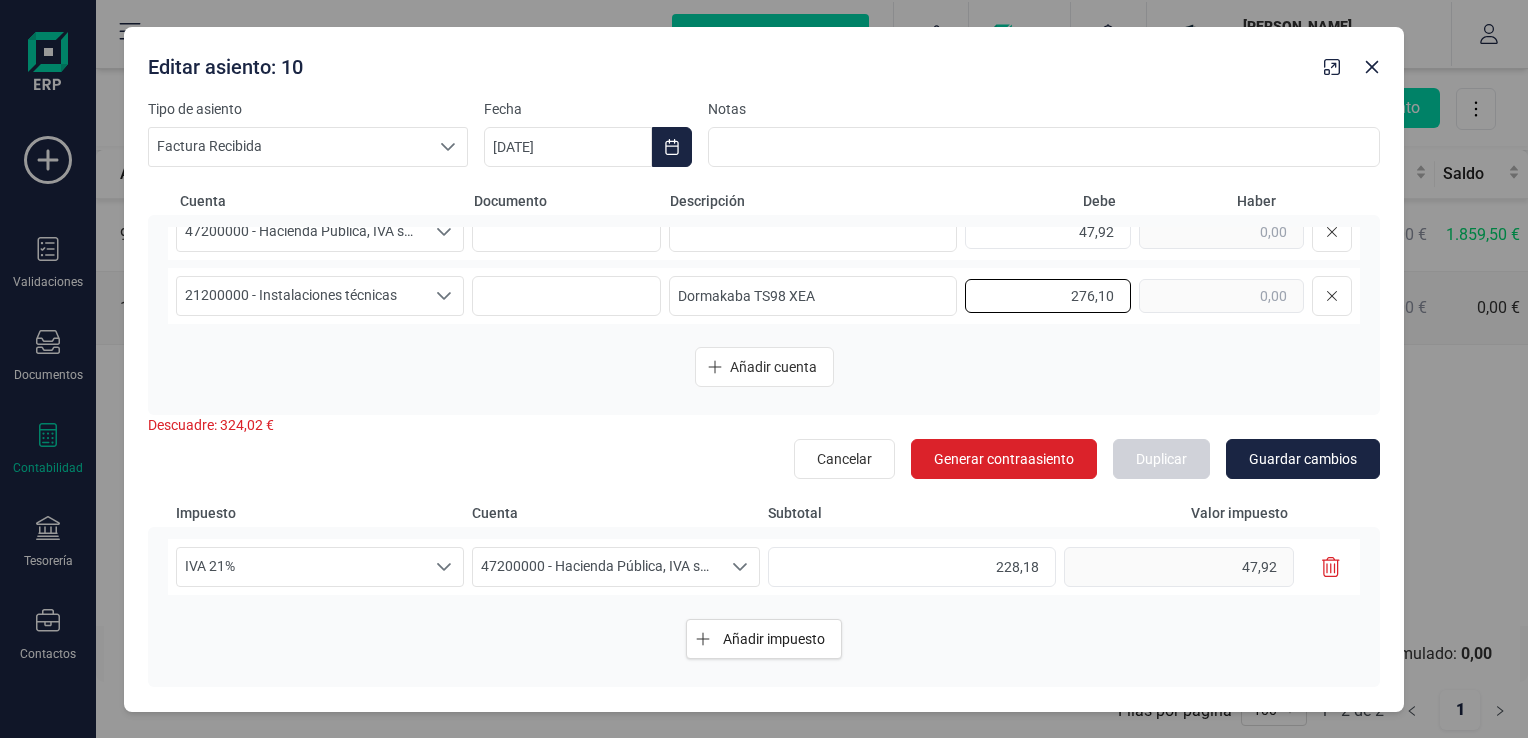 drag, startPoint x: 1051, startPoint y: 293, endPoint x: 1110, endPoint y: 295, distance: 59.03389 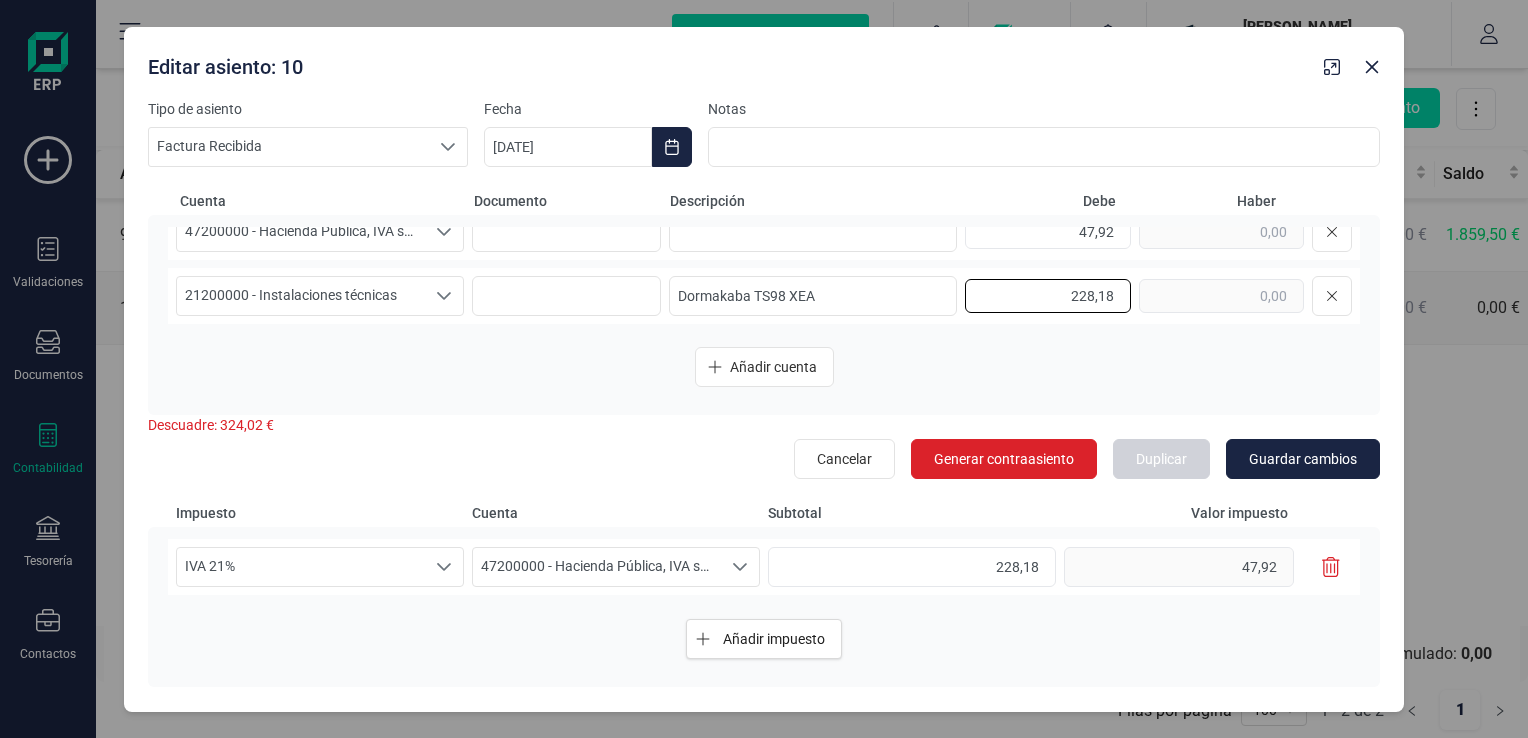 scroll, scrollTop: 0, scrollLeft: 0, axis: both 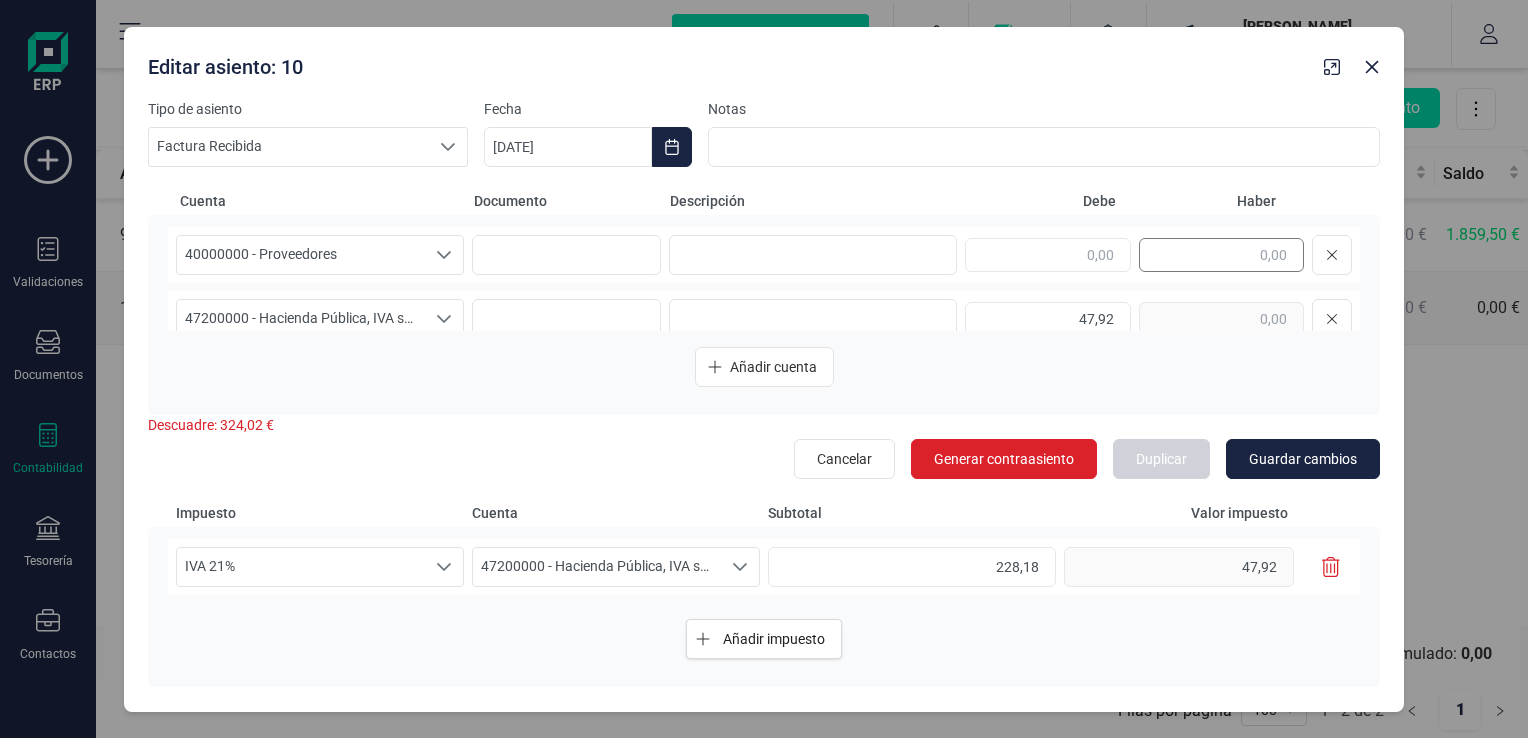 type on "228,18" 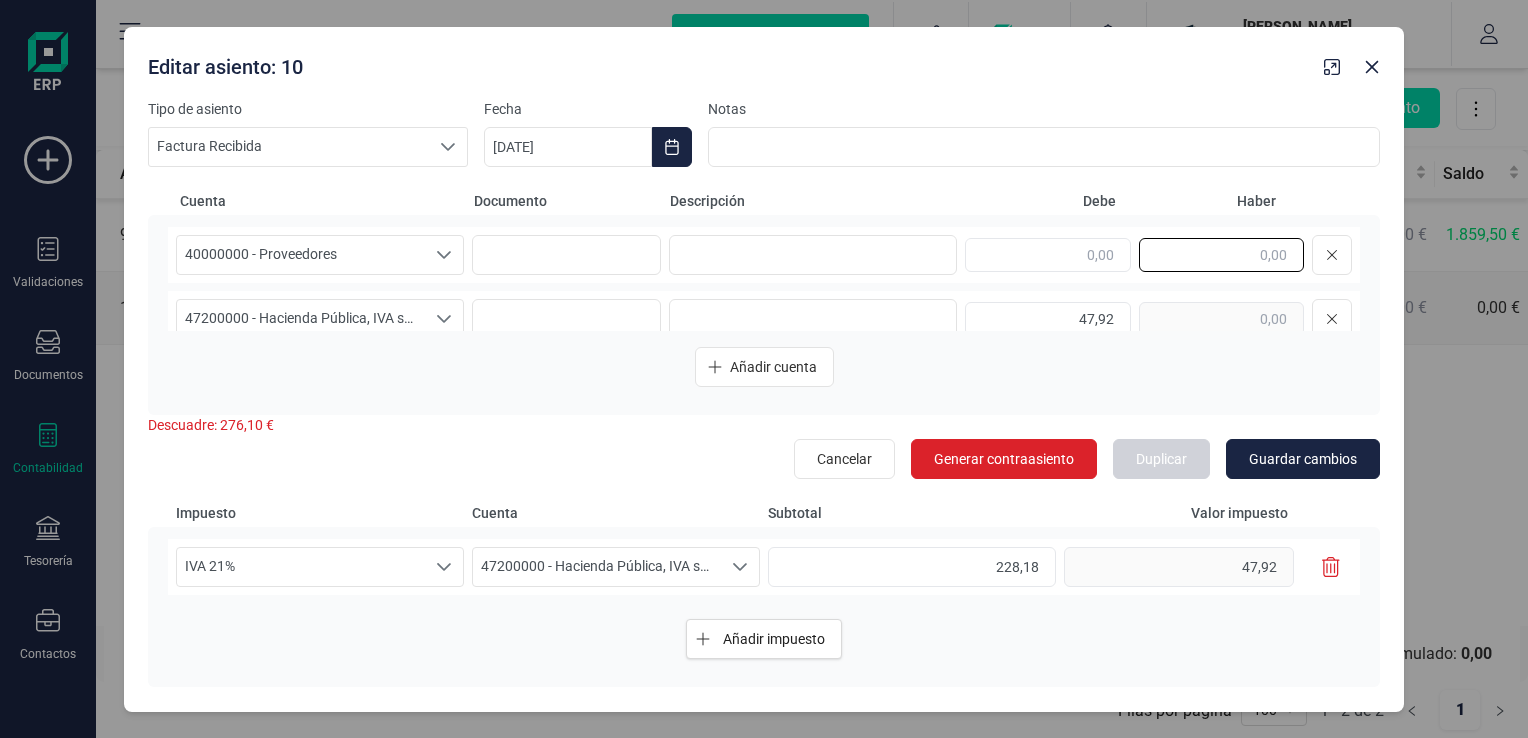 click at bounding box center [1221, 255] 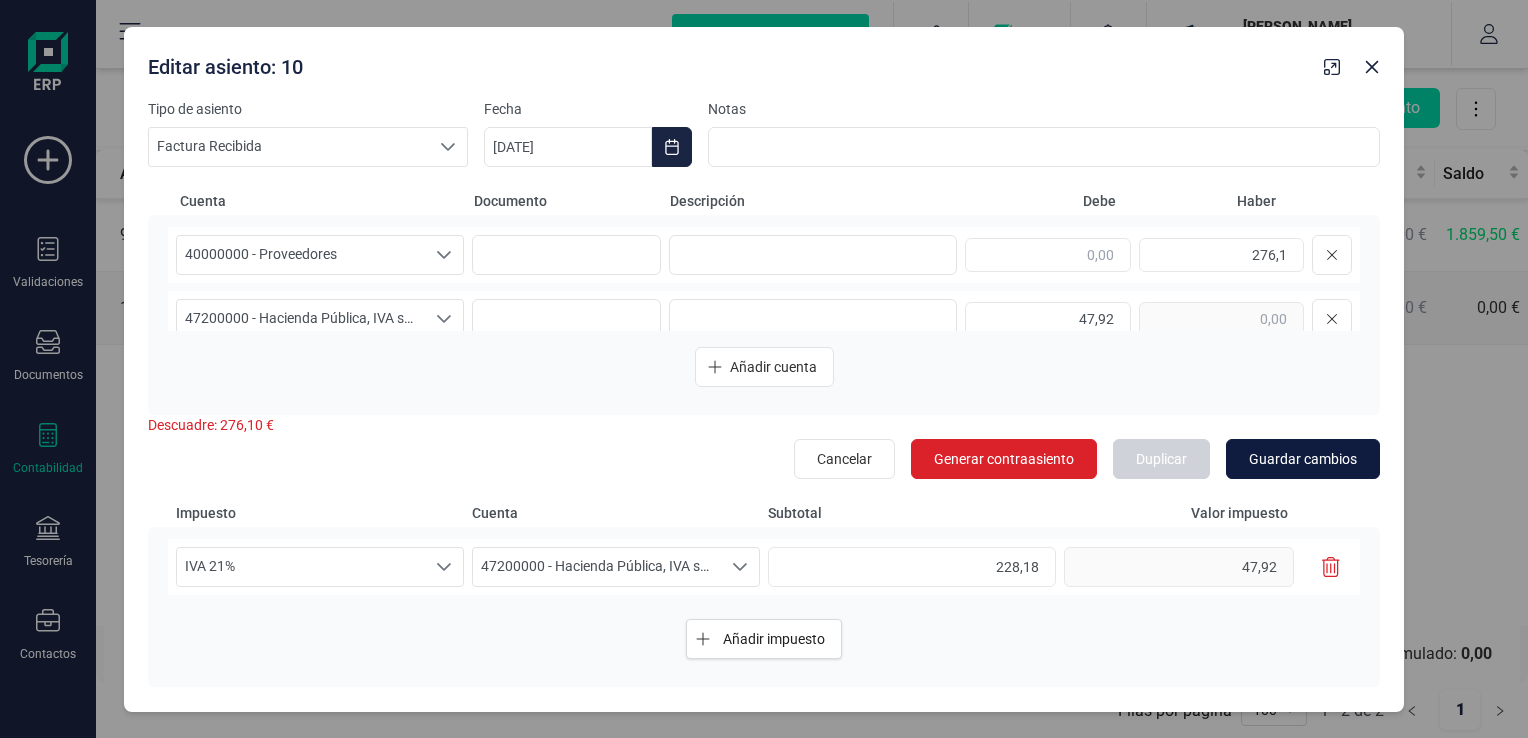 type on "276,10" 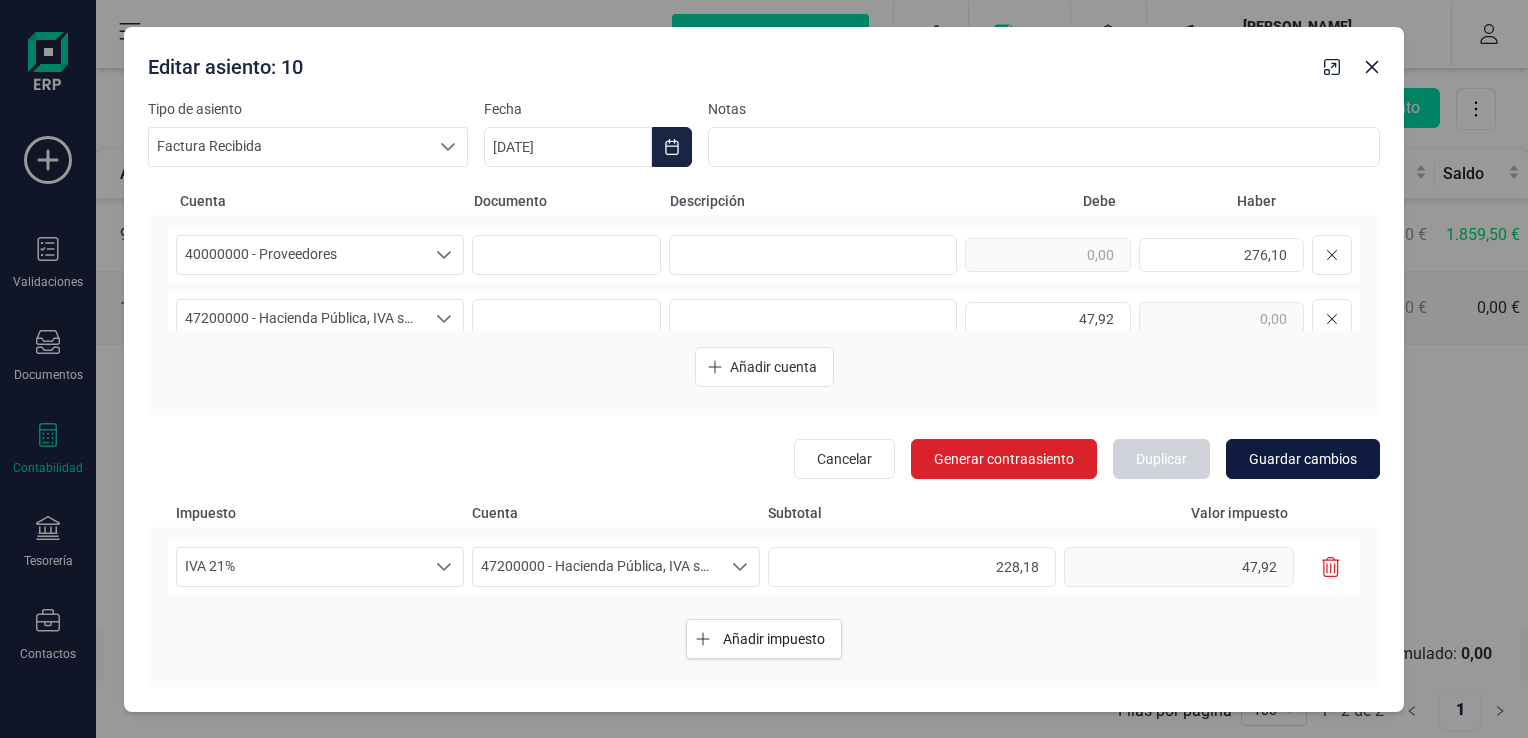 click on "Guardar cambios" at bounding box center (1303, 459) 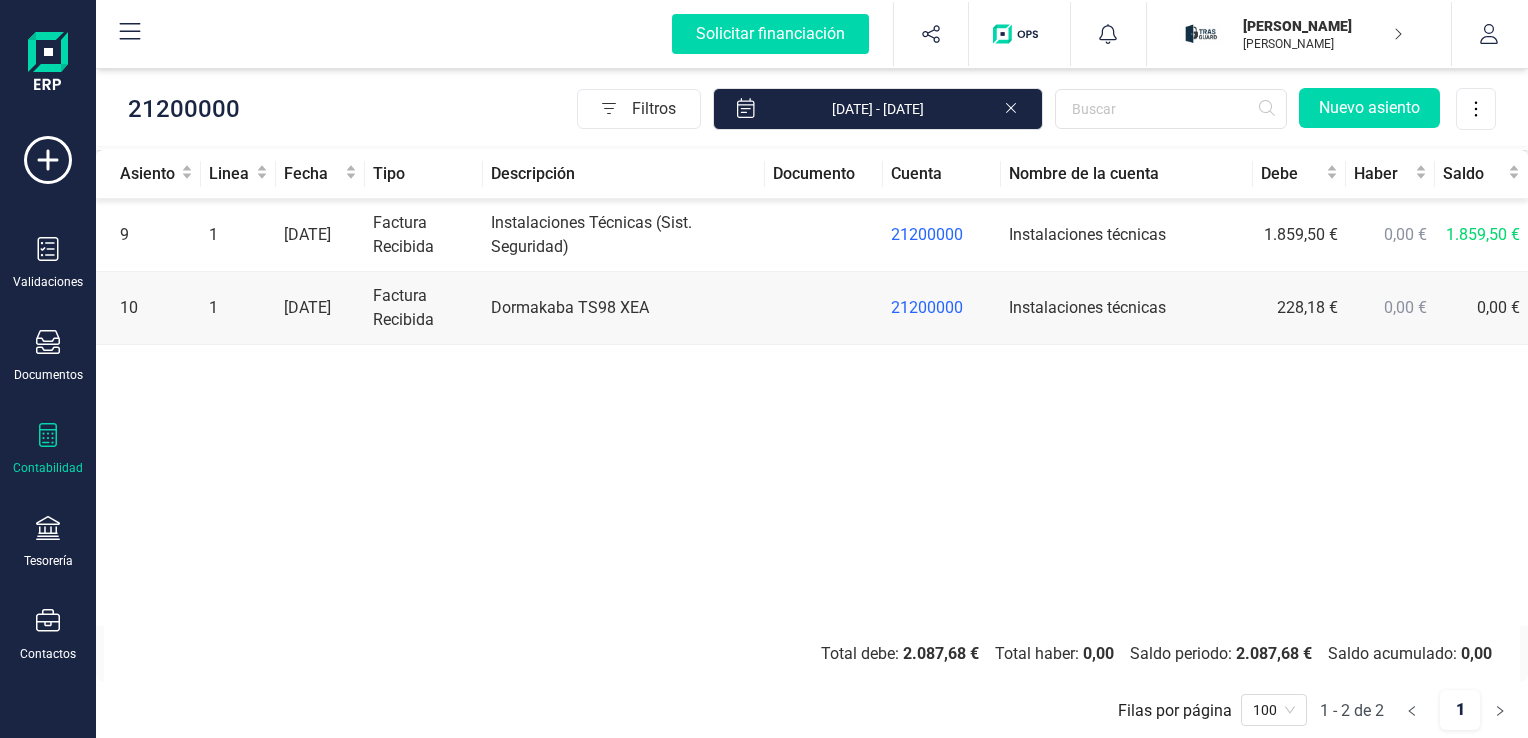 click 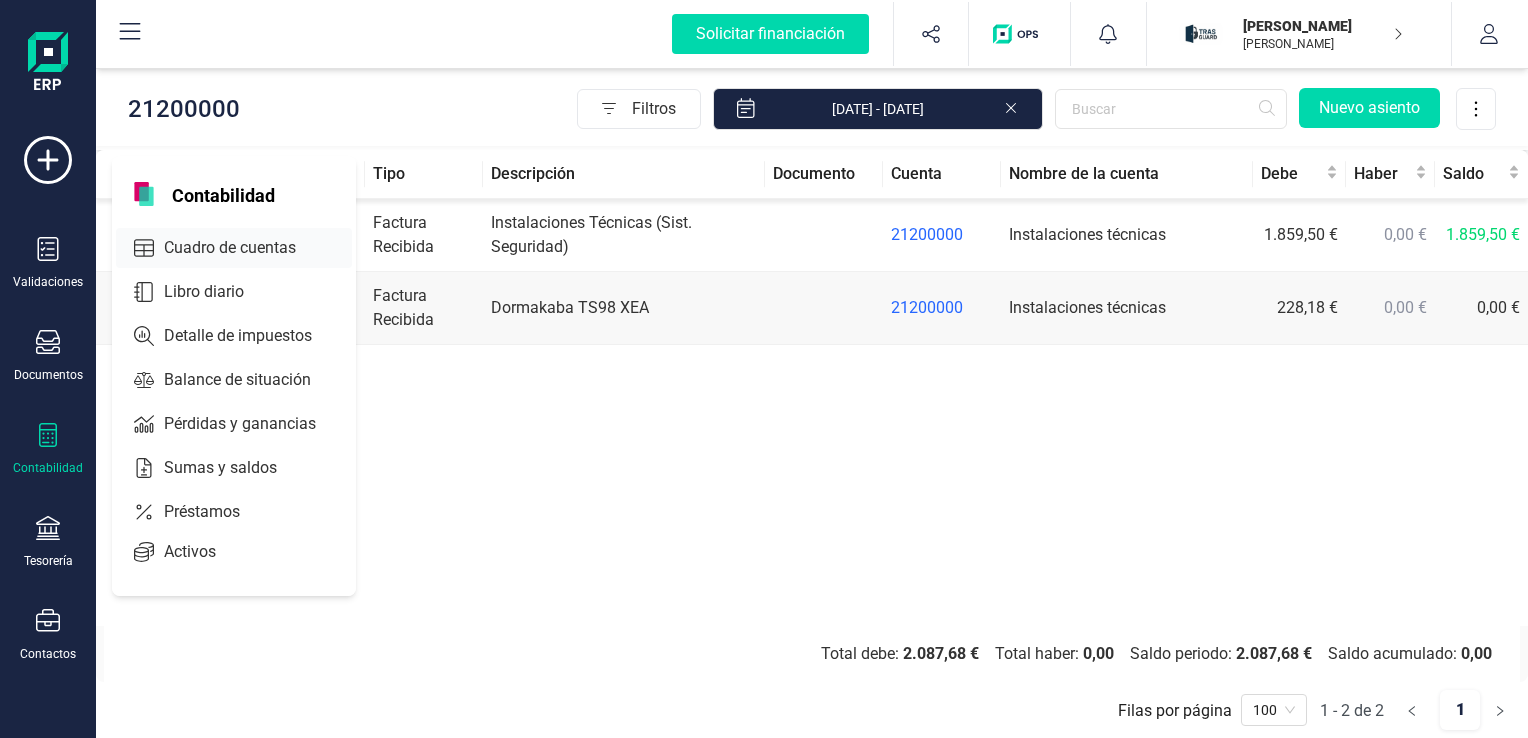 click on "Cuadro de cuentas" at bounding box center (234, 248) 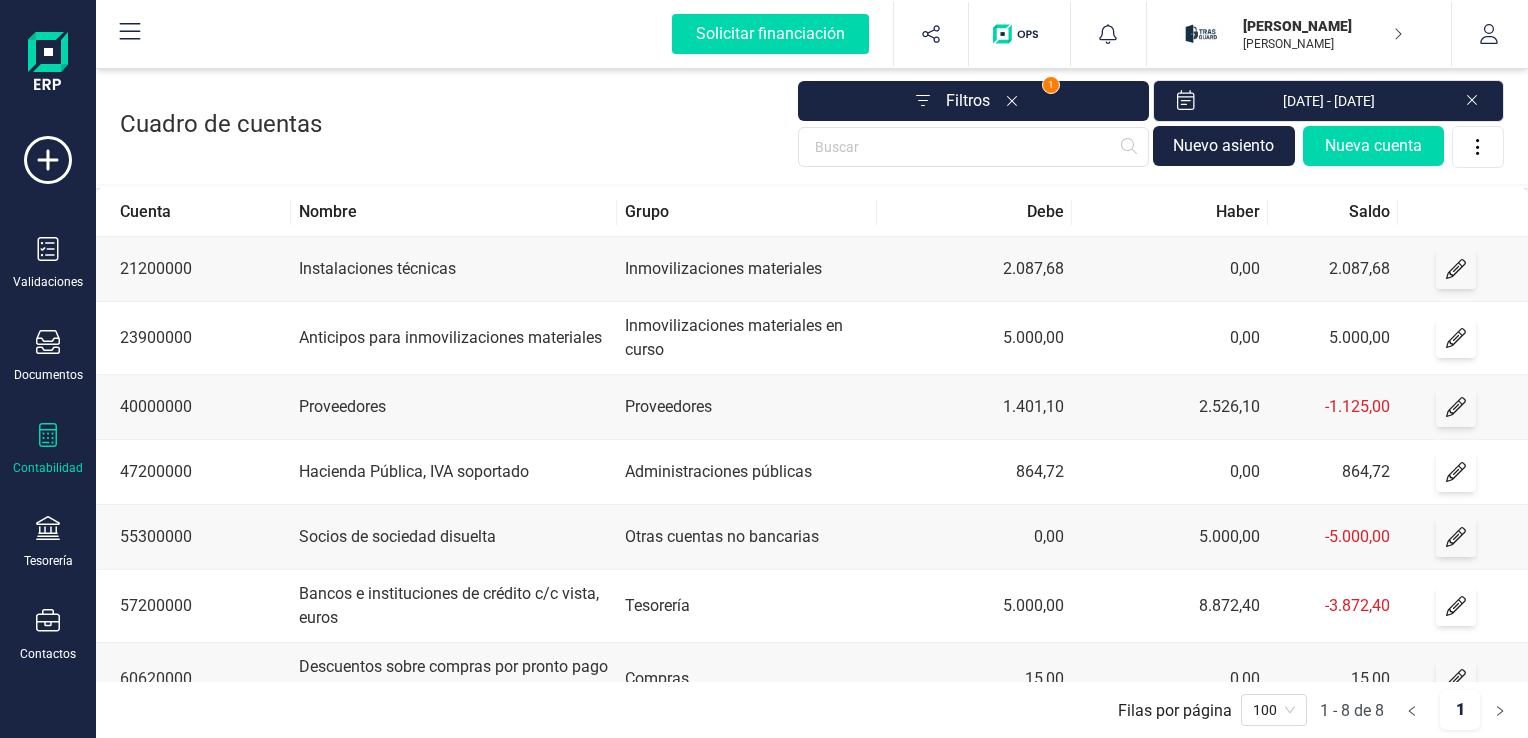 click on "Proveedores" at bounding box center [453, 407] 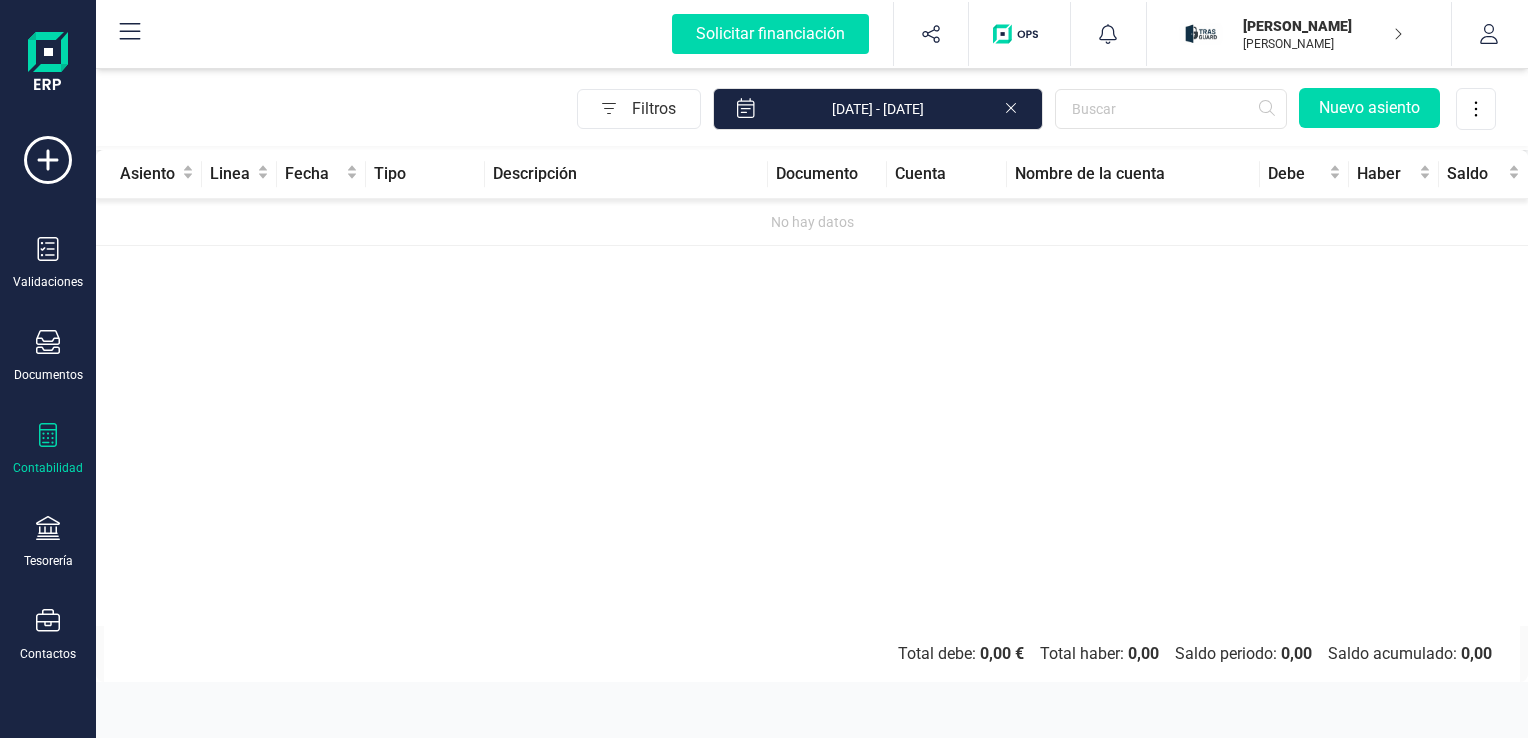 click on "Asiento Linea Fecha Tipo Descripción Documento Cuenta Nombre de la cuenta Debe Haber Saldo No hay datos" at bounding box center (812, 388) 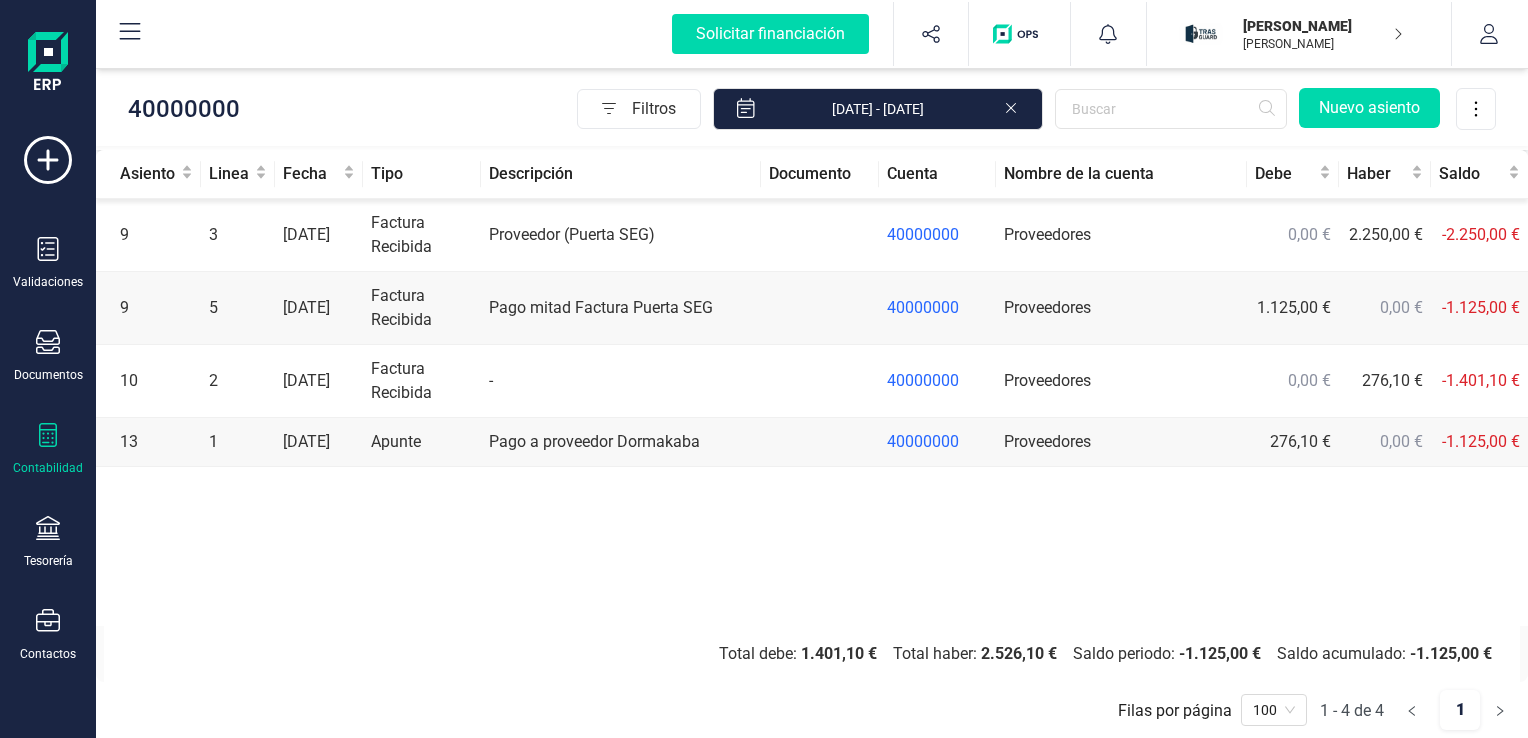 click at bounding box center [820, 442] 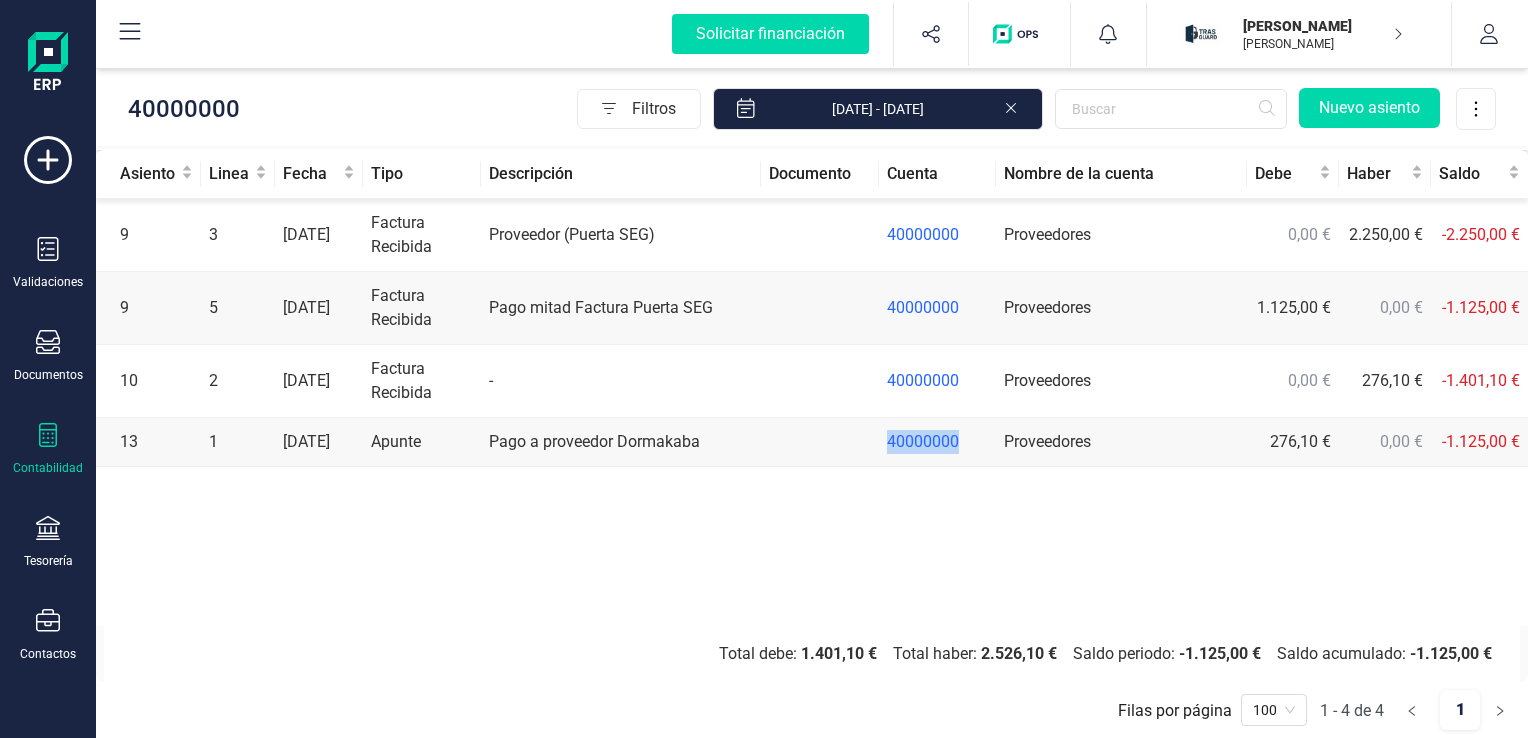 click at bounding box center [820, 442] 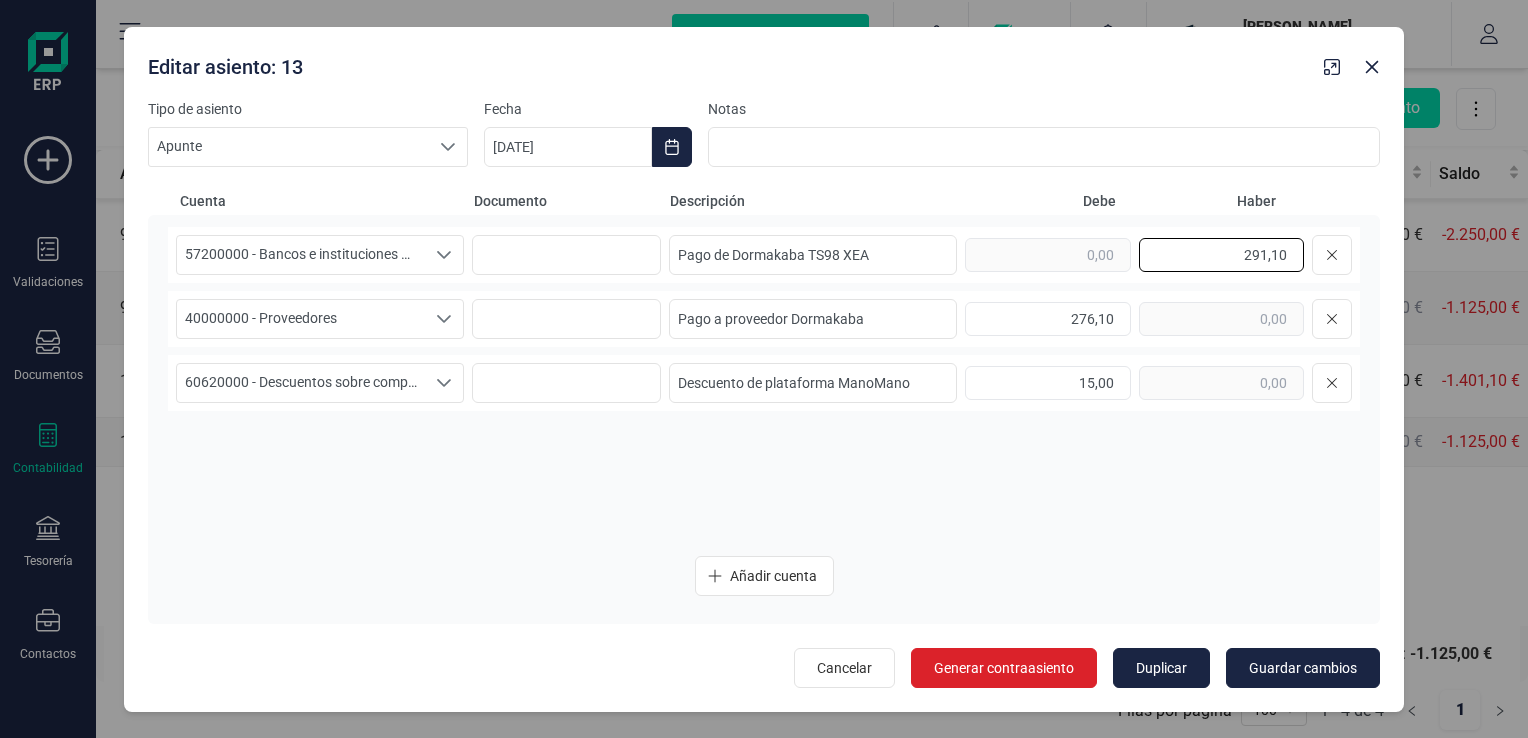 drag, startPoint x: 1241, startPoint y: 259, endPoint x: 1298, endPoint y: 261, distance: 57.035076 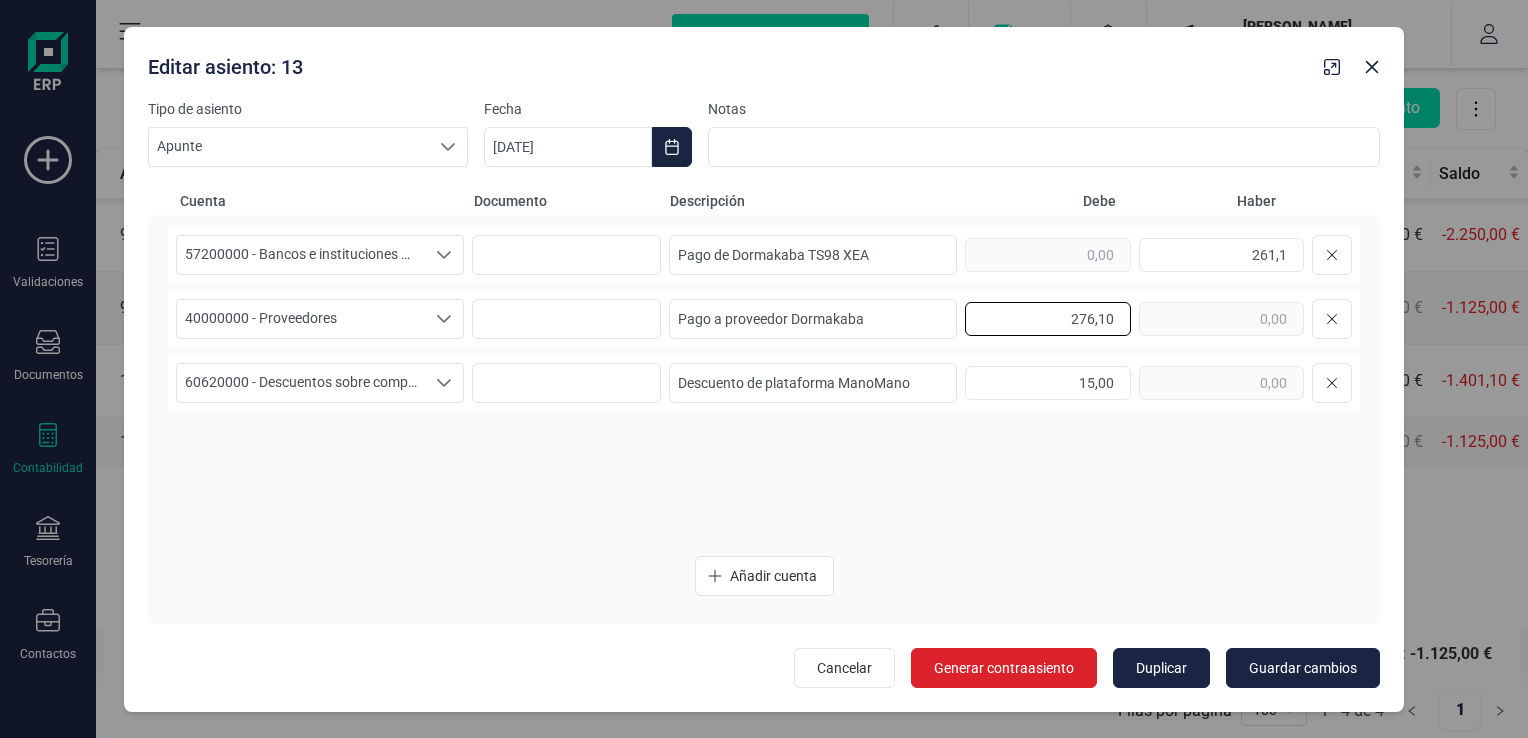 type on "261,10" 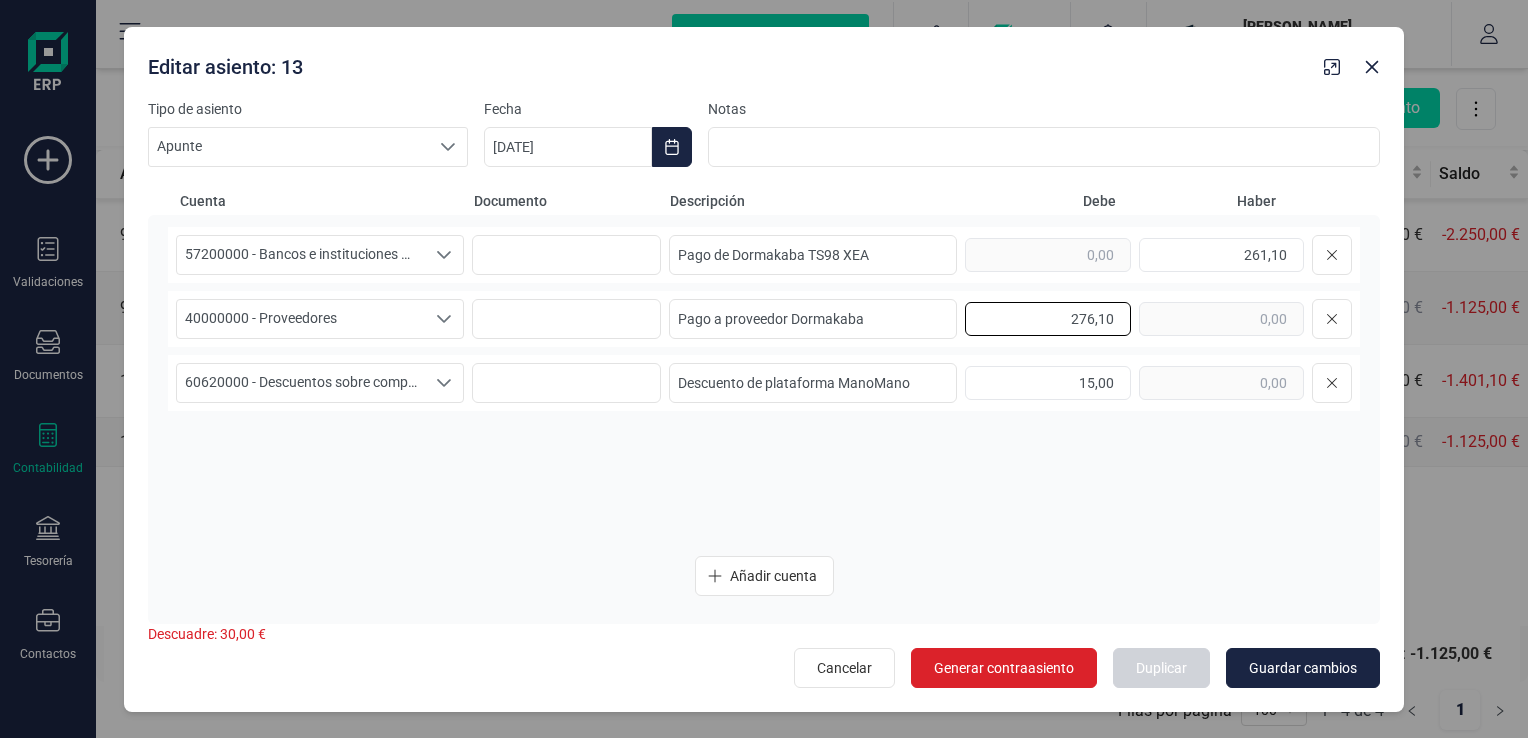 click on "276,10" at bounding box center [1047, 319] 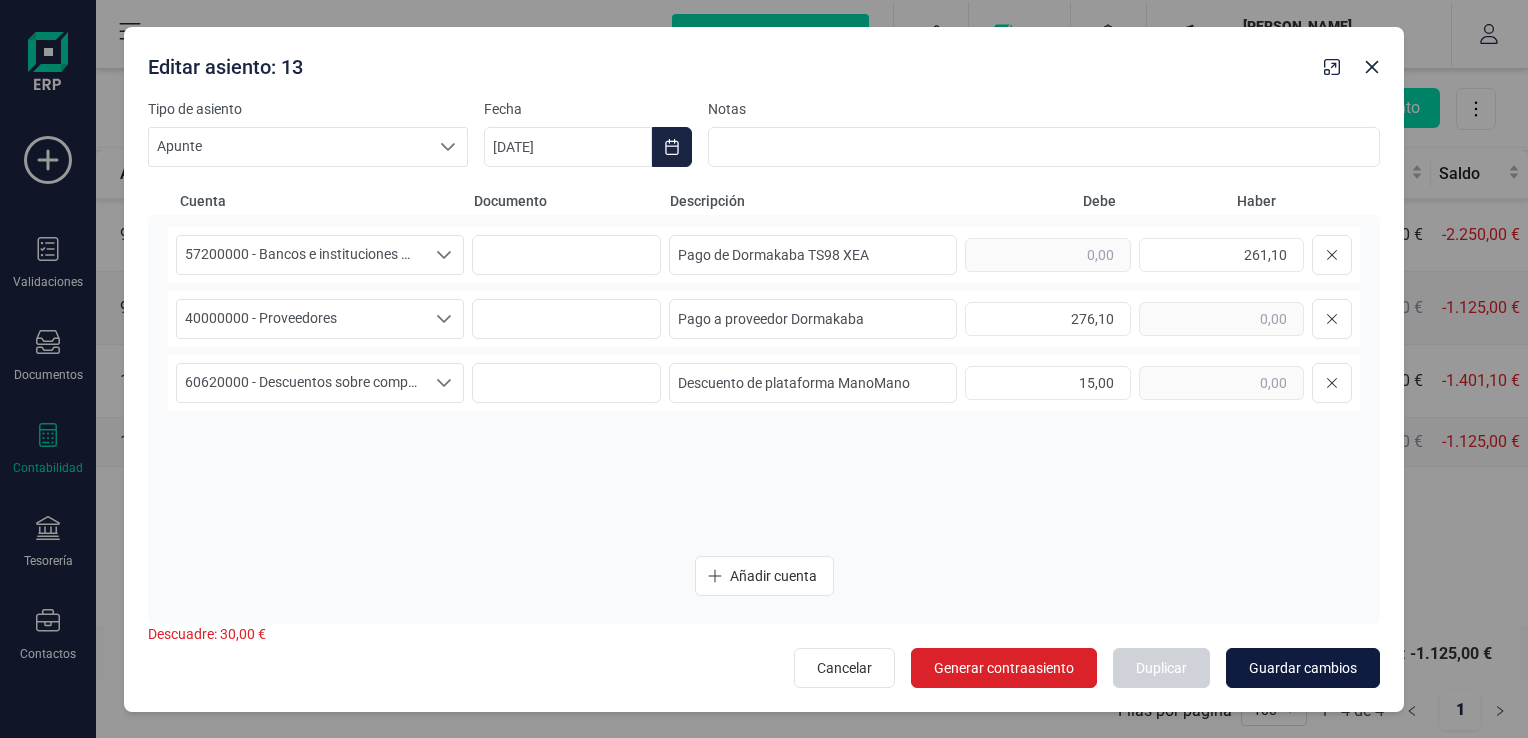 click on "Guardar cambios" at bounding box center (1303, 668) 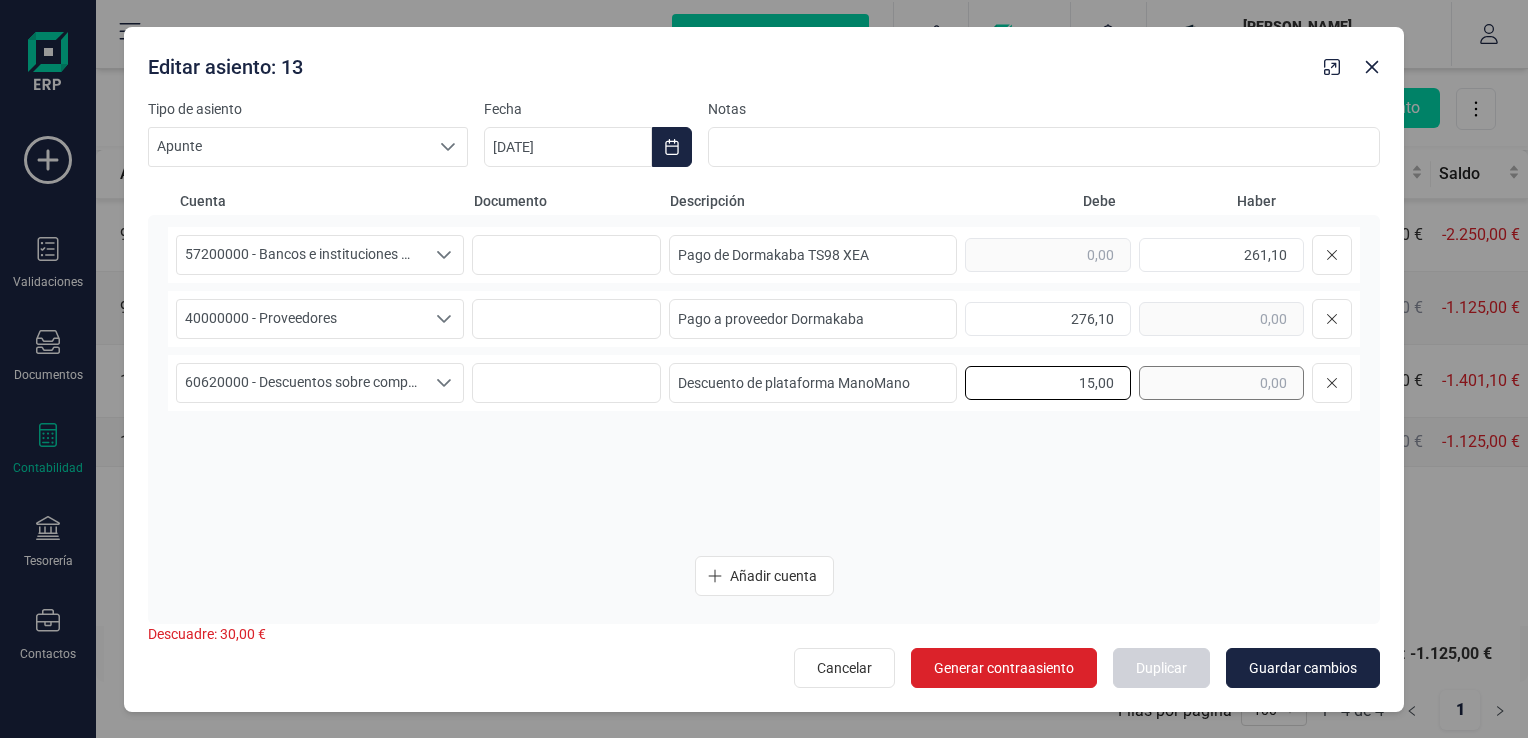 click on "15,00" at bounding box center [1158, 383] 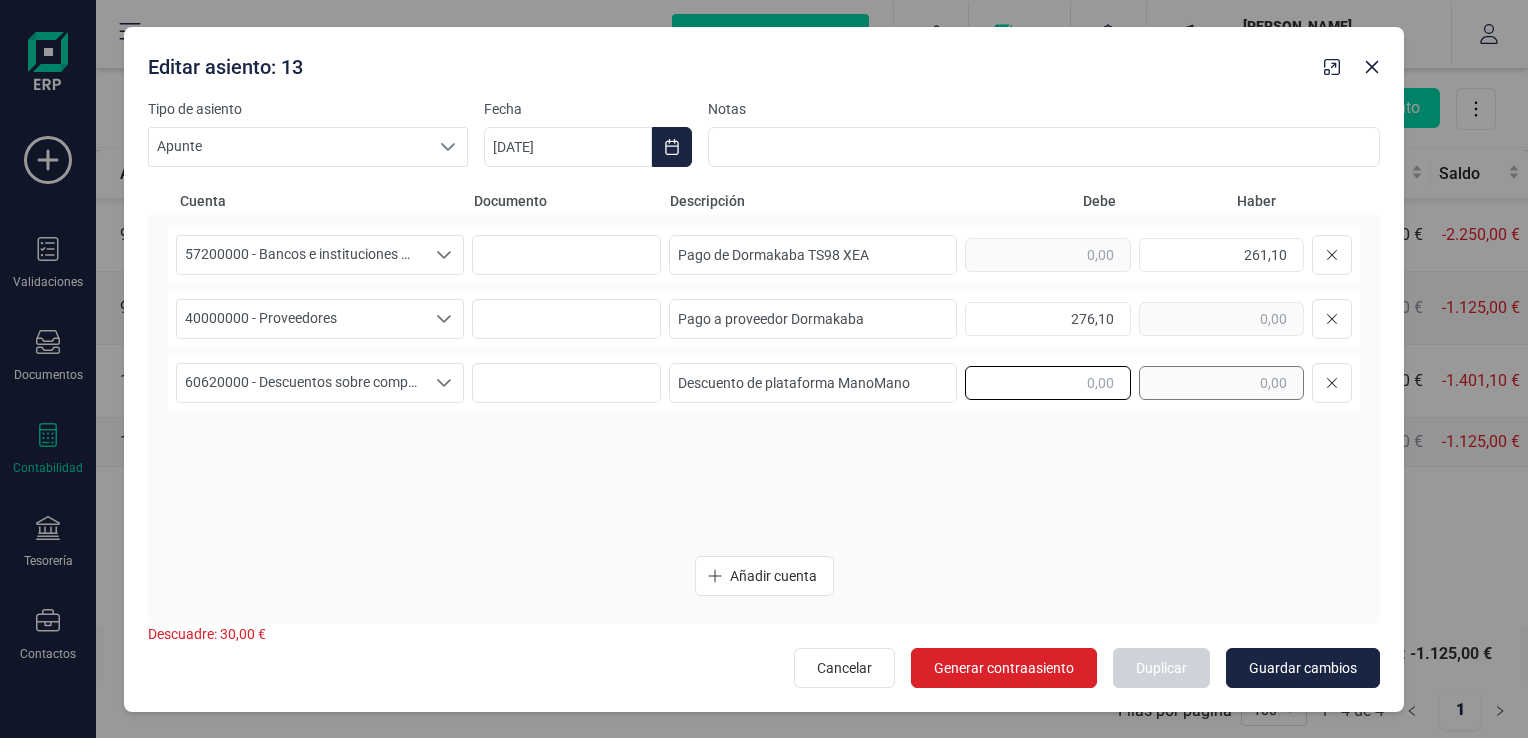 type 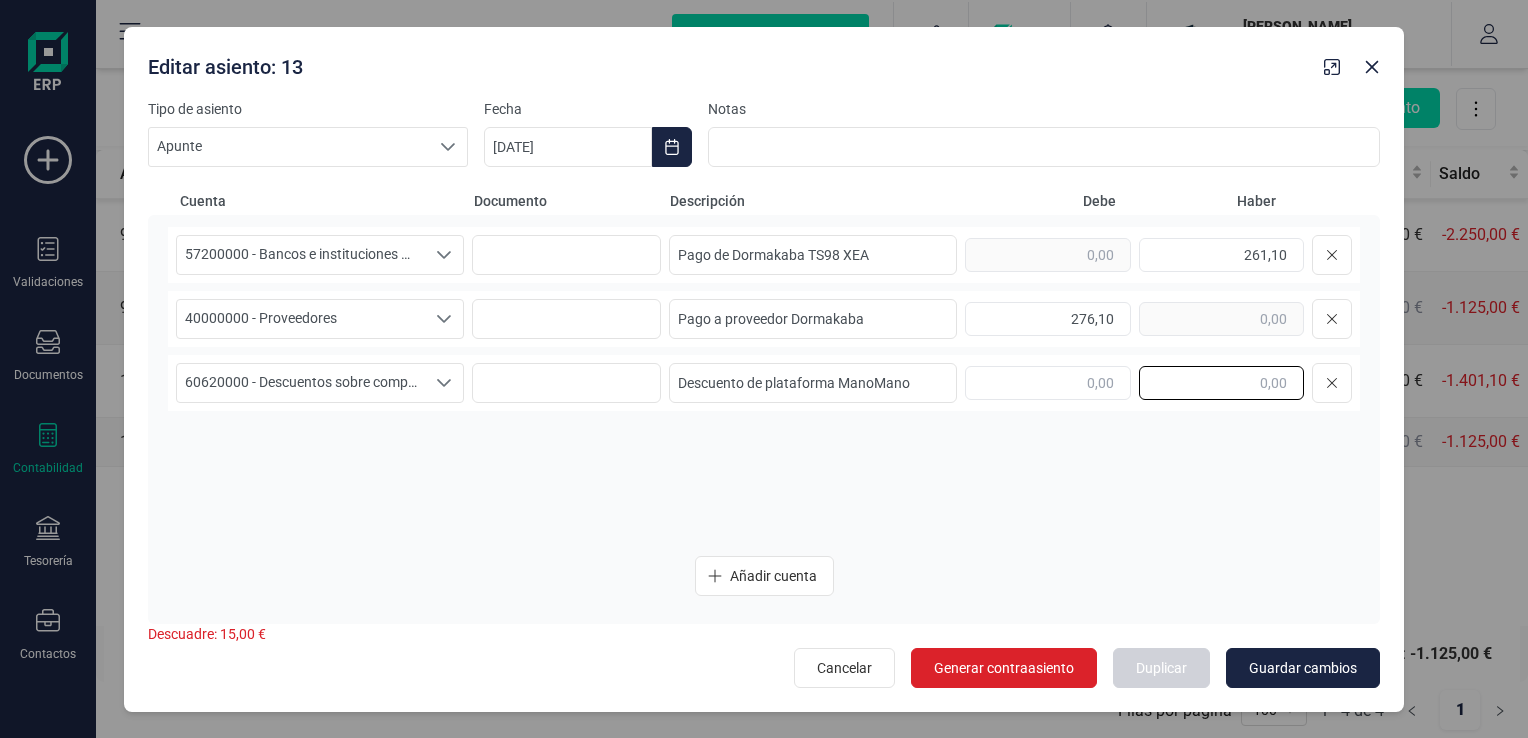 drag, startPoint x: 1055, startPoint y: 374, endPoint x: 1216, endPoint y: 381, distance: 161.1521 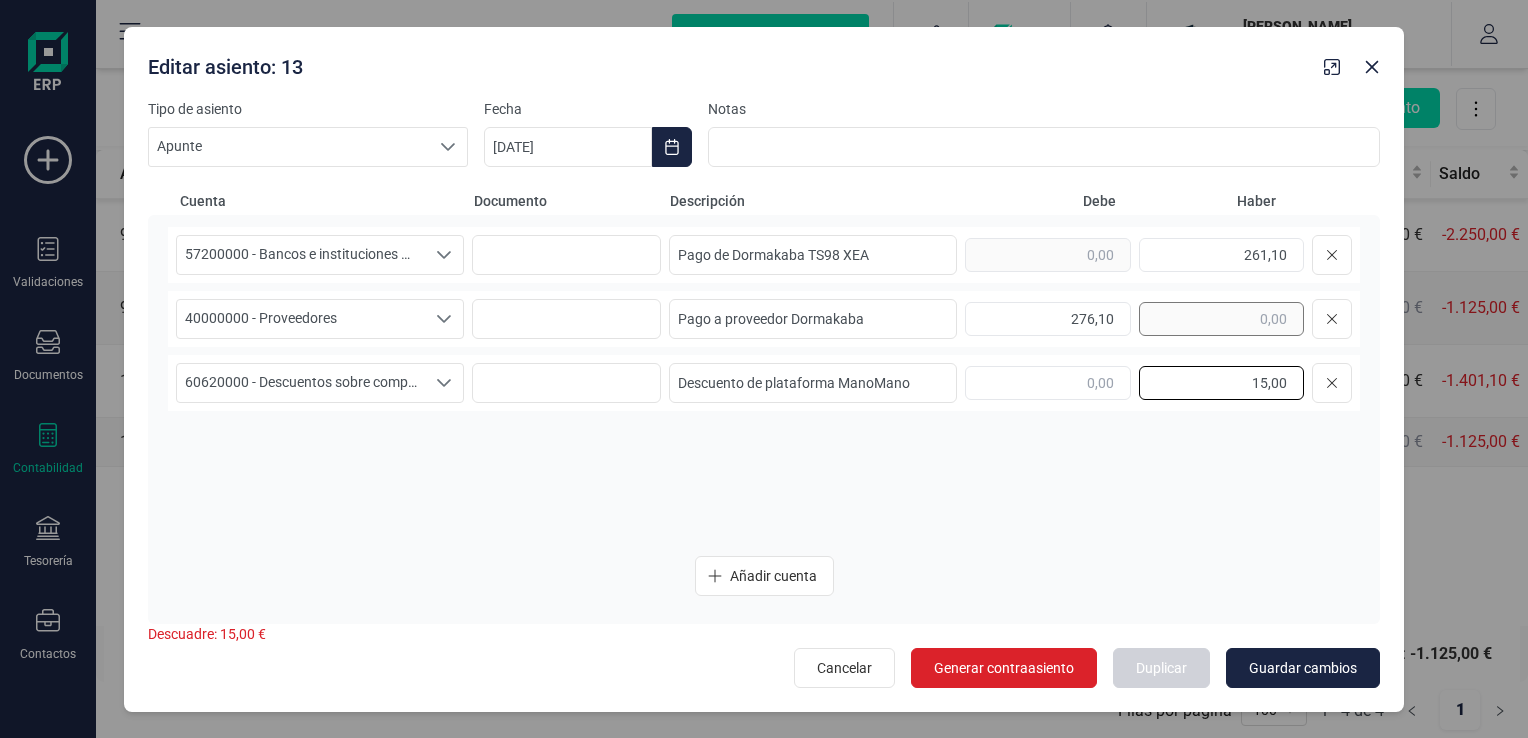 type on "15,00" 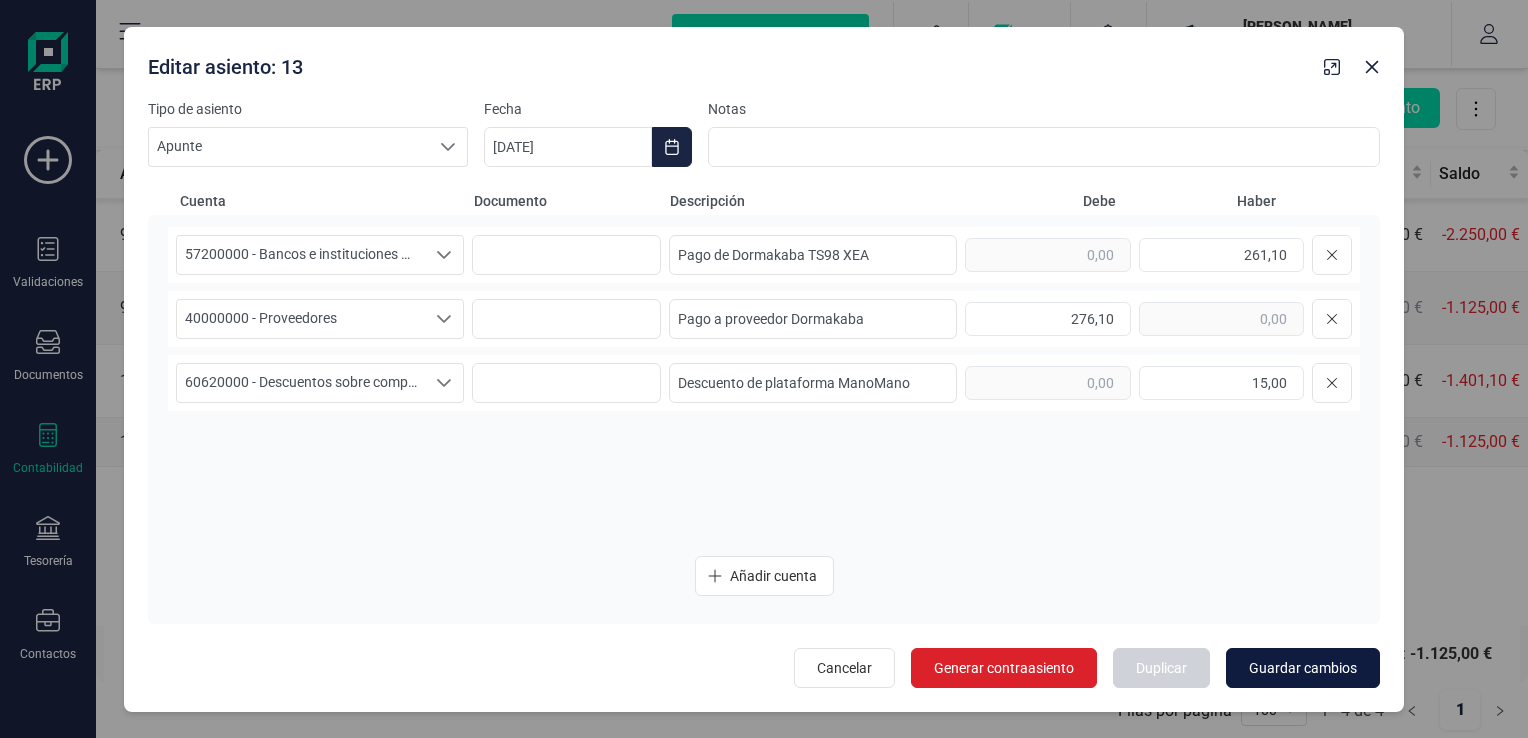 click on "Guardar cambios" at bounding box center (1303, 668) 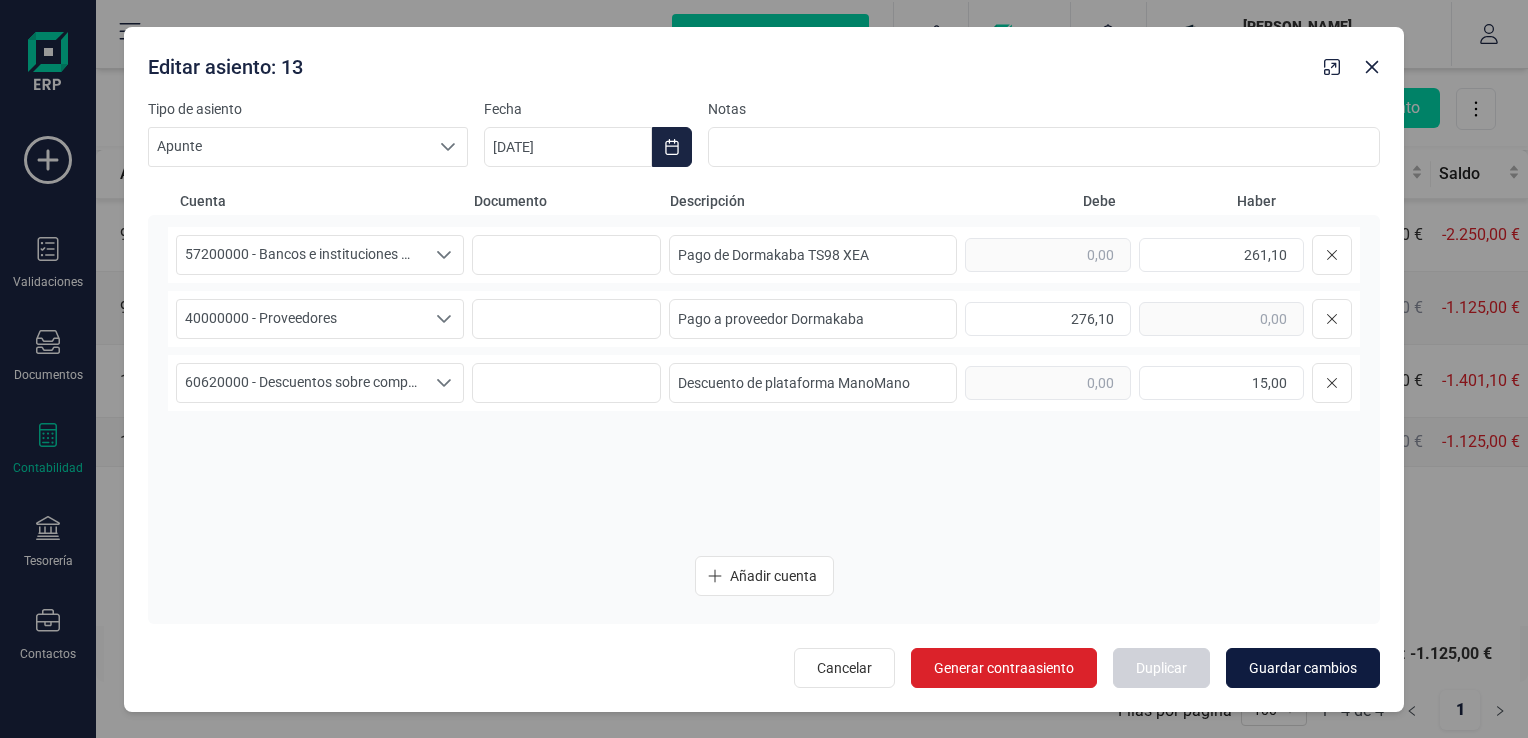 click on "Guardar cambios" at bounding box center [1303, 668] 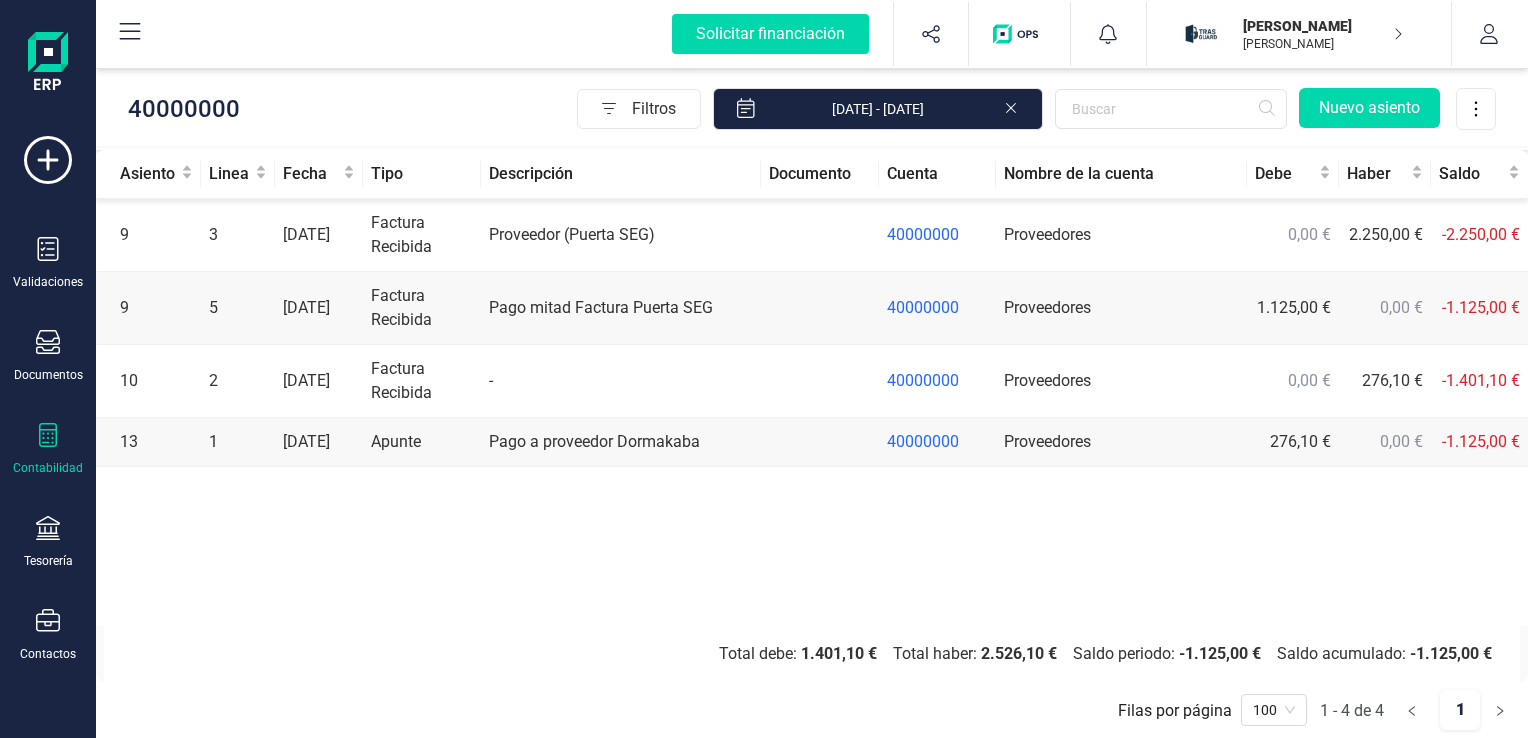 click 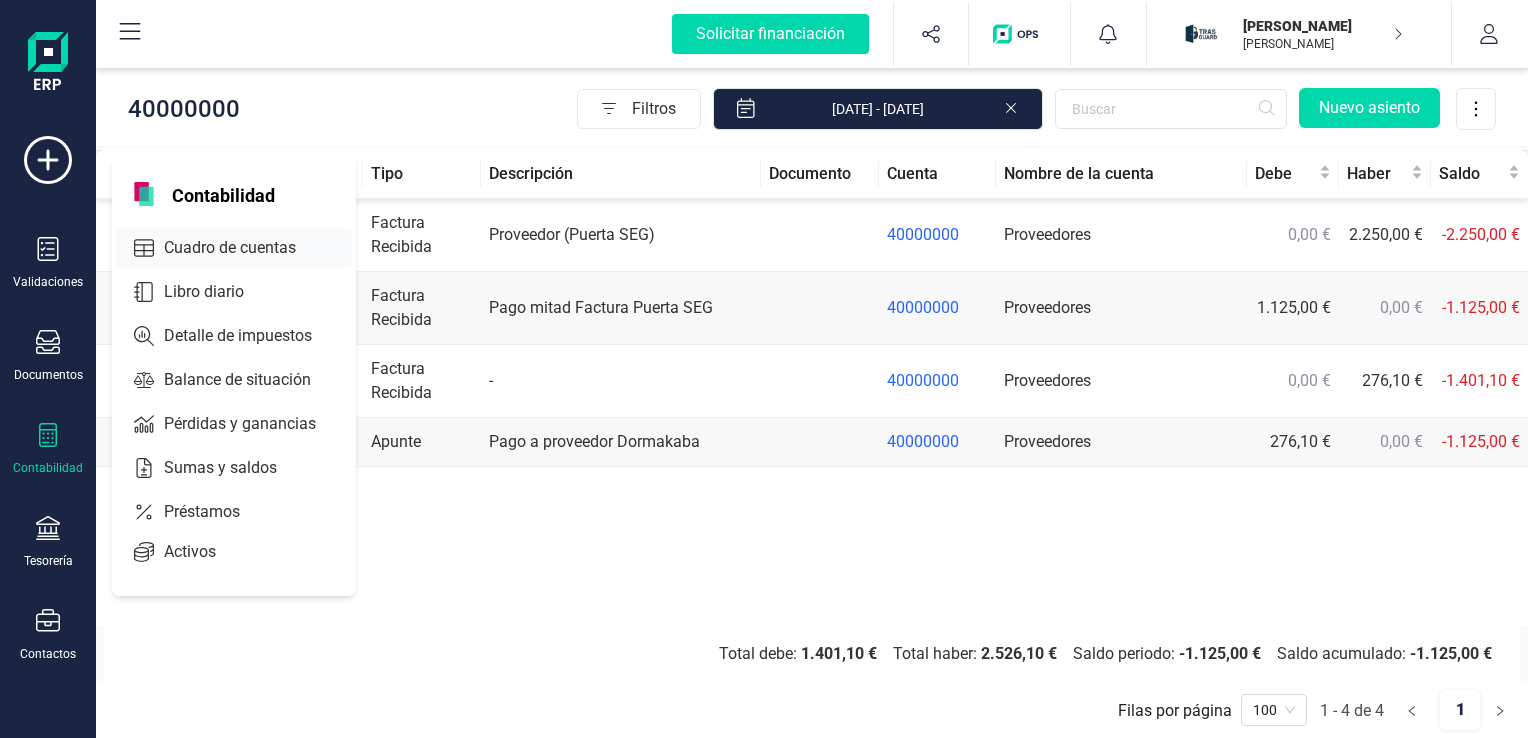 click on "Cuadro de cuentas" at bounding box center [244, 248] 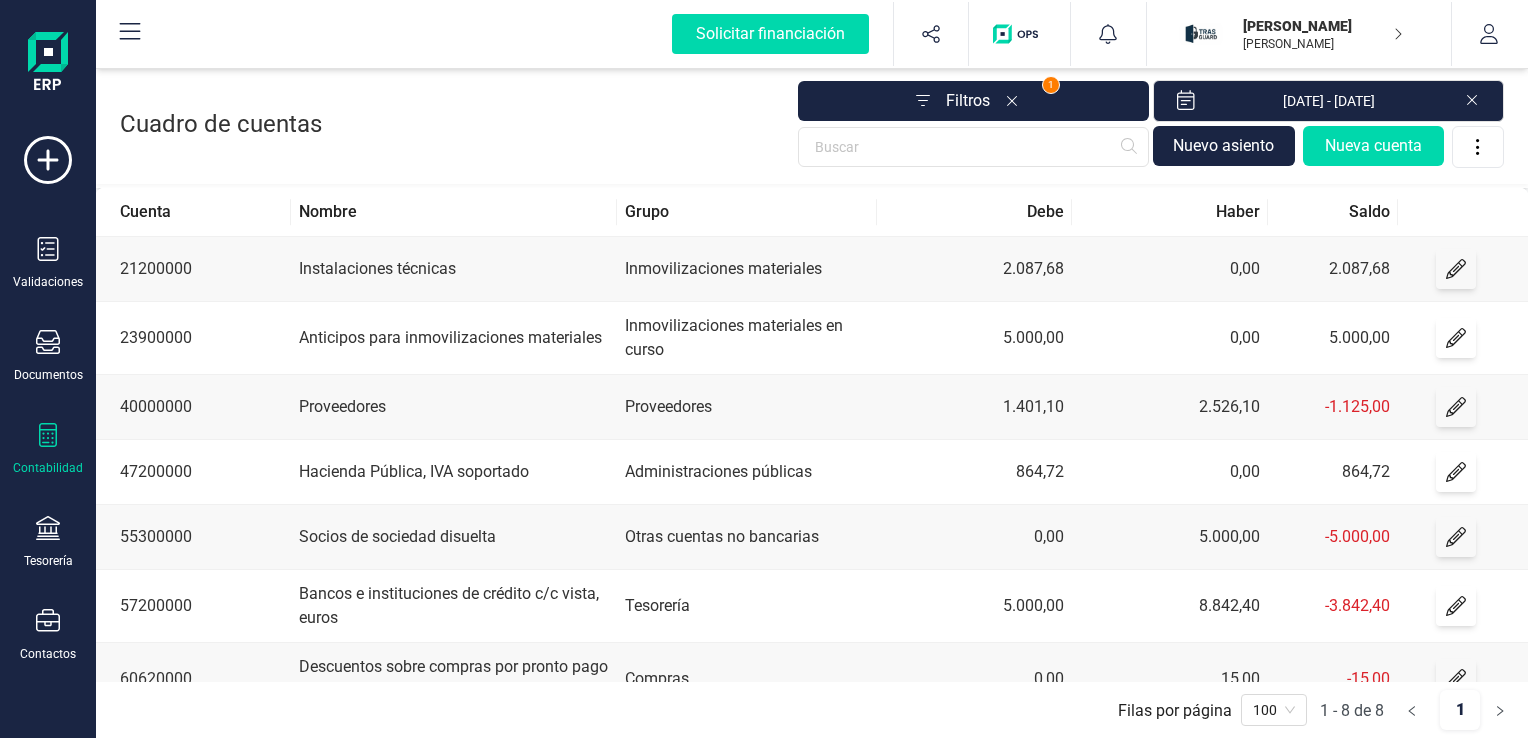 click on "2.087,68" at bounding box center (974, 269) 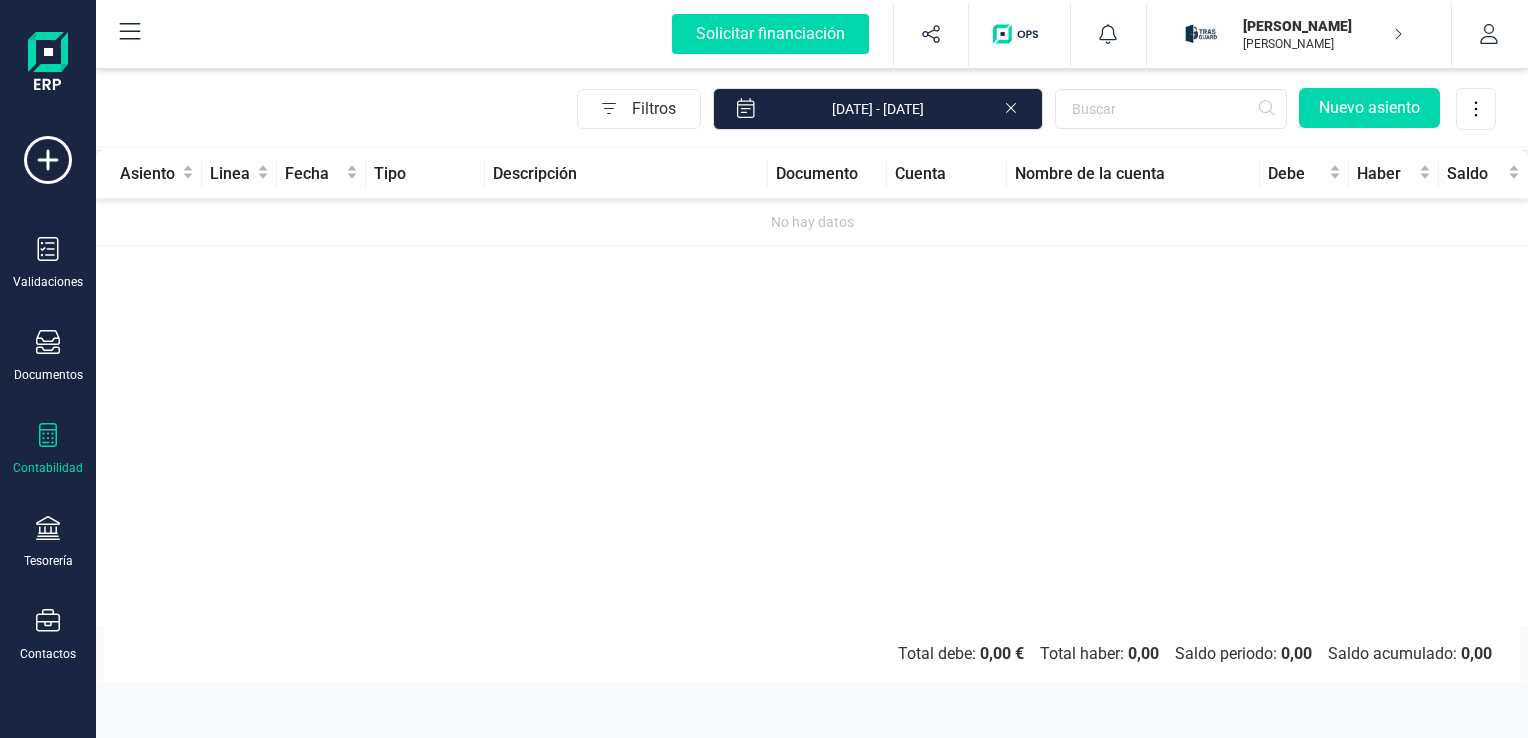 click on "Asiento Linea Fecha Tipo Descripción Documento Cuenta Nombre de la cuenta Debe Haber Saldo No hay datos" at bounding box center [812, 388] 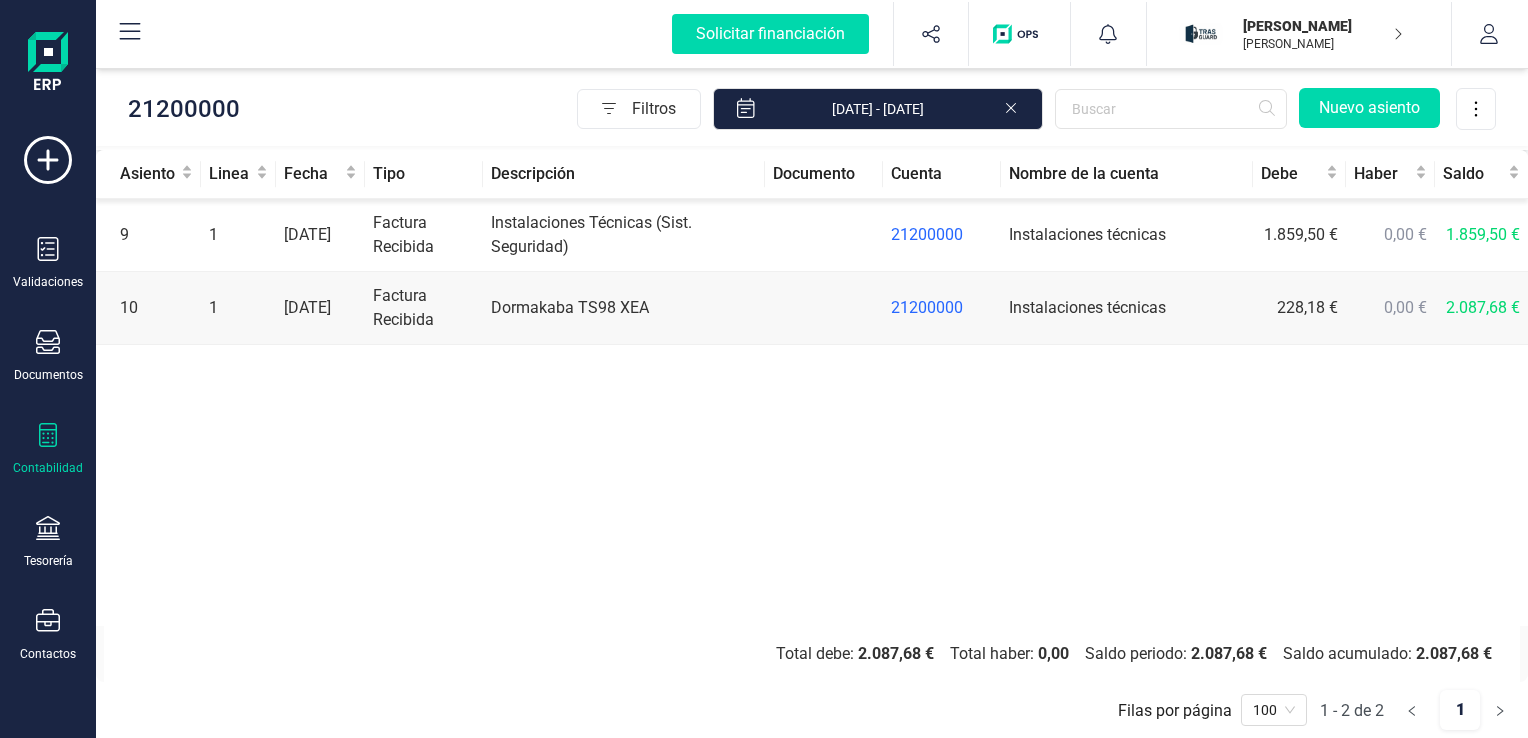 click on "Asiento Linea Fecha Tipo Descripción Documento Cuenta Nombre de la cuenta Debe Haber Saldo 9 1 [DATE] Factura Recibida Instalaciones Técnicas (Sist. Seguridad) 21200000 Instalaciones técnicas 1.859,50 € 0,00 € 1.859,50 € 10 1 [DATE] Factura Recibida Dormakaba TS98 XEA 21200000 Instalaciones técnicas 228,18 € 0,00 € 2.087,68 €" at bounding box center (812, 388) 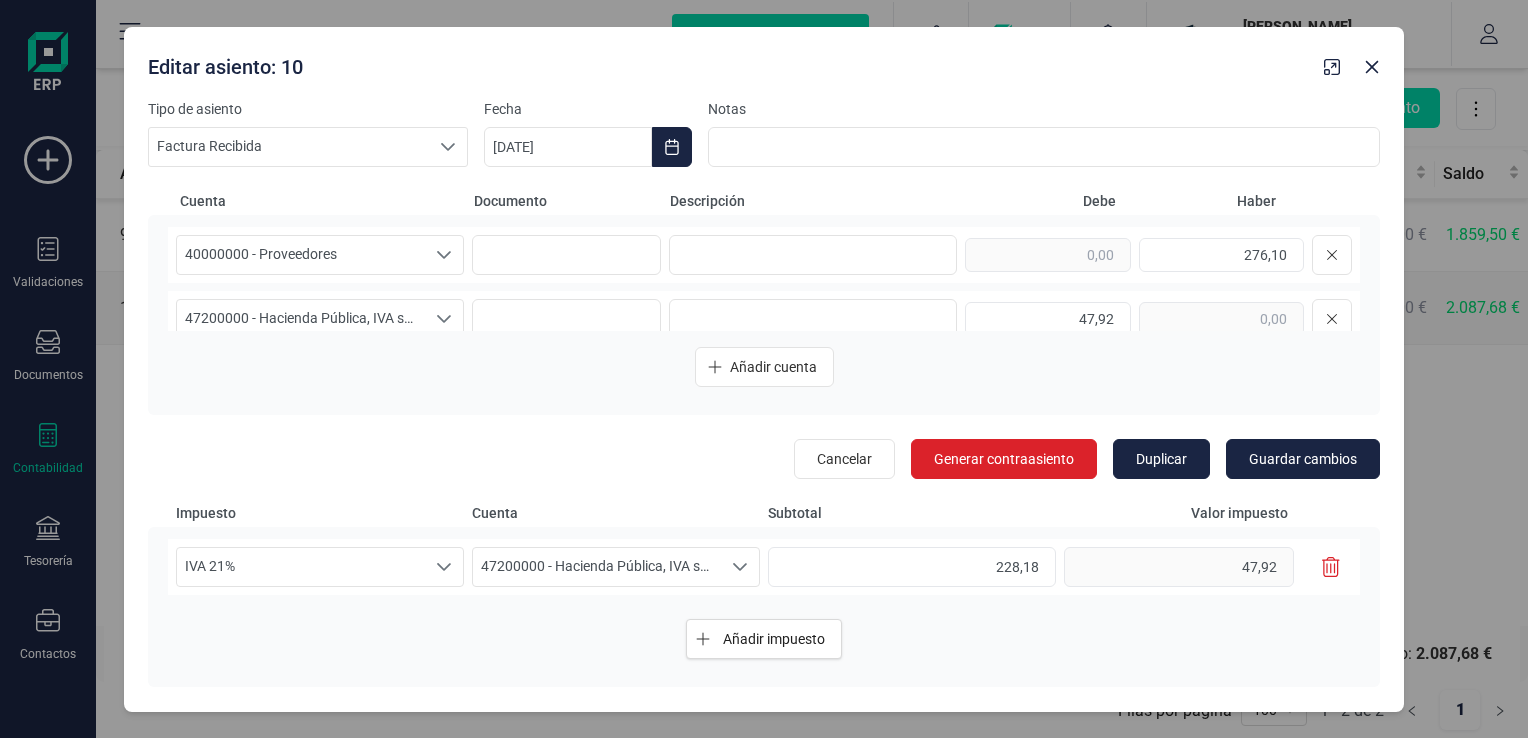 click at bounding box center (813, 319) 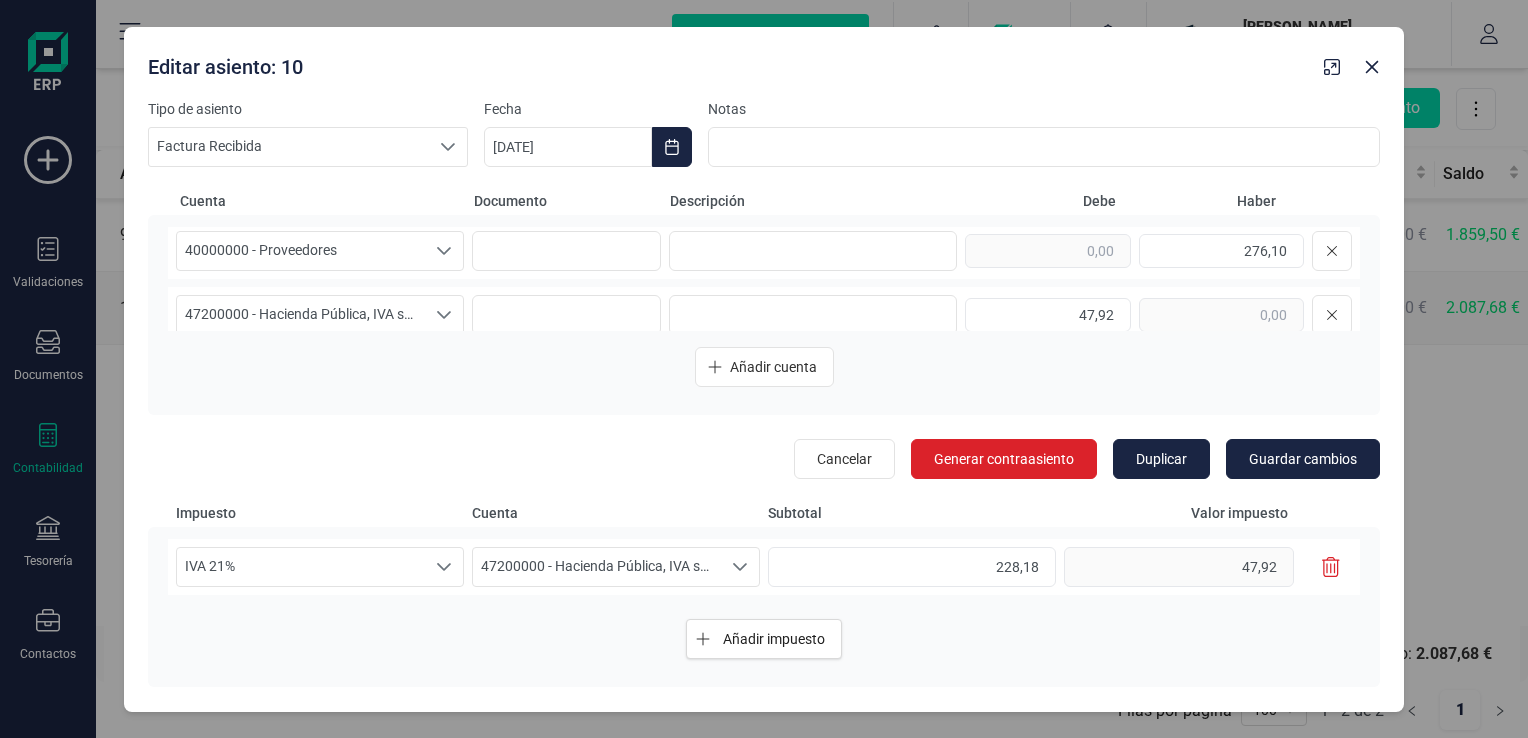 scroll, scrollTop: 0, scrollLeft: 0, axis: both 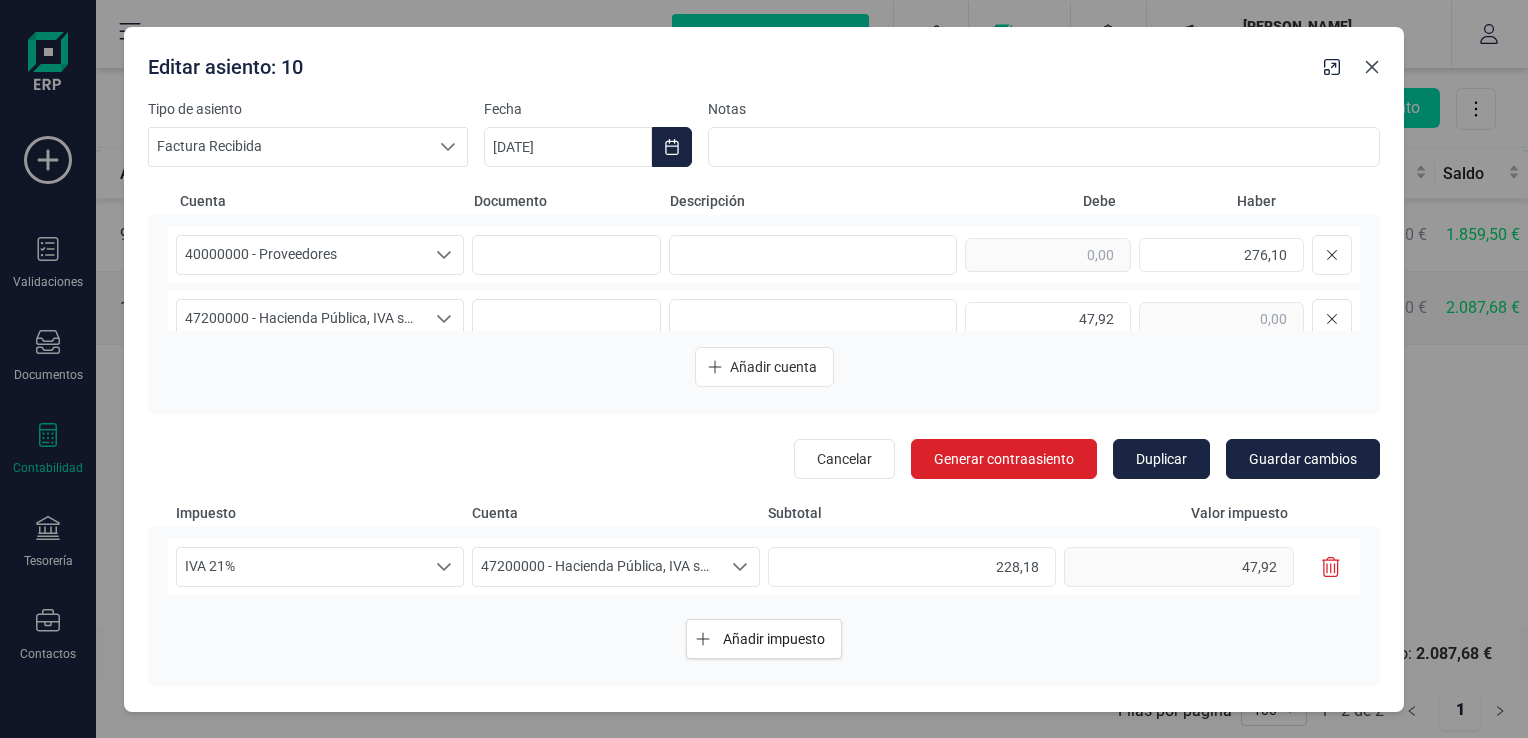 click 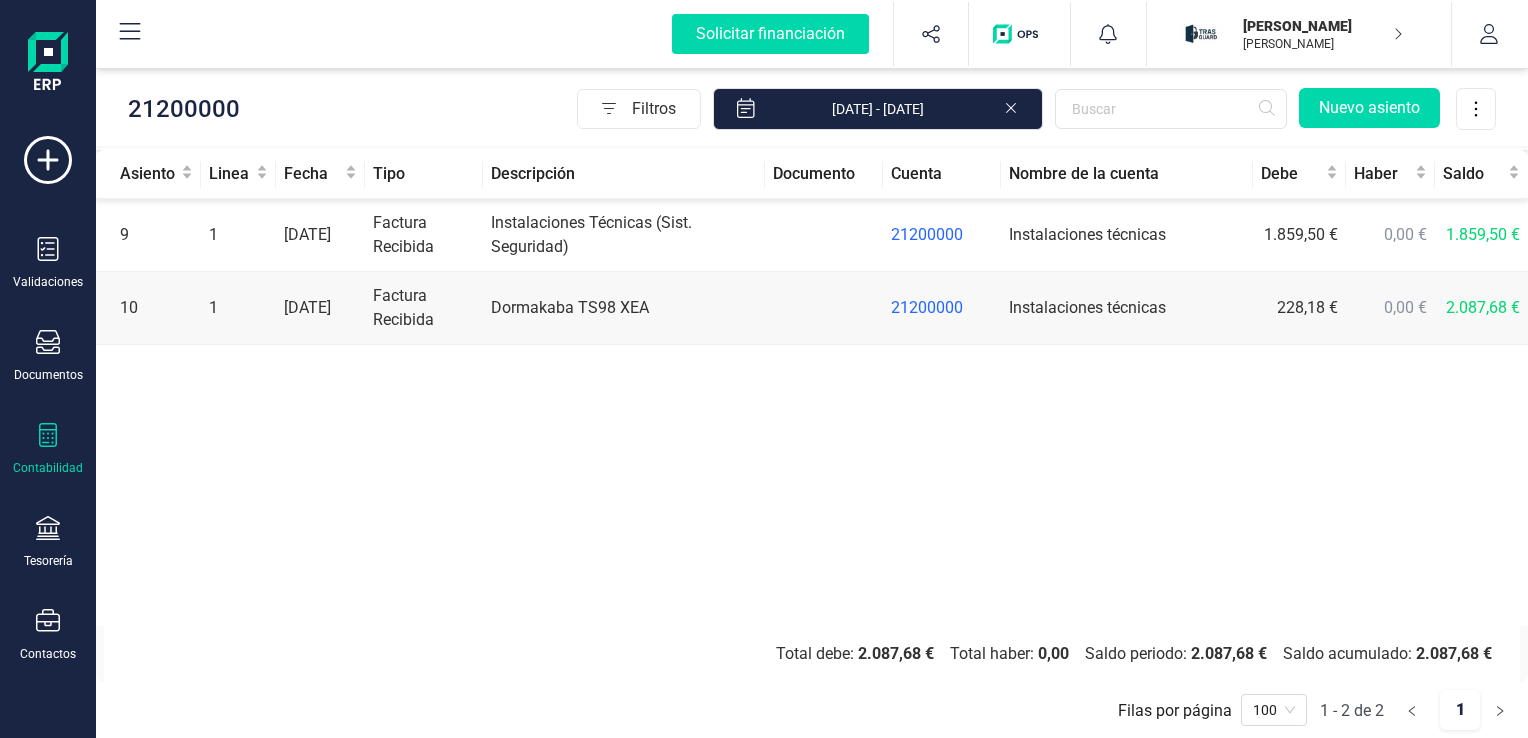 click at bounding box center [824, 235] 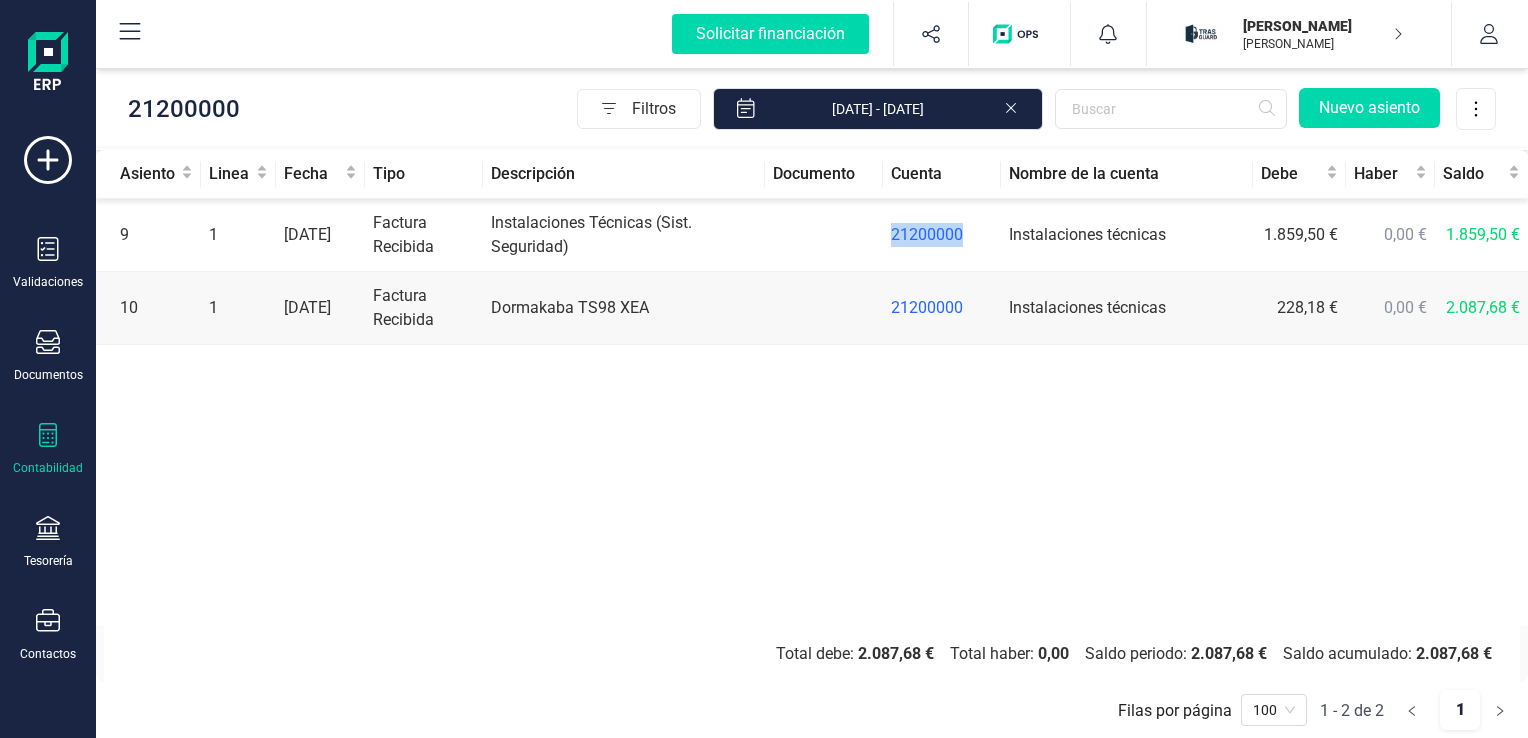 click at bounding box center [824, 235] 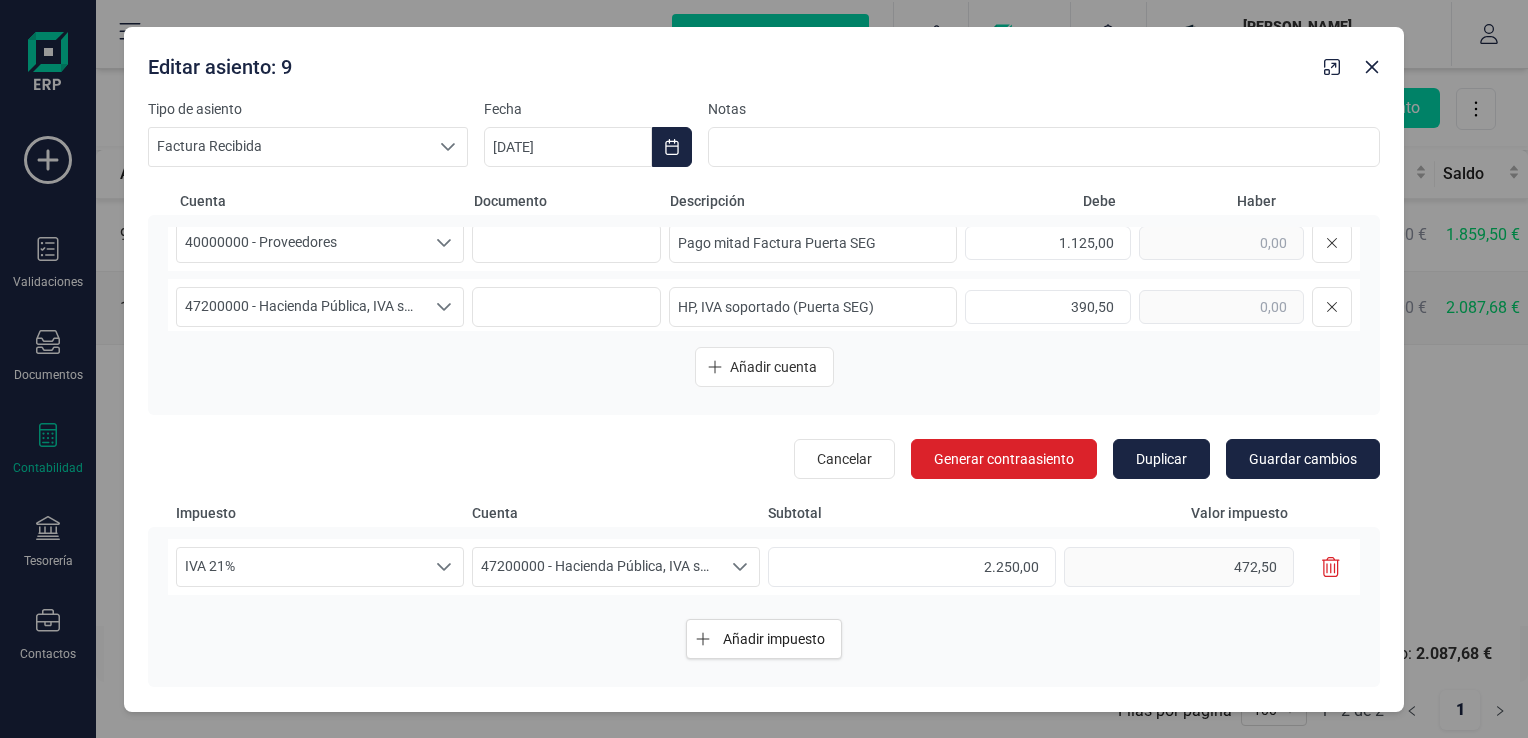 scroll, scrollTop: 215, scrollLeft: 0, axis: vertical 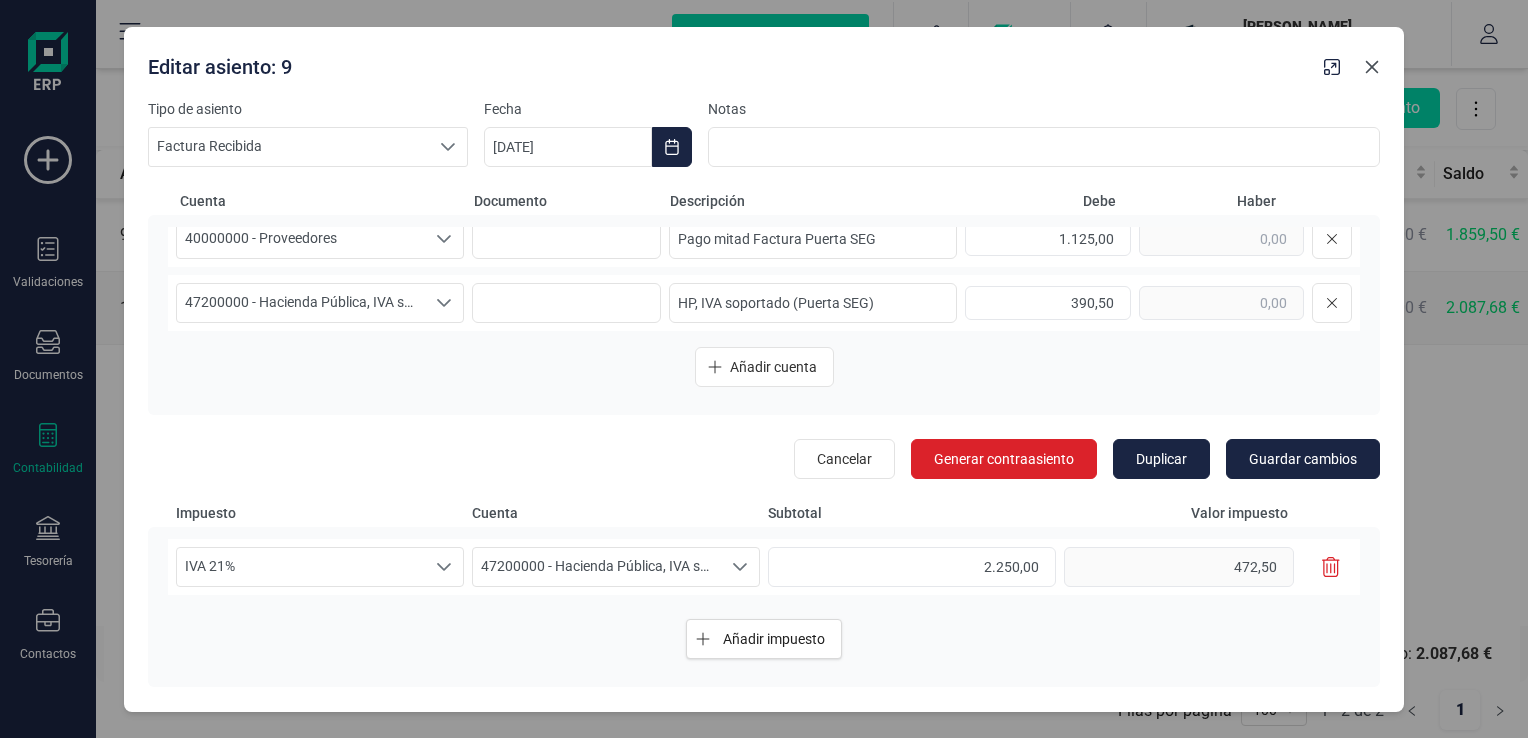 click 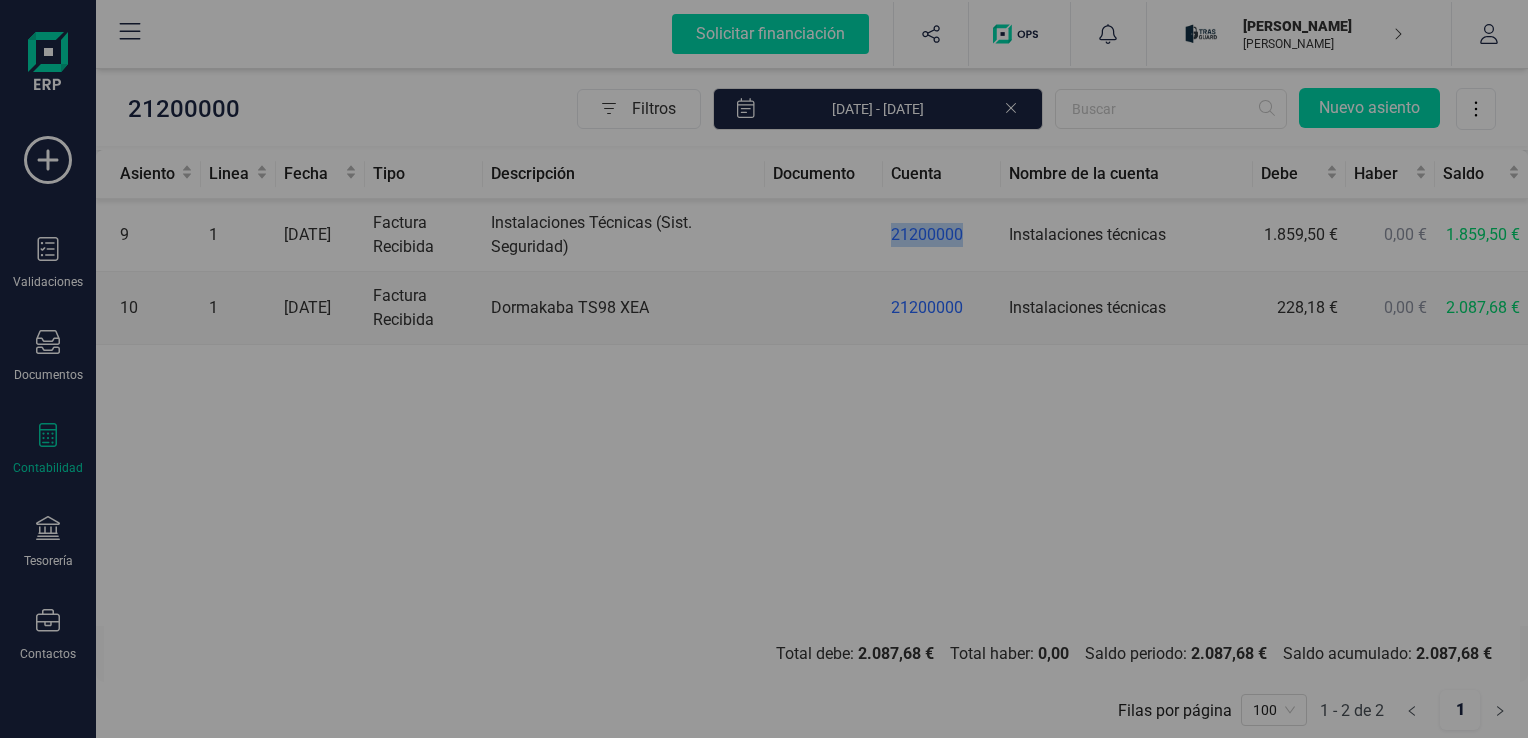 scroll, scrollTop: 0, scrollLeft: 0, axis: both 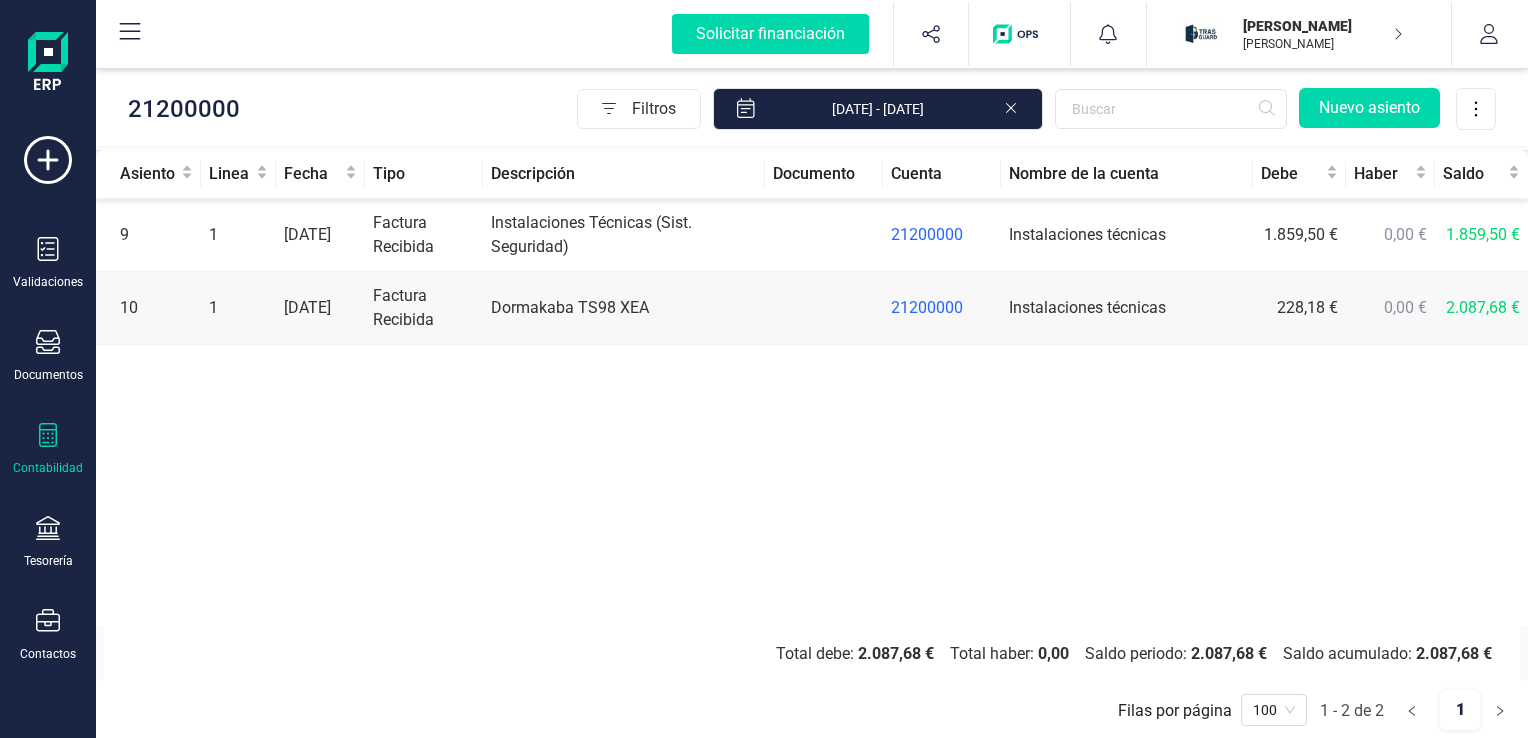 click on "Asiento Linea Fecha Tipo Descripción Documento Cuenta Nombre de la cuenta Debe Haber Saldo 9 1 [DATE] Factura Recibida Instalaciones Técnicas (Sist. Seguridad) 21200000 Instalaciones técnicas 1.859,50 € 0,00 € 1.859,50 € 10 1 [DATE] Factura Recibida Dormakaba TS98 XEA 21200000 Instalaciones técnicas 228,18 € 0,00 € 2.087,68 €" at bounding box center (812, 388) 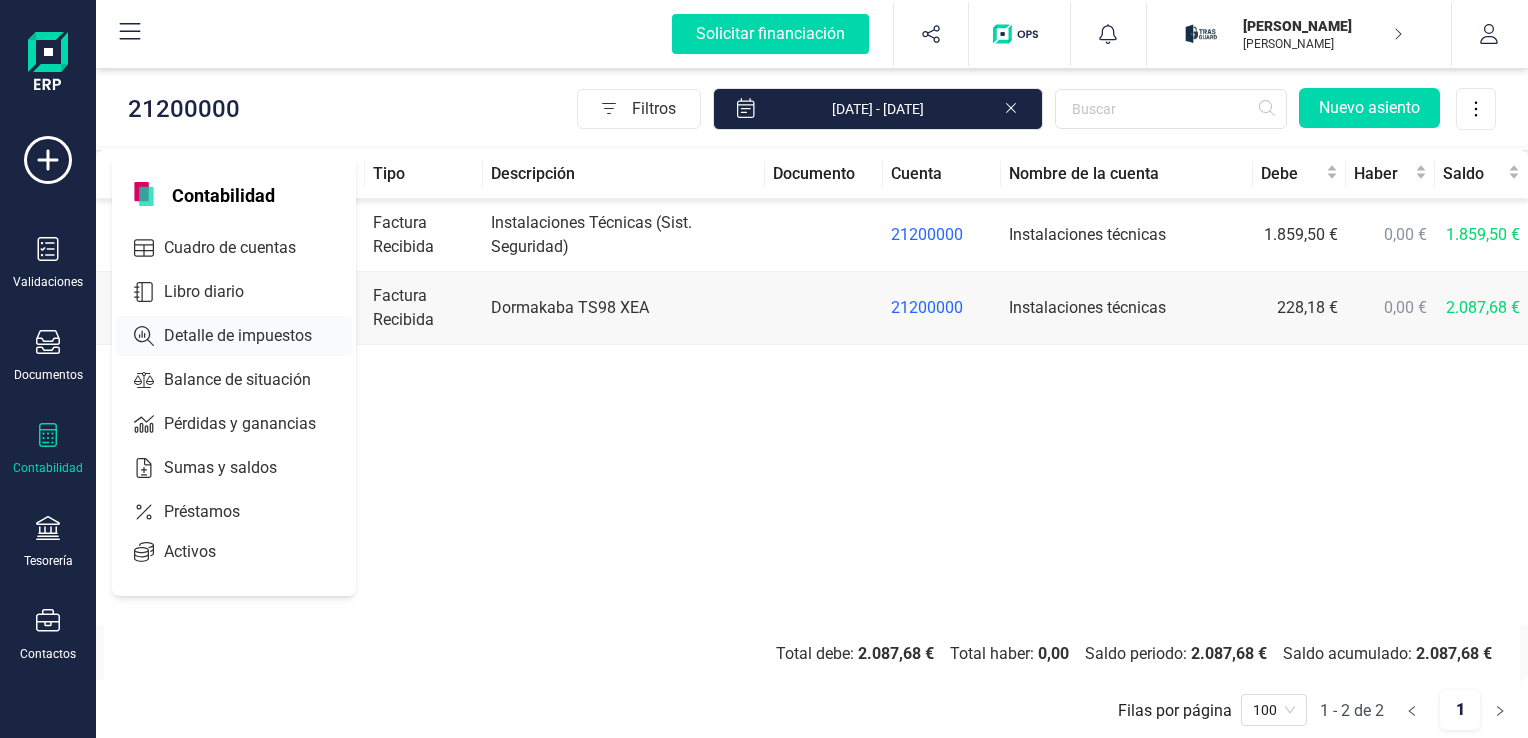 click on "Detalle de impuestos" at bounding box center [252, 336] 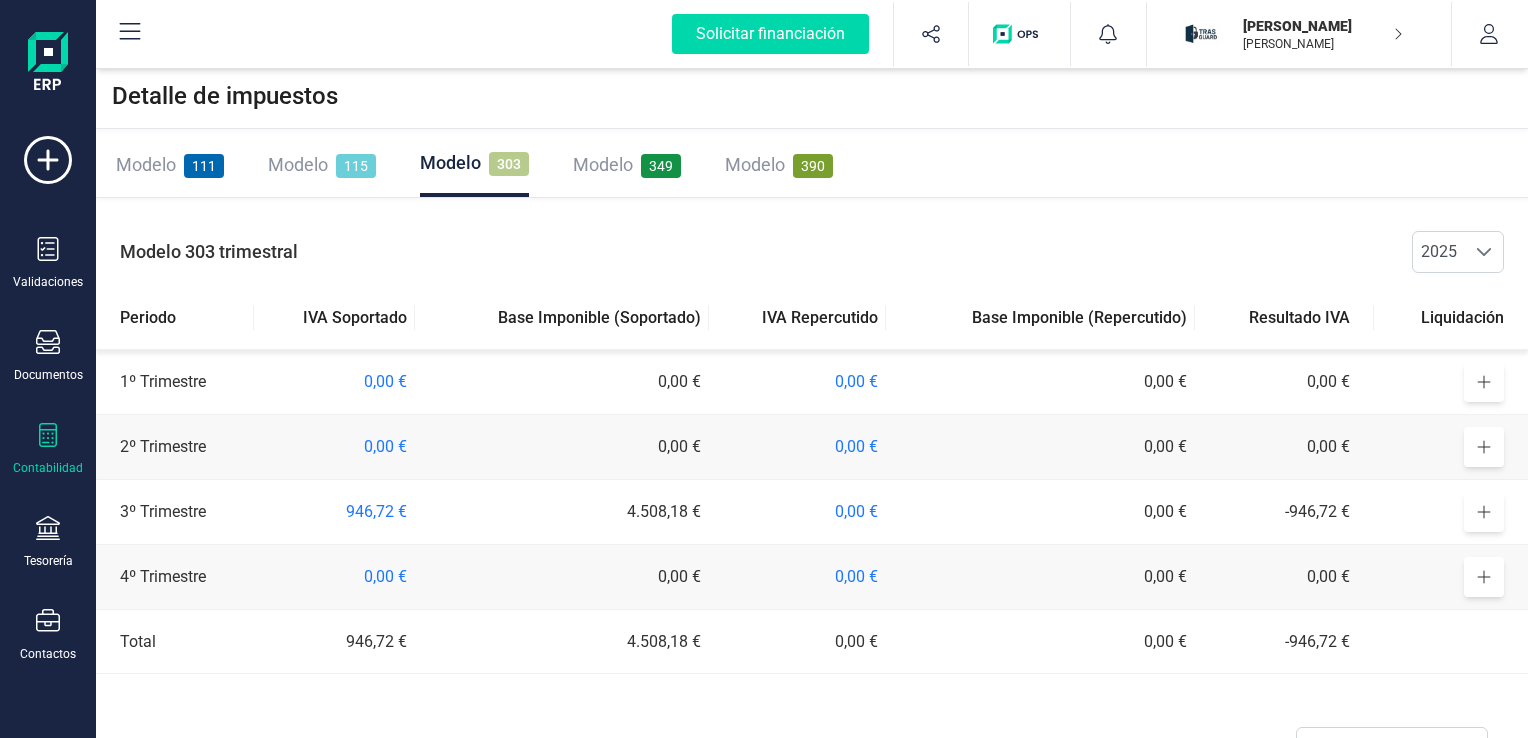 click on "[PERSON_NAME] PUERTA [PERSON_NAME]" at bounding box center (1315, 34) 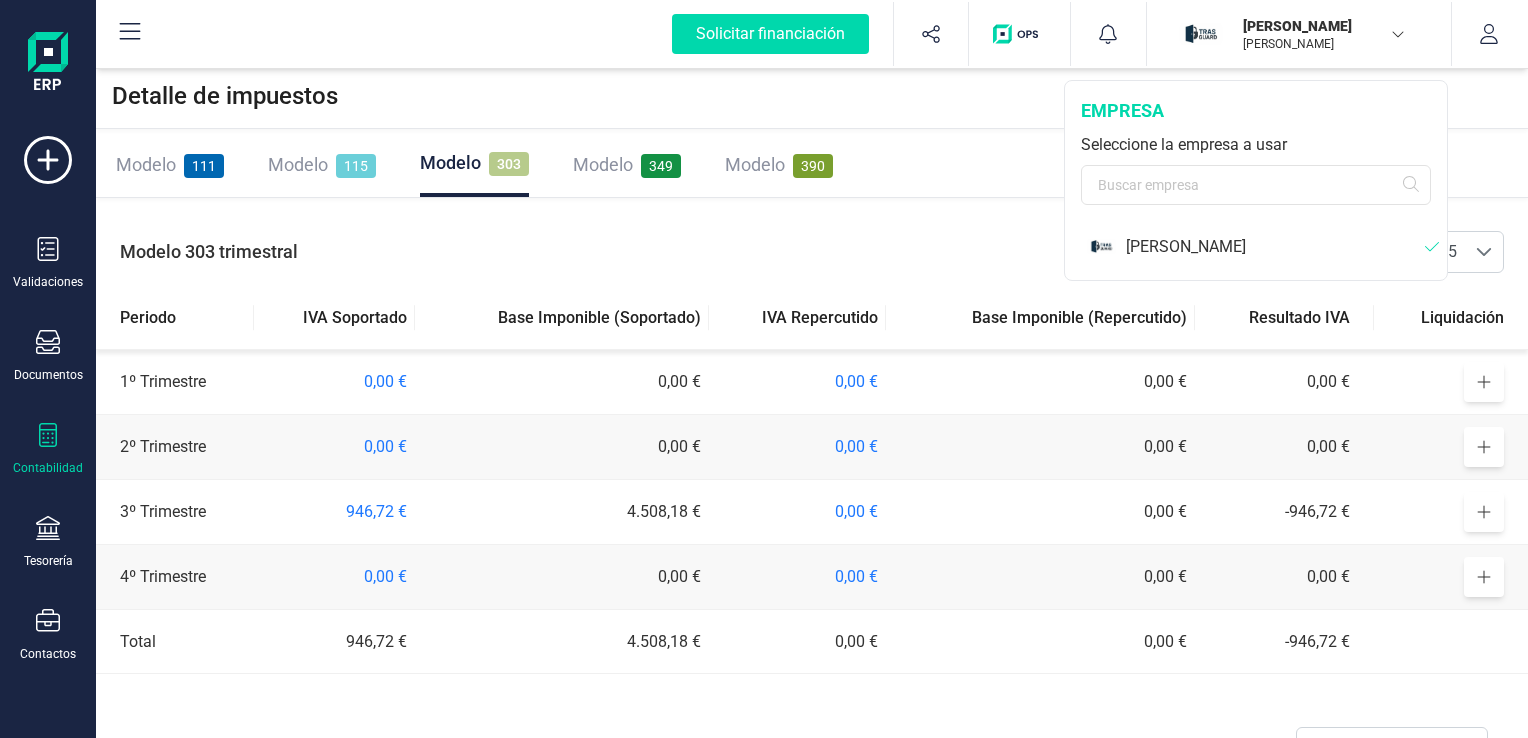 click on "[PERSON_NAME] PUERTA [PERSON_NAME]" at bounding box center [1315, 34] 